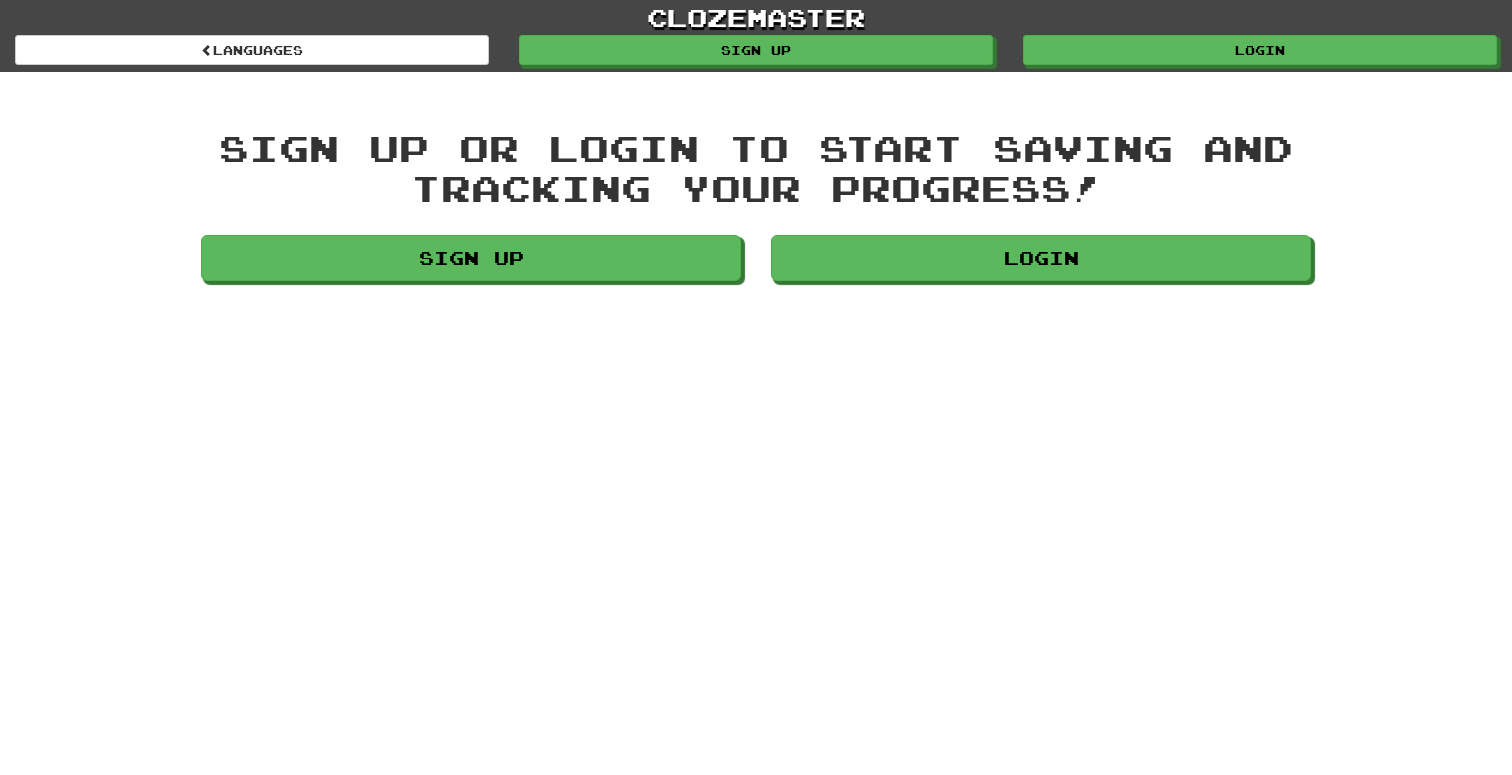 scroll, scrollTop: 0, scrollLeft: 0, axis: both 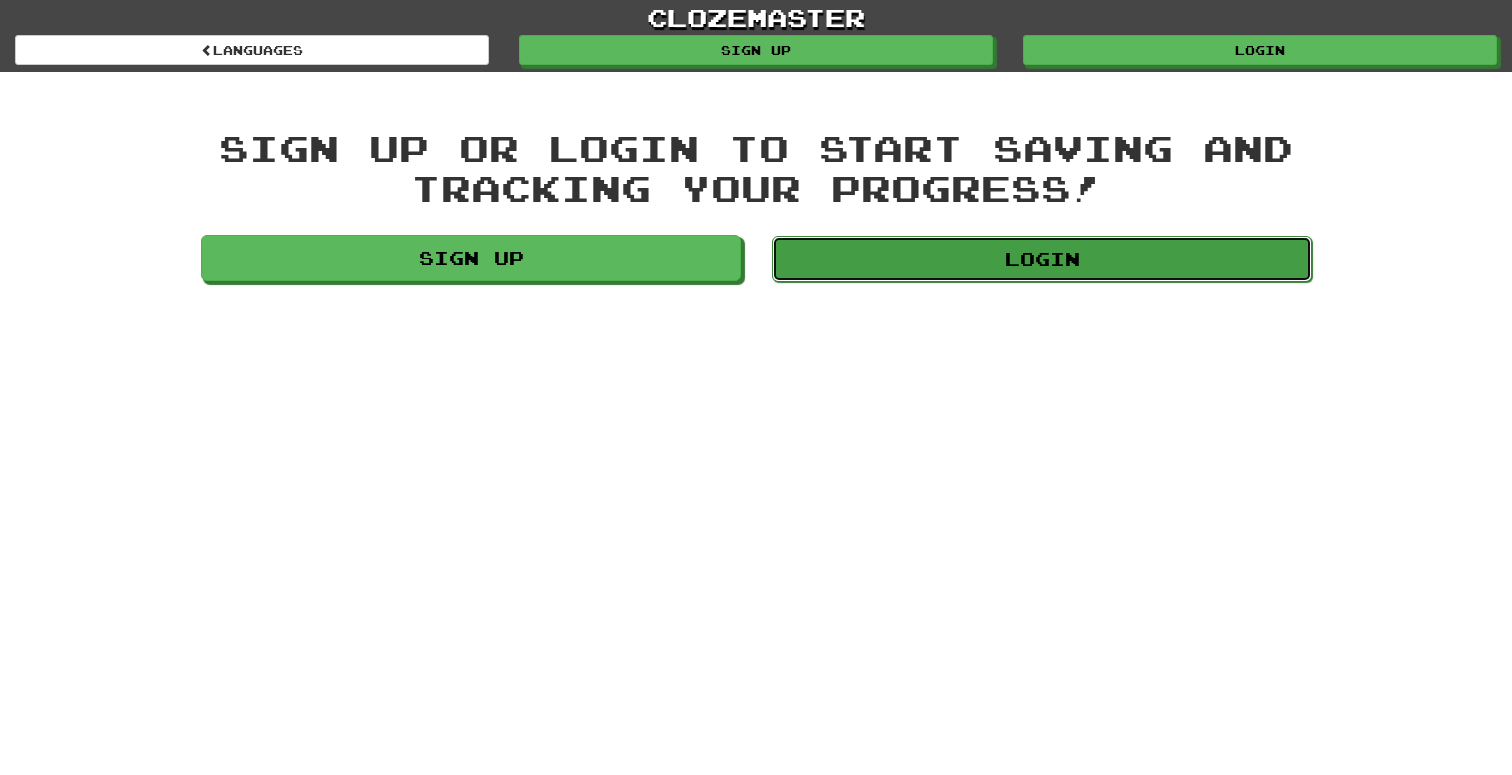 click on "Login" at bounding box center [1042, 259] 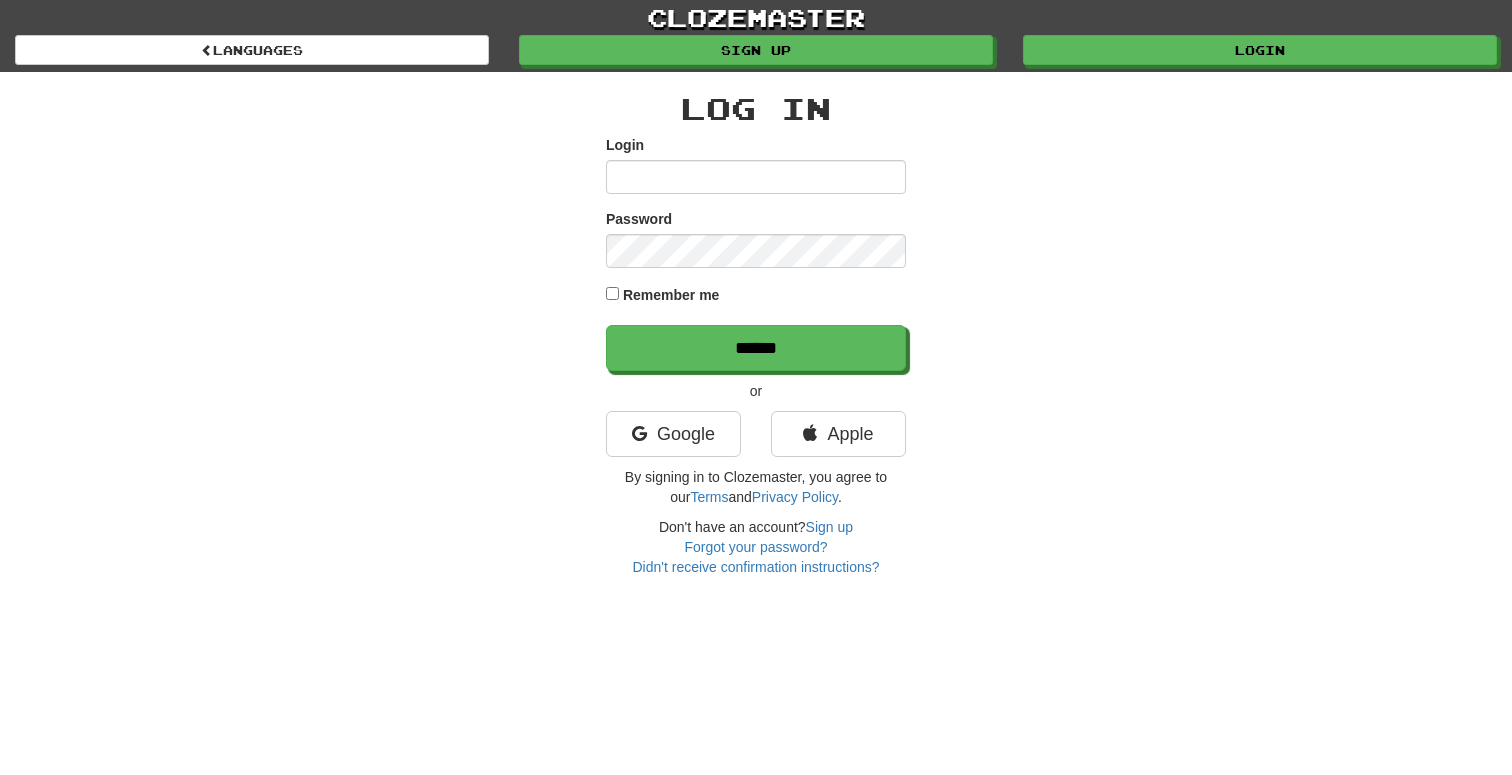 scroll, scrollTop: 0, scrollLeft: 0, axis: both 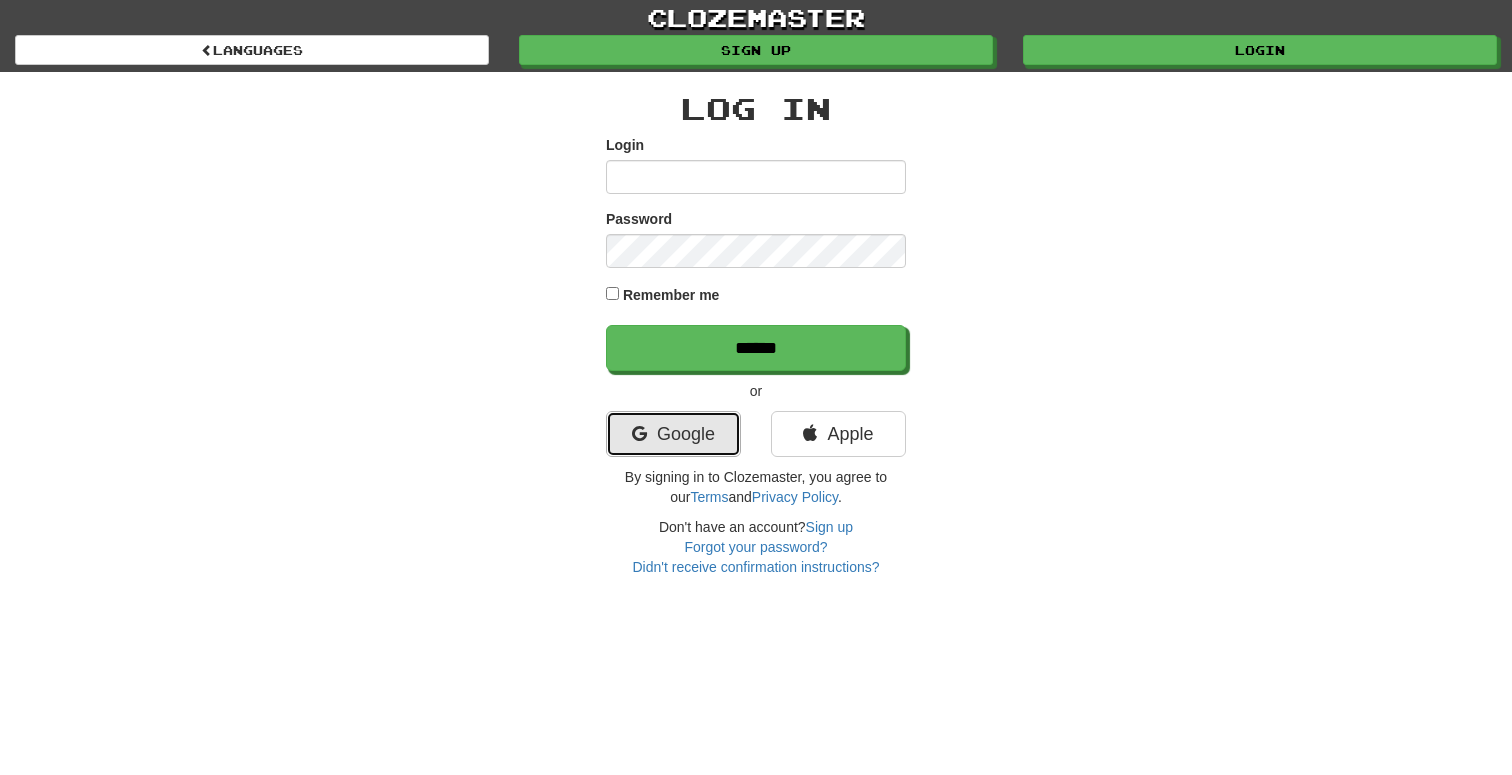 click on "Google" at bounding box center (673, 434) 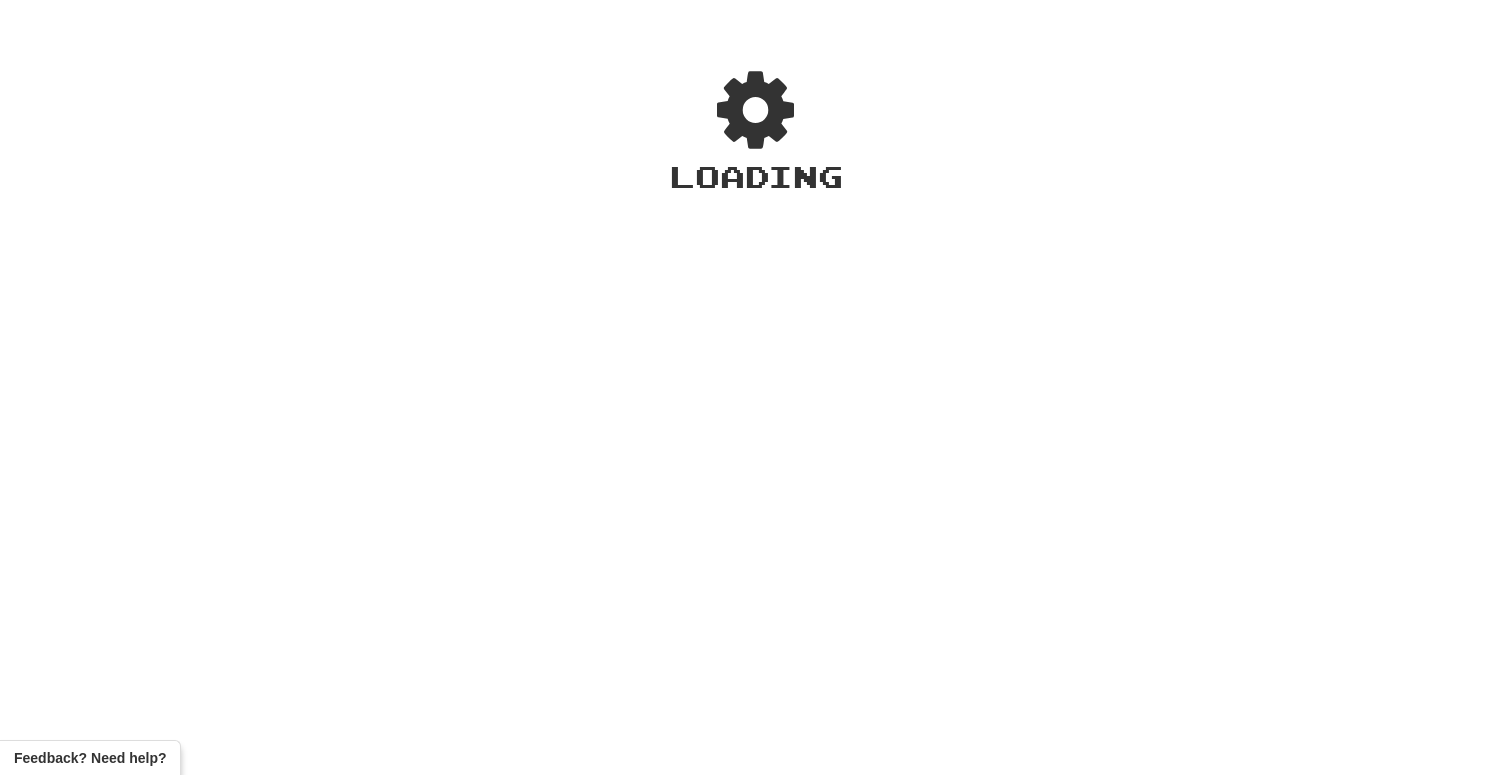 scroll, scrollTop: 0, scrollLeft: 0, axis: both 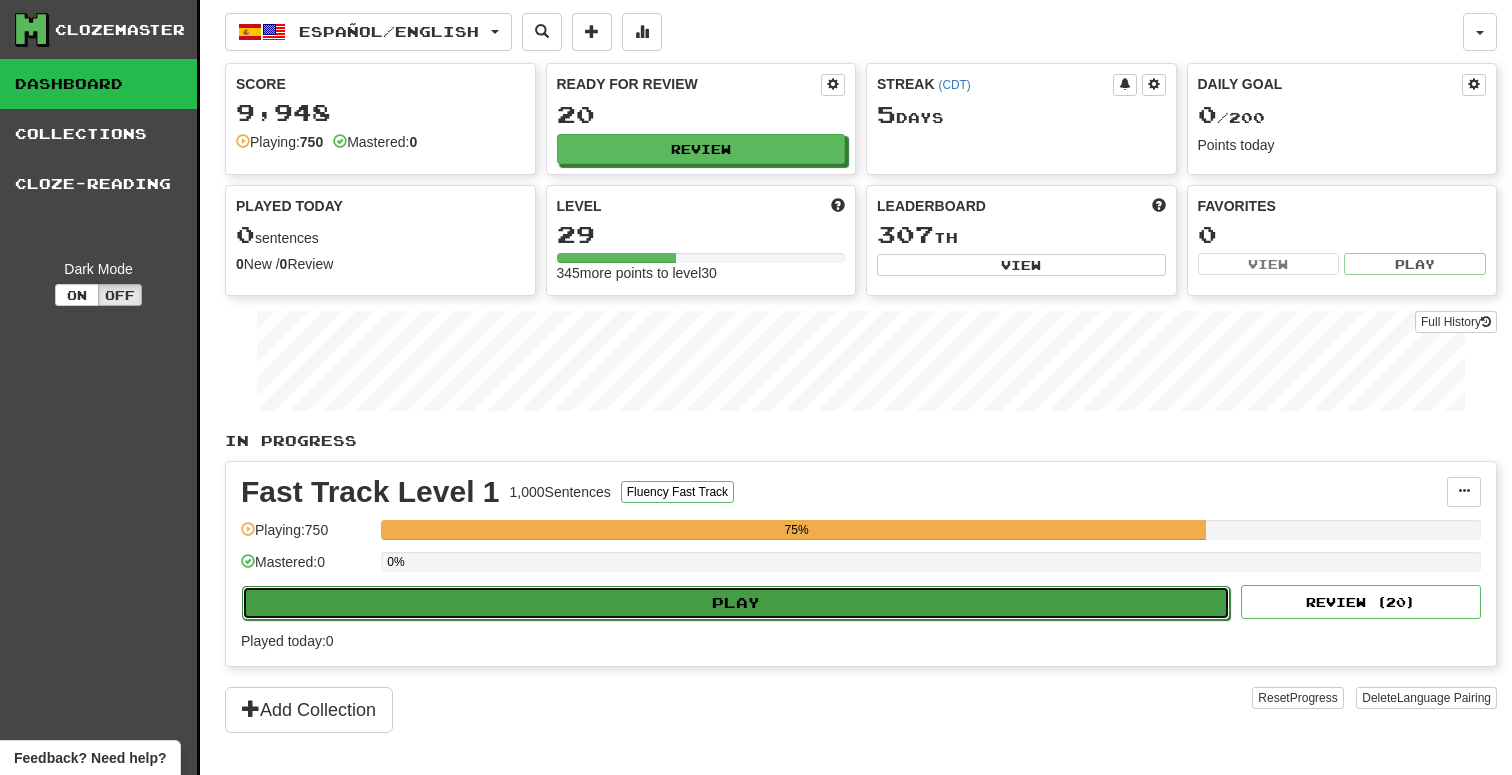 click on "Play" at bounding box center (736, 603) 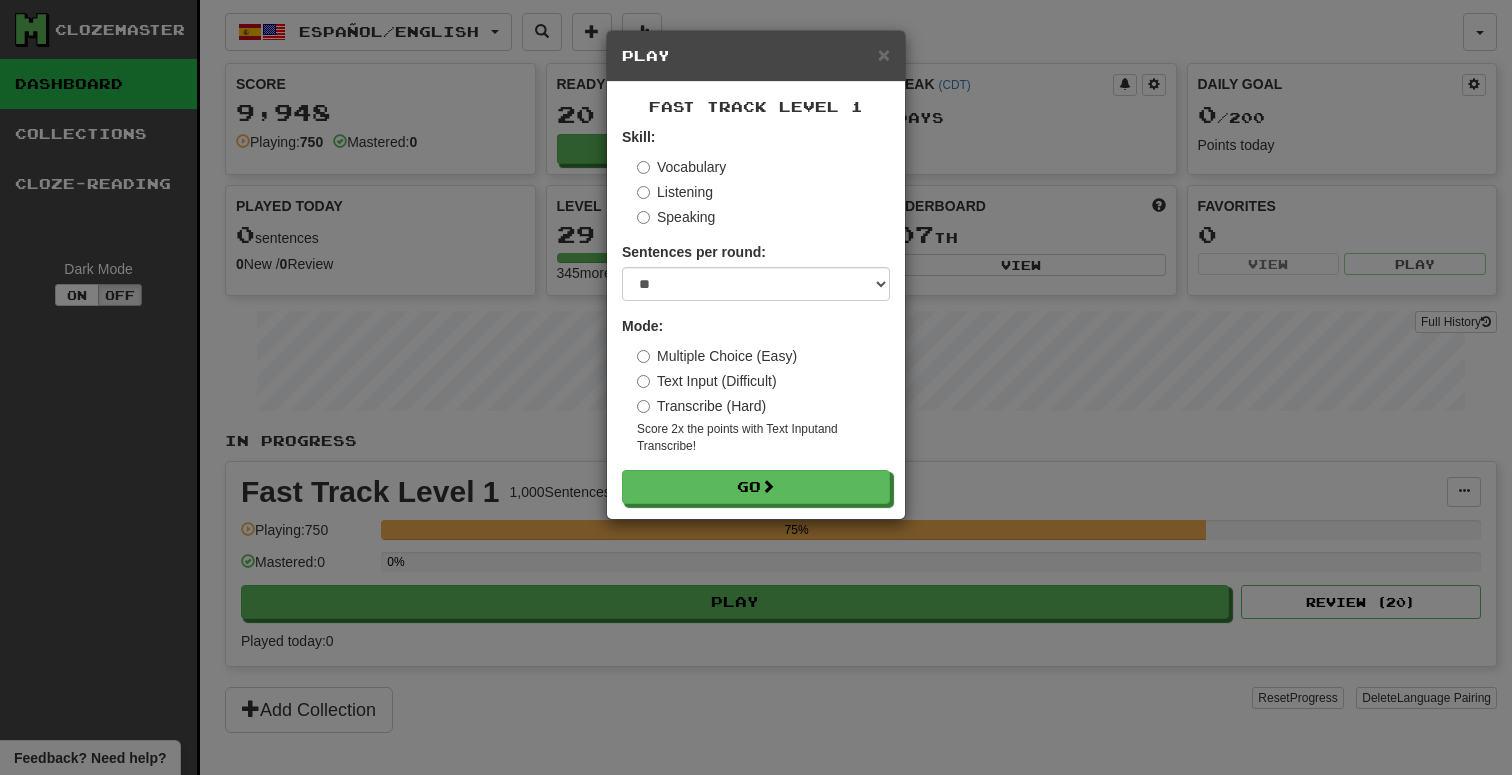 click on "Transcribe (Hard)" at bounding box center (701, 406) 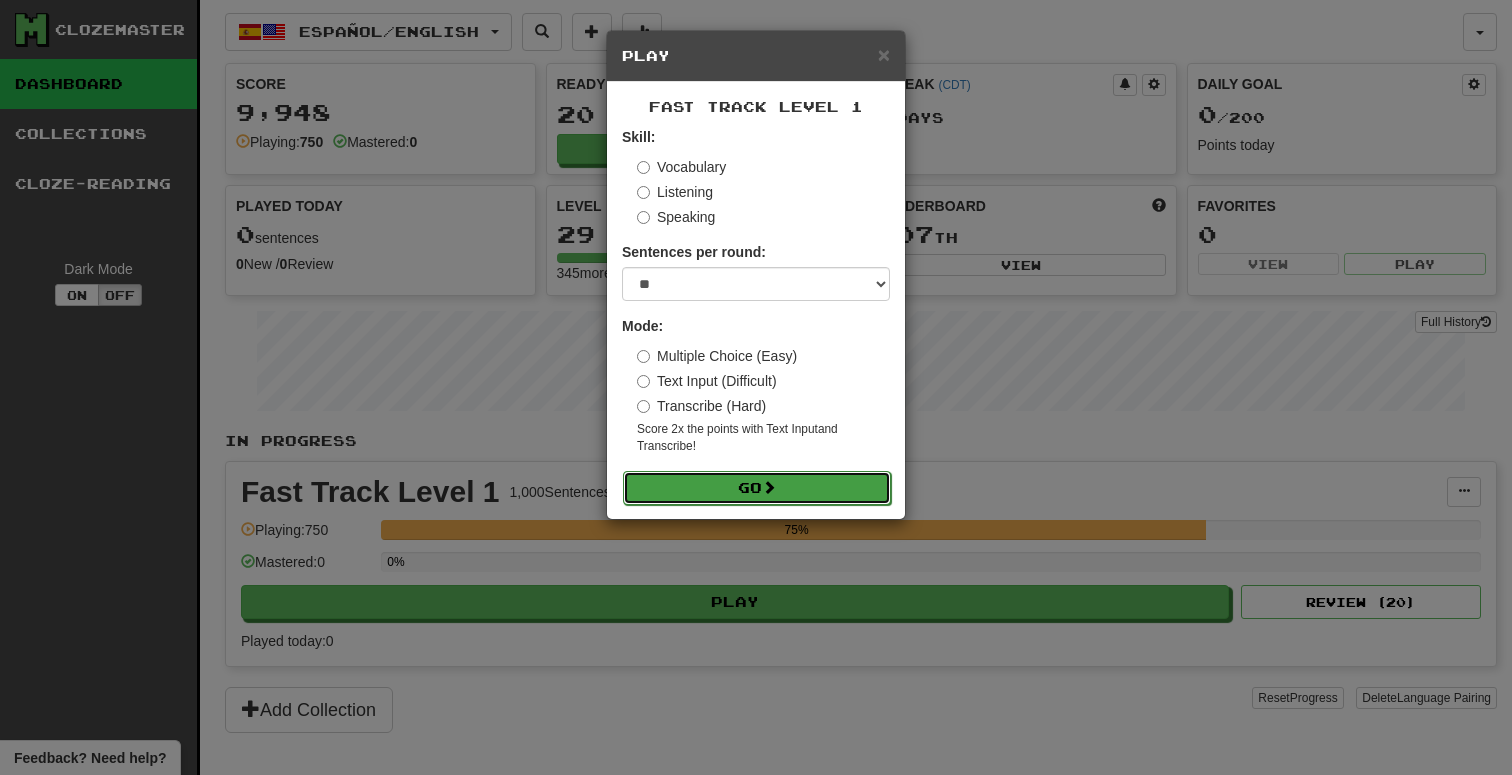 click on "Go" at bounding box center [757, 488] 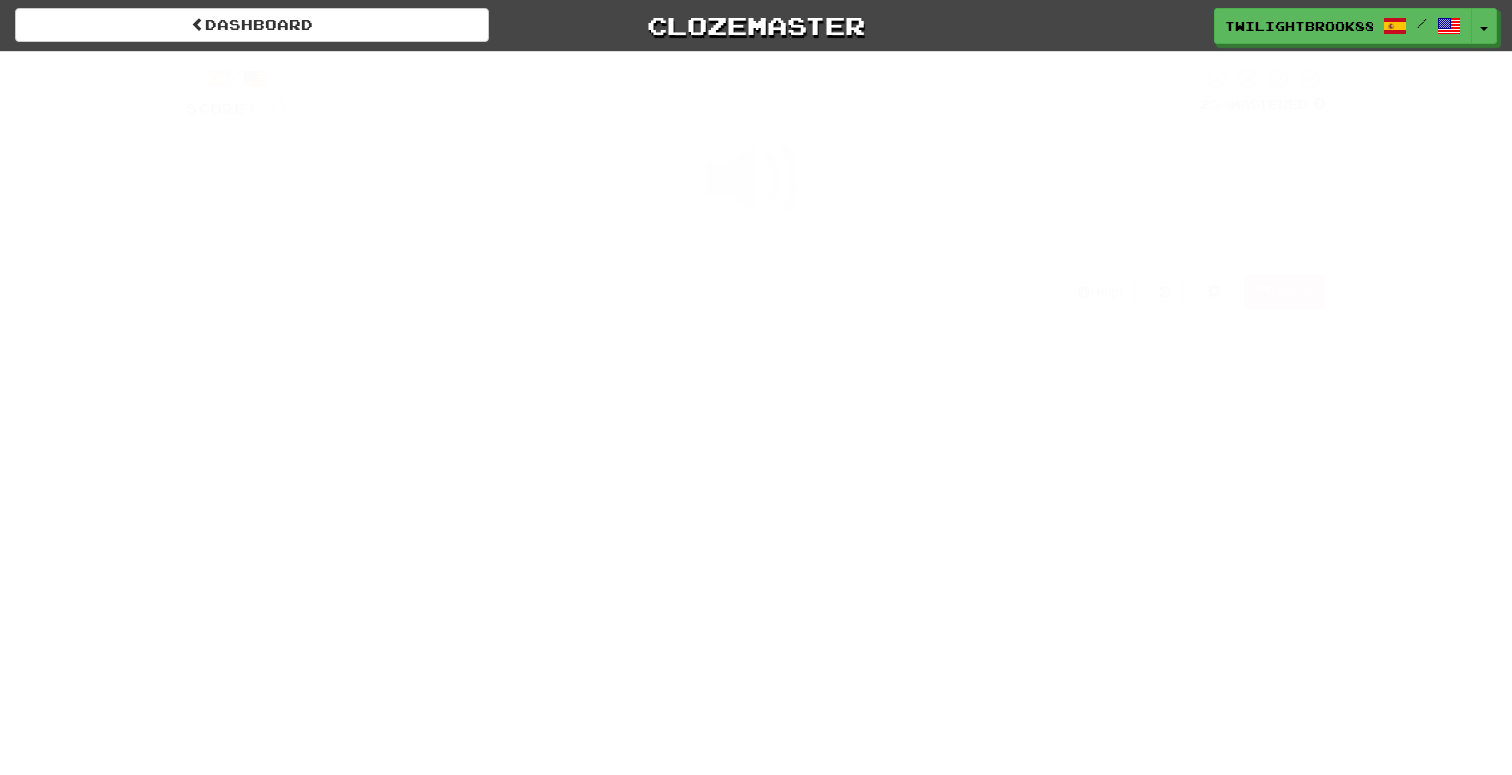 scroll, scrollTop: 0, scrollLeft: 0, axis: both 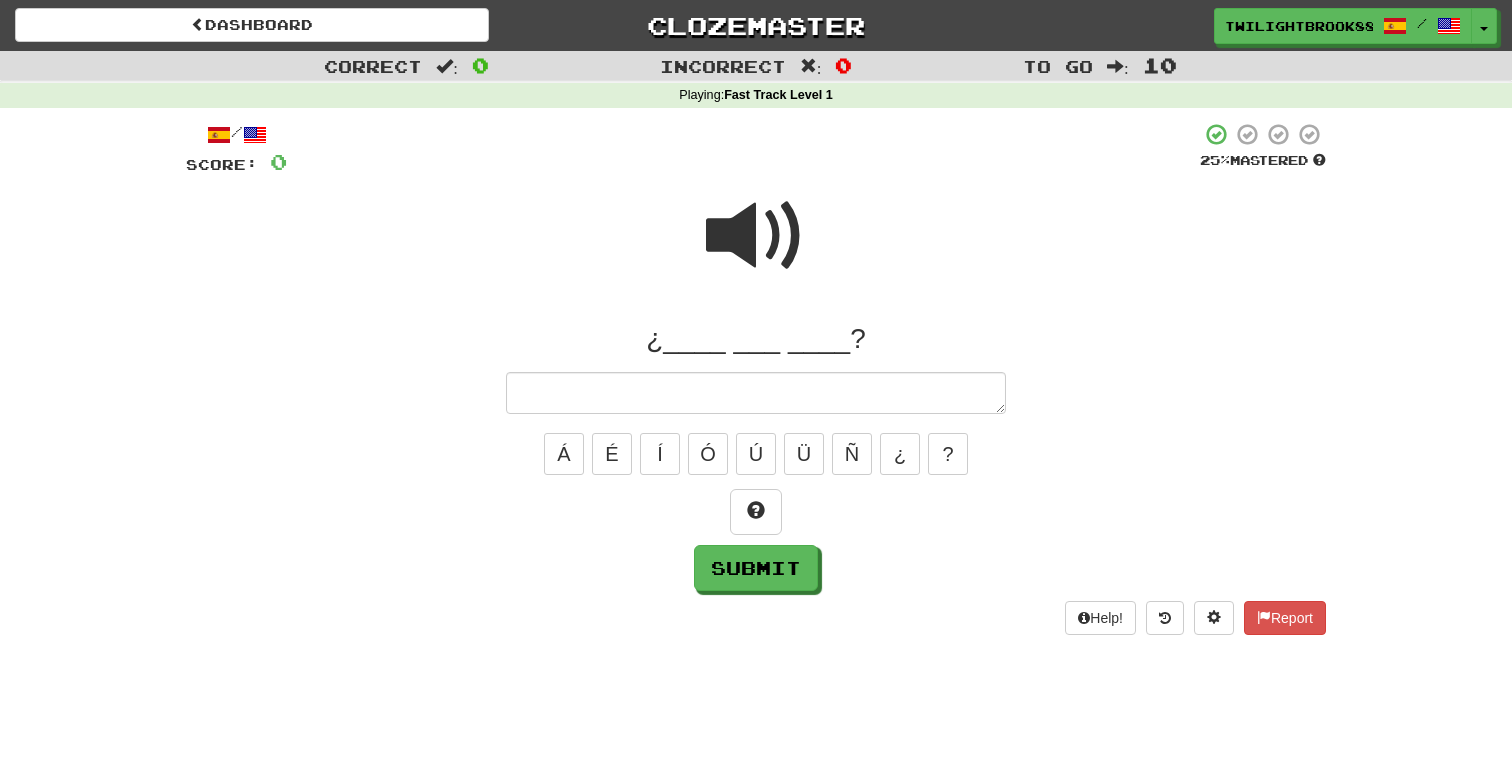 type on "*" 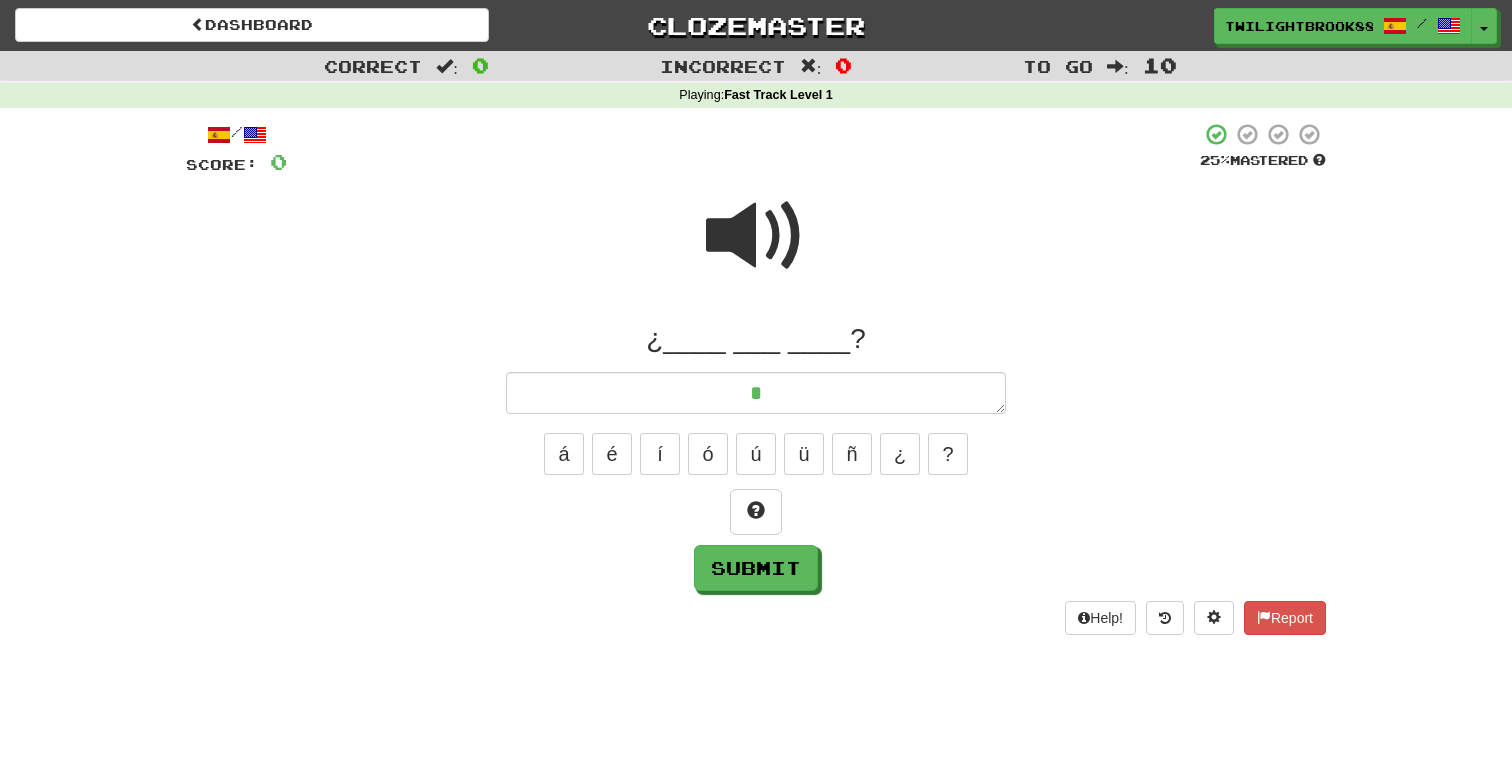 type on "*" 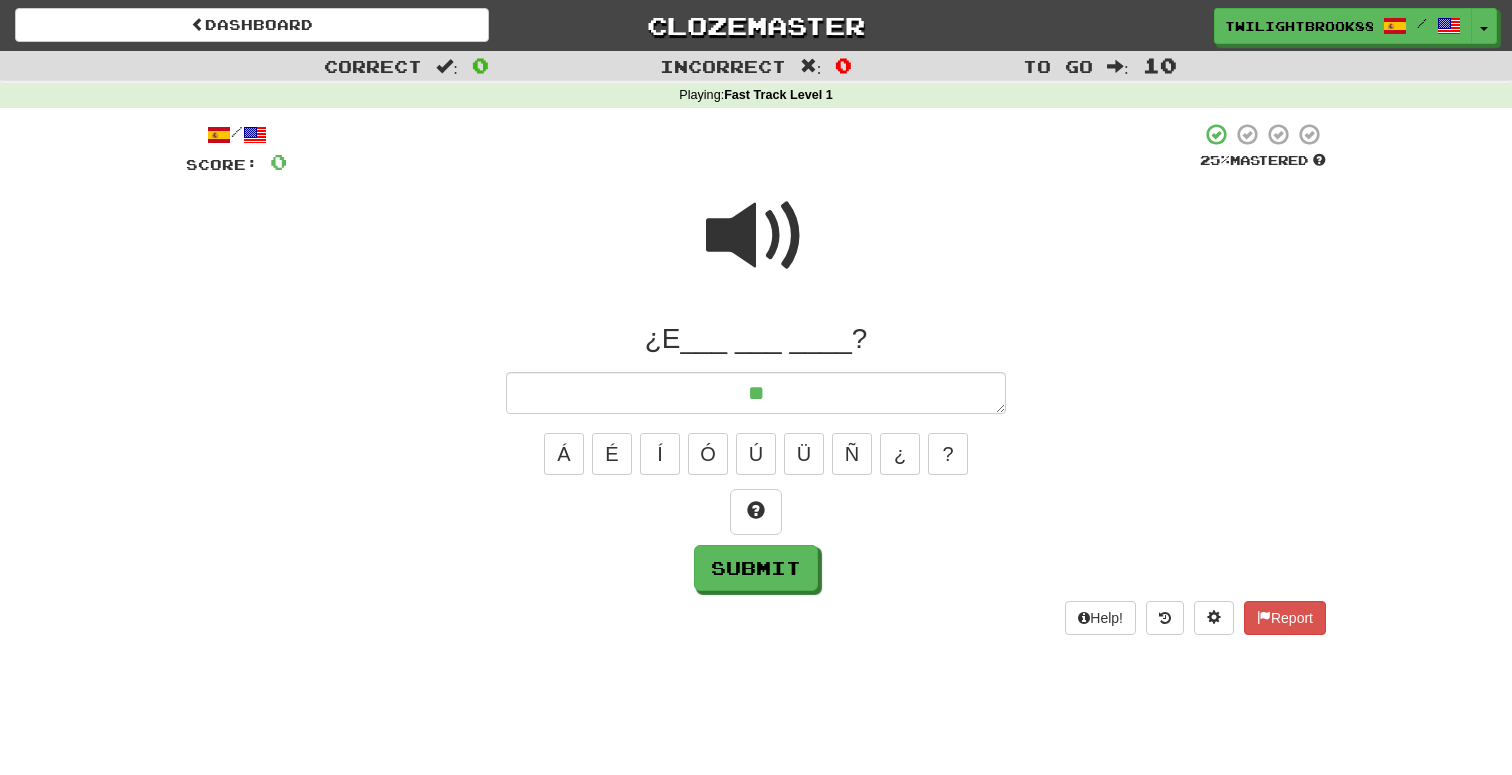 type on "*" 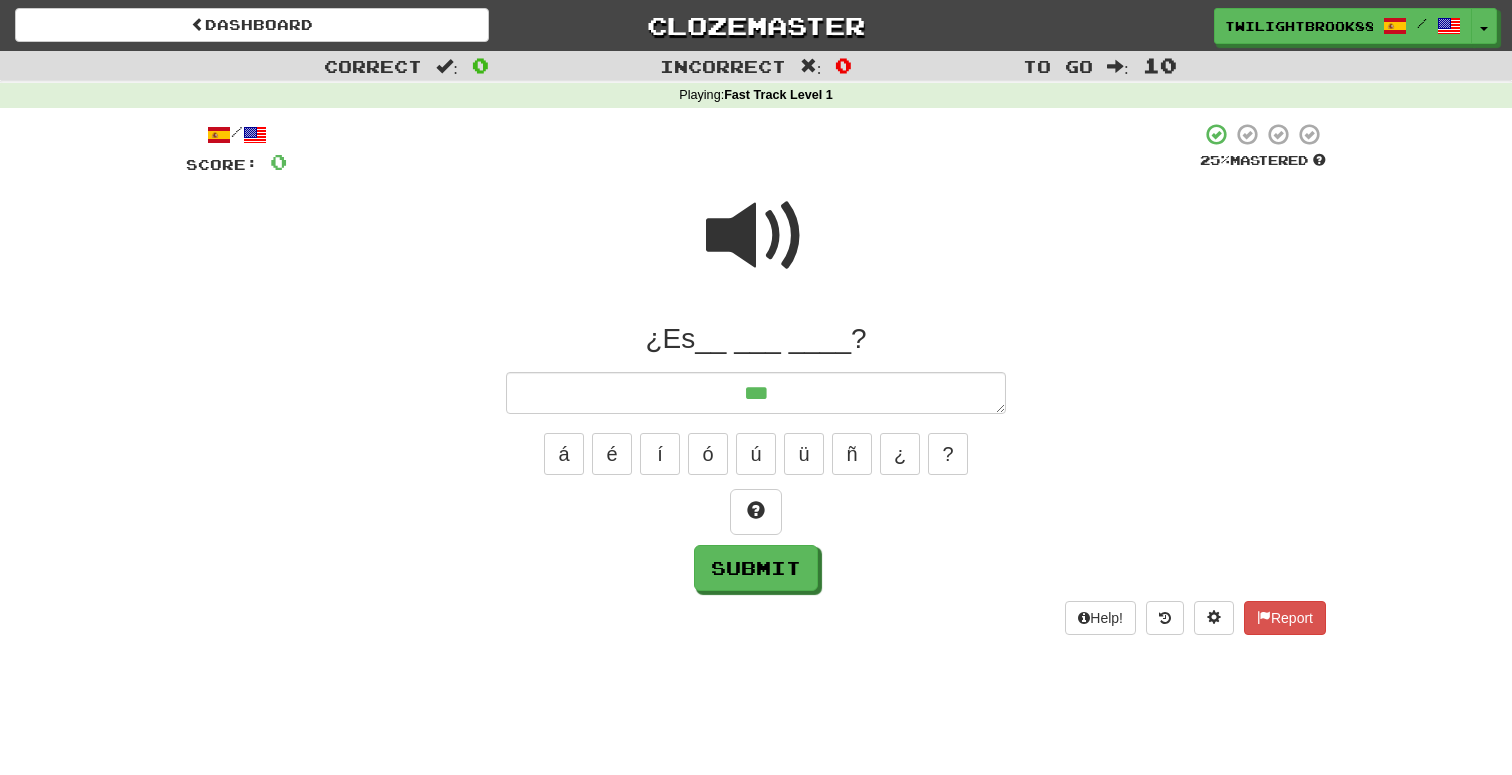 type on "*" 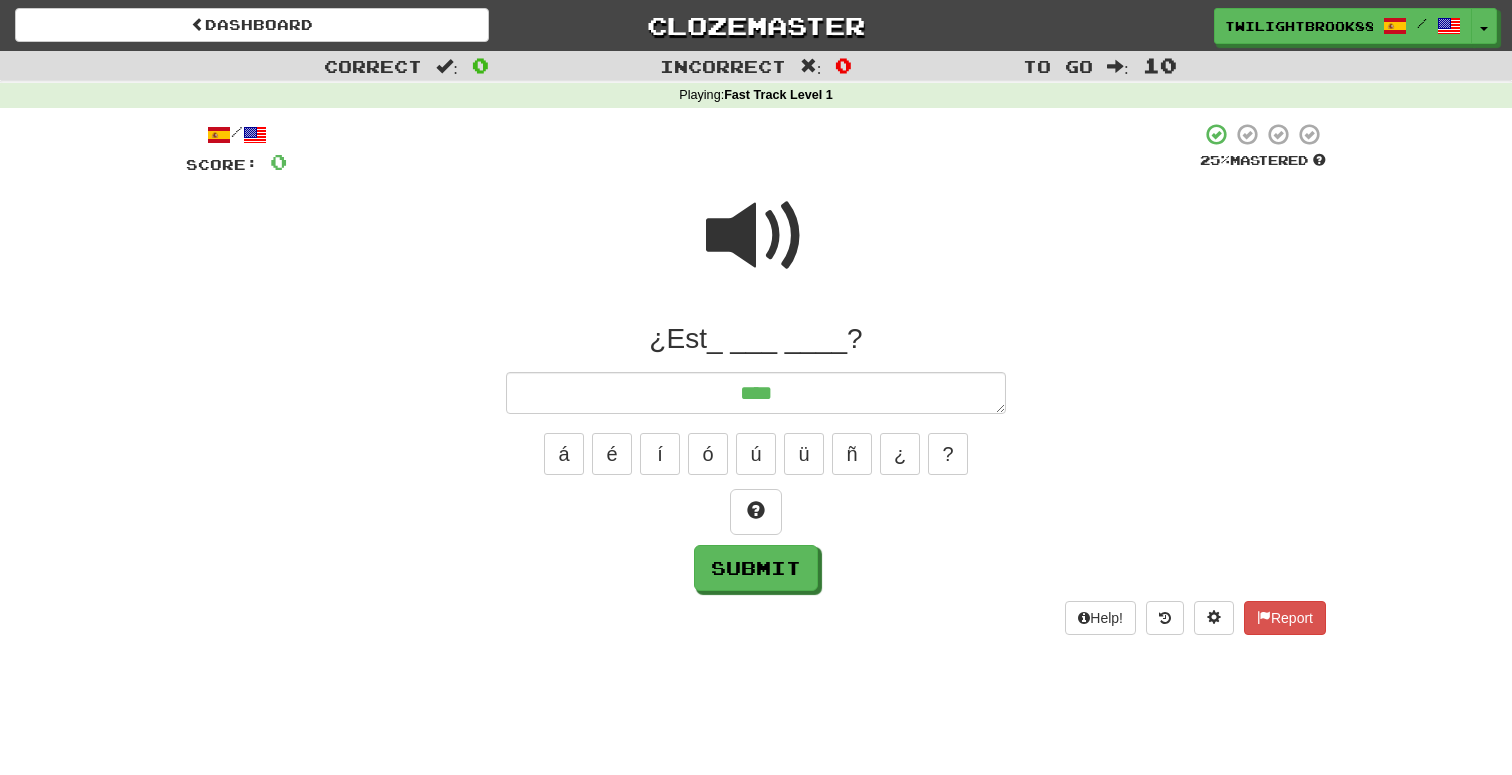 type on "*" 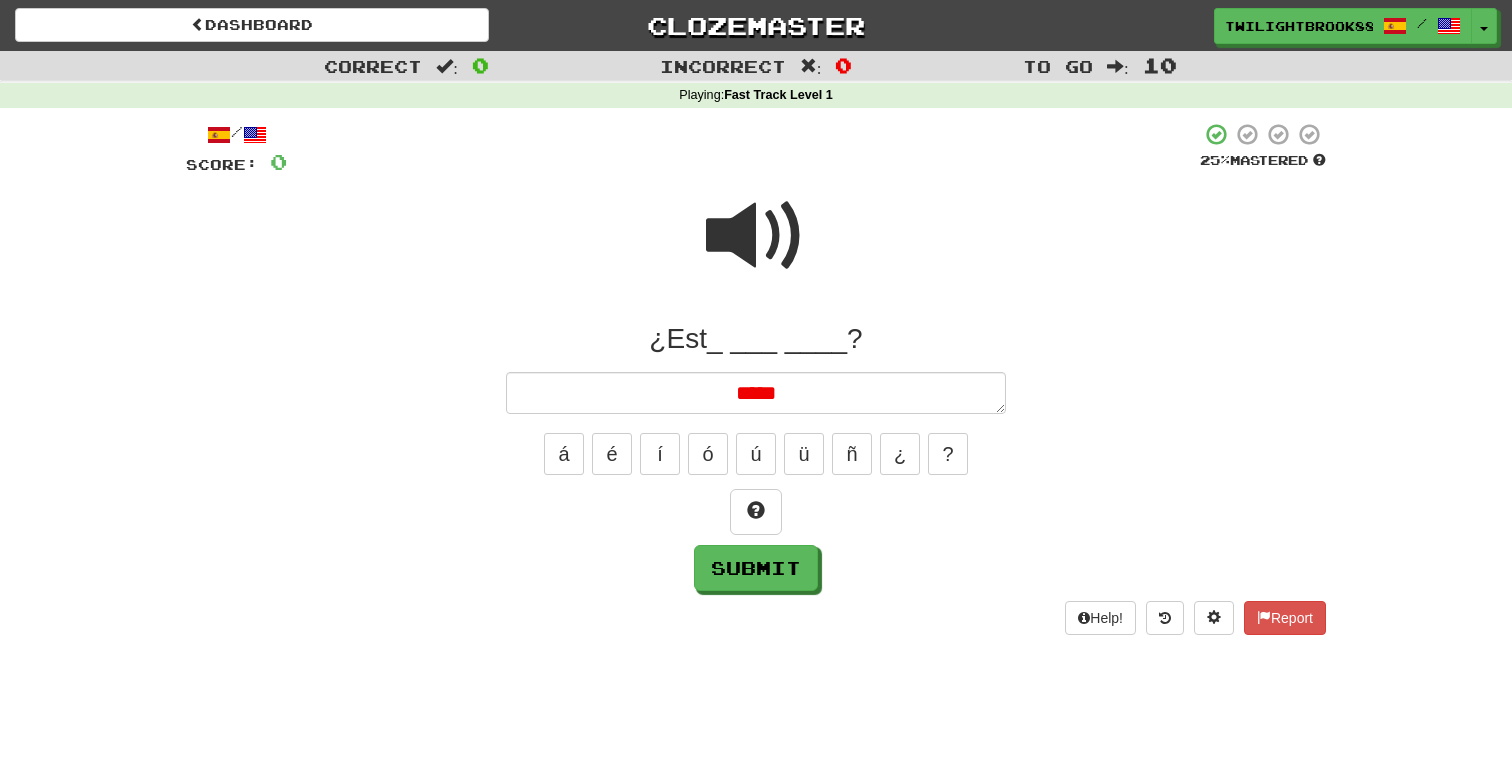 type on "*" 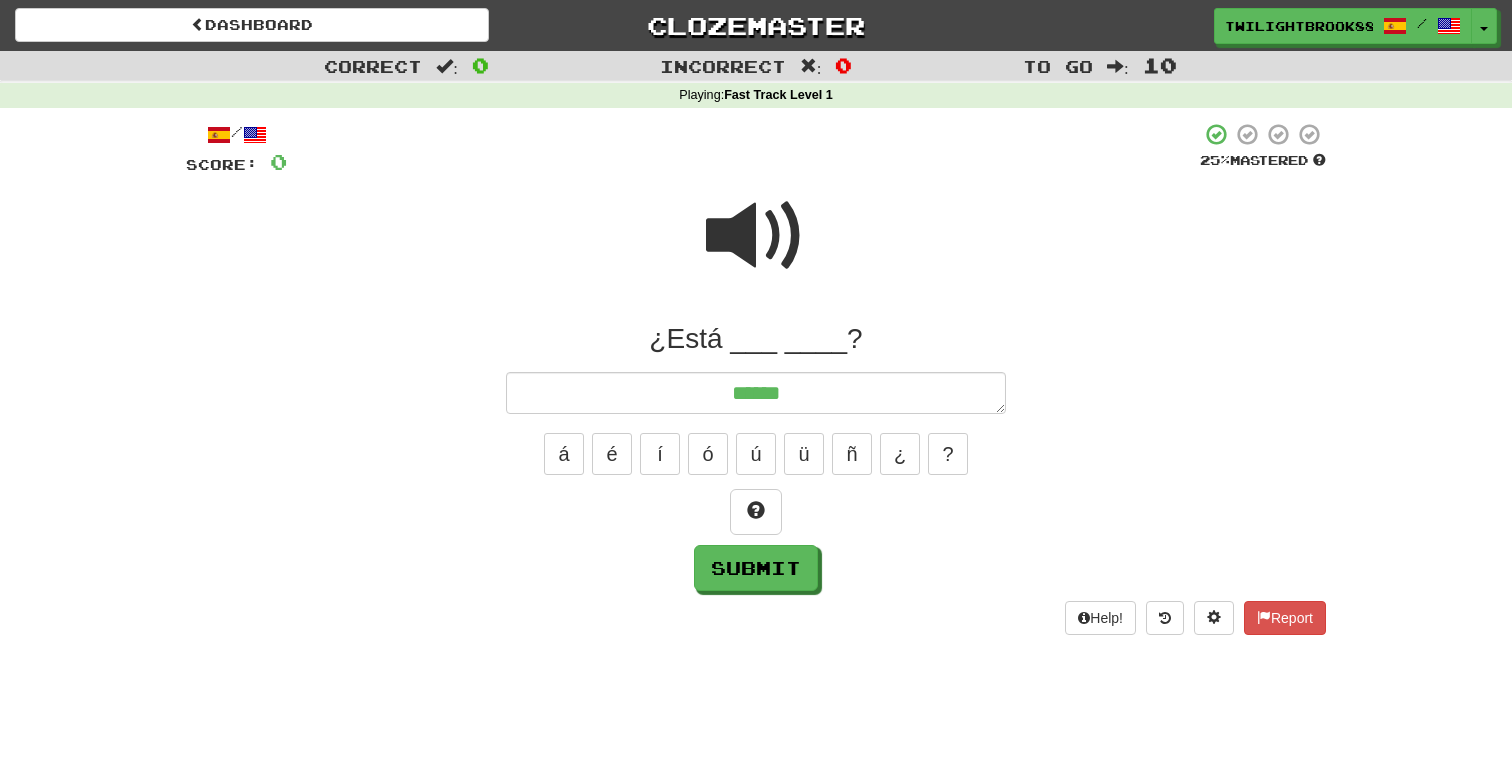 type on "*" 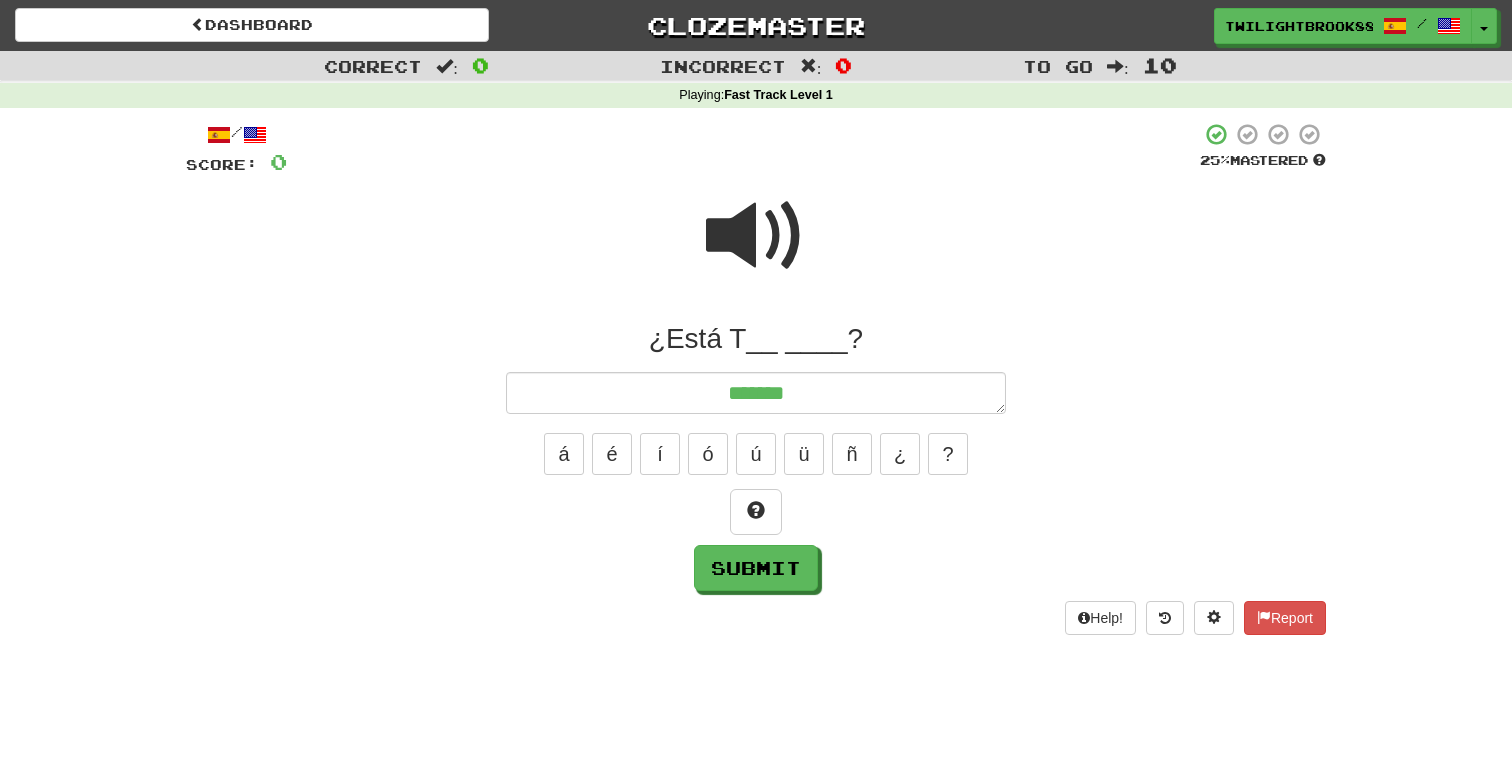 type on "*" 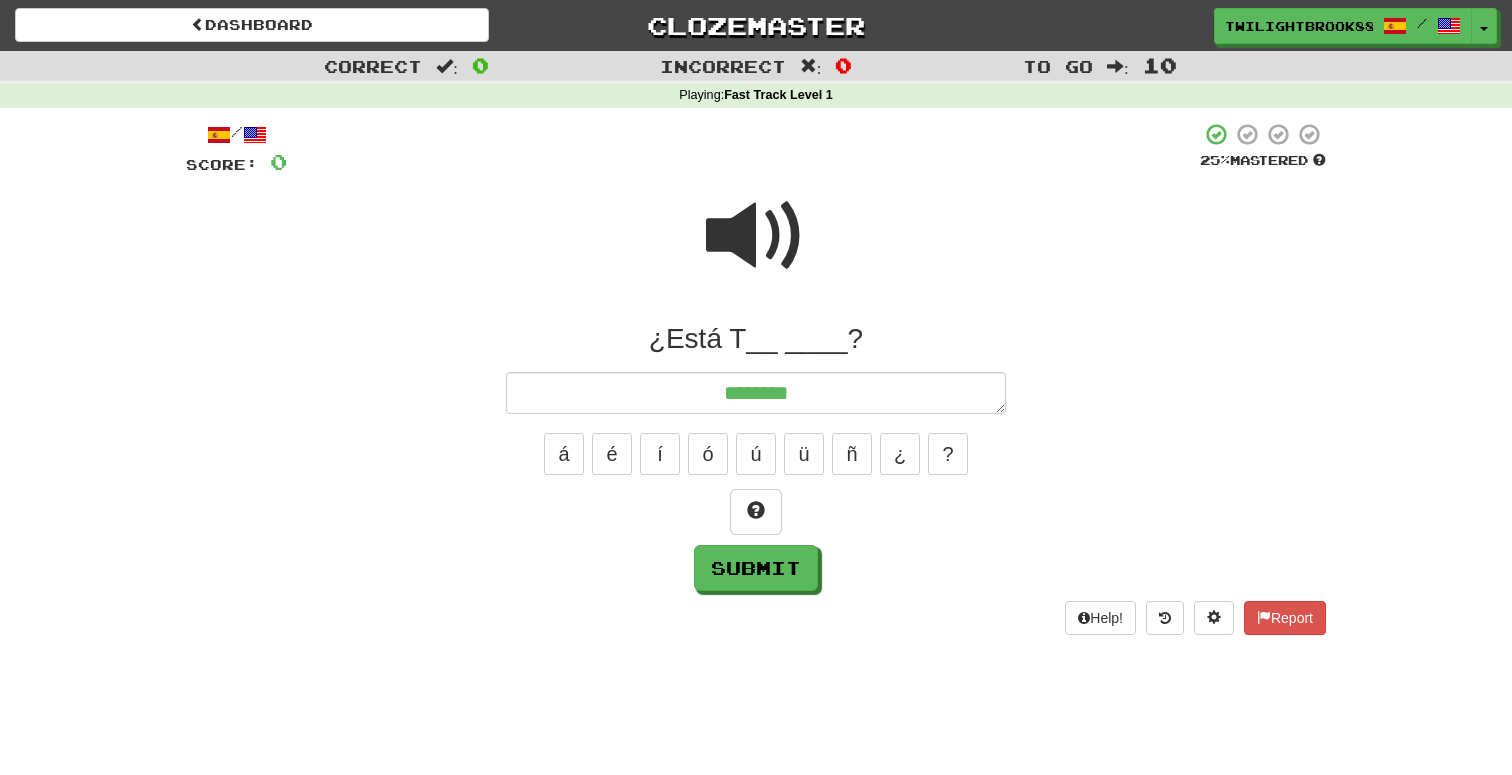 type on "*********" 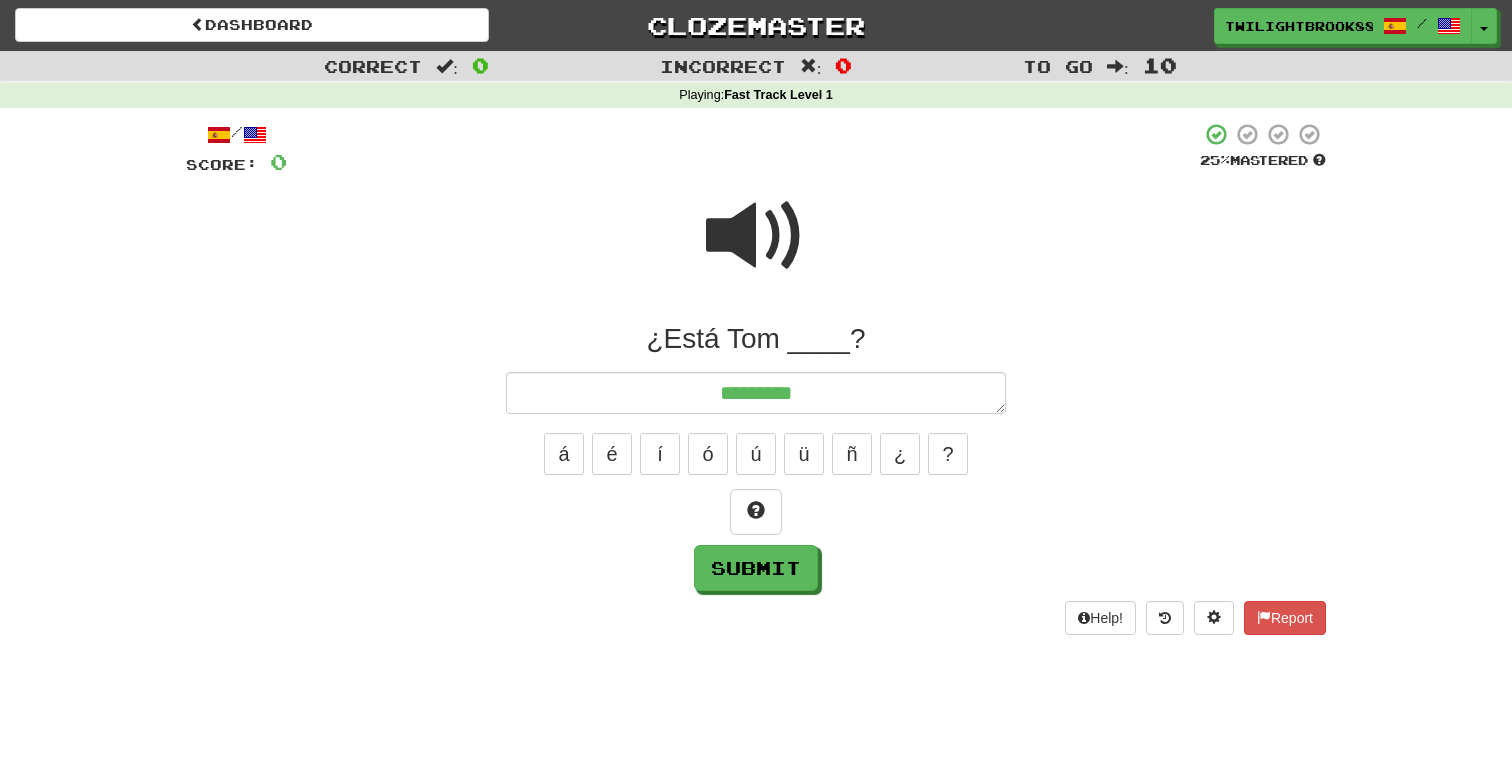 type on "*" 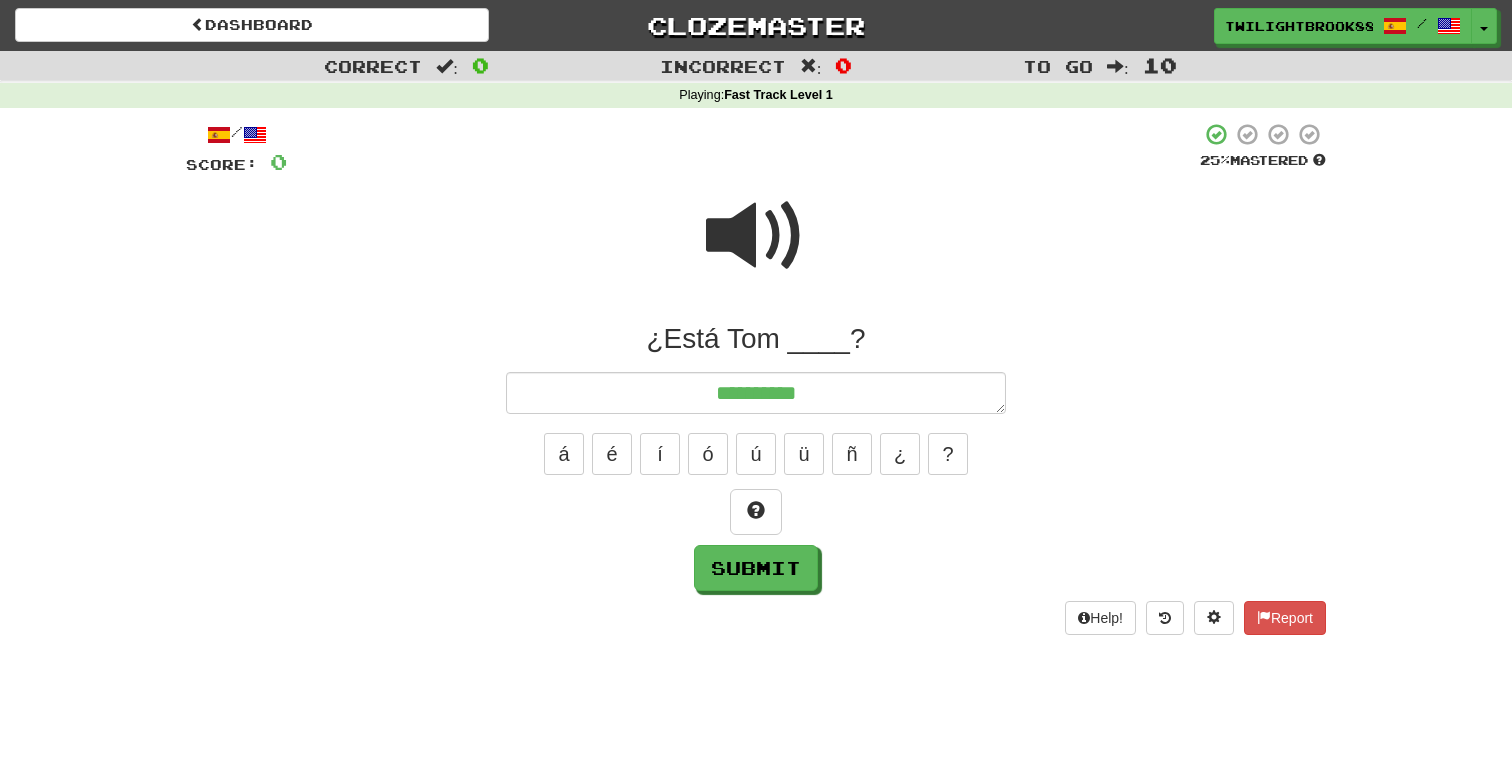 type on "*" 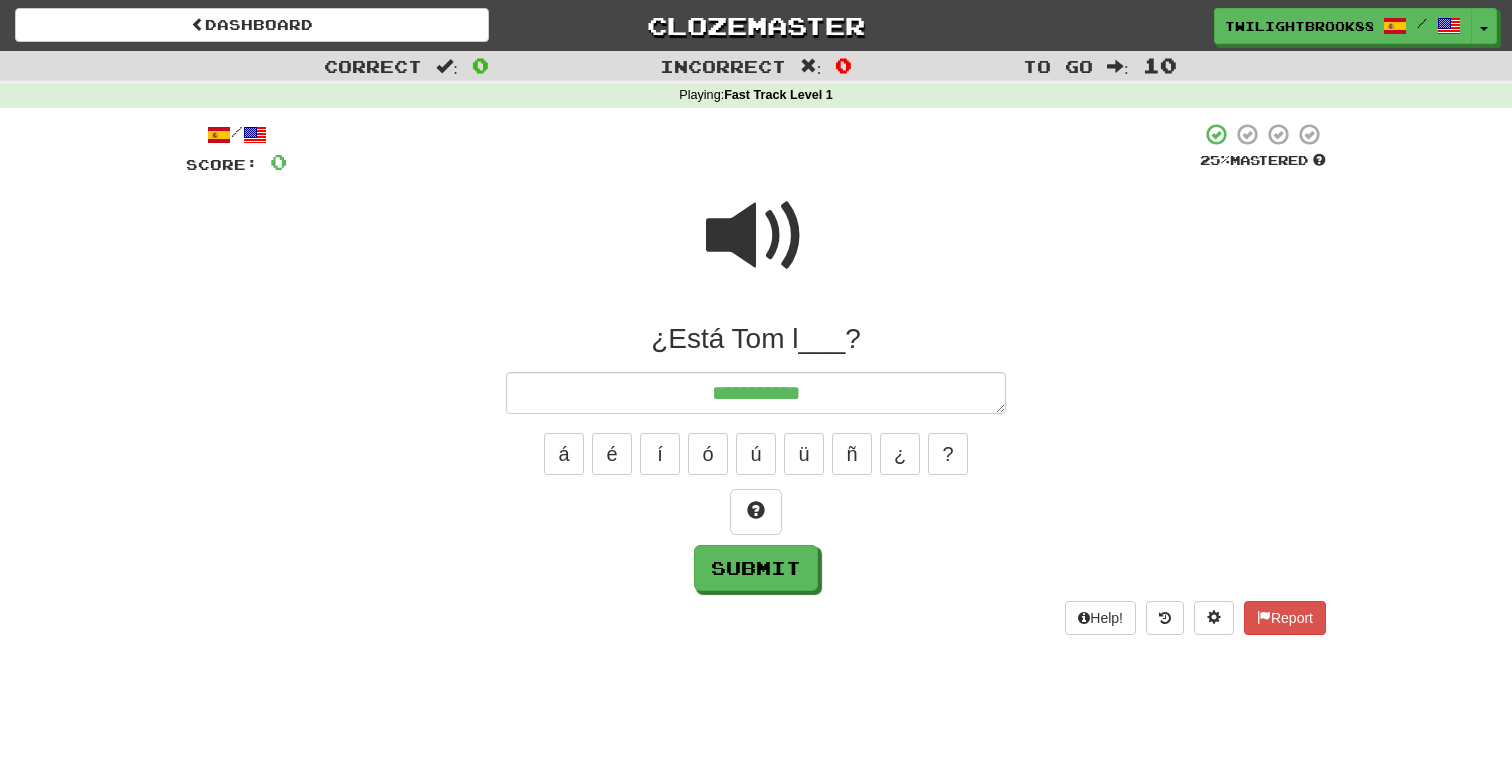 type on "*" 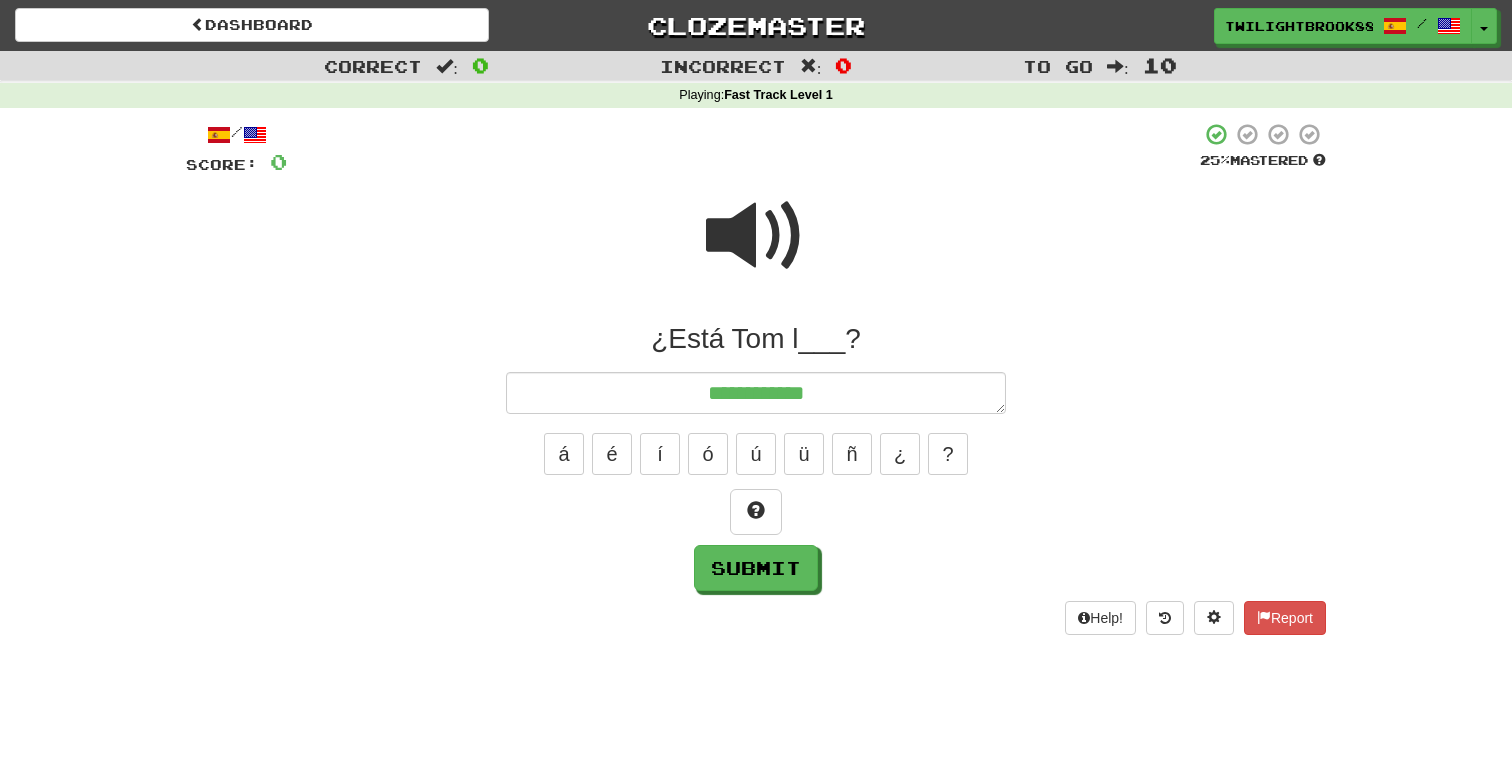 type on "*" 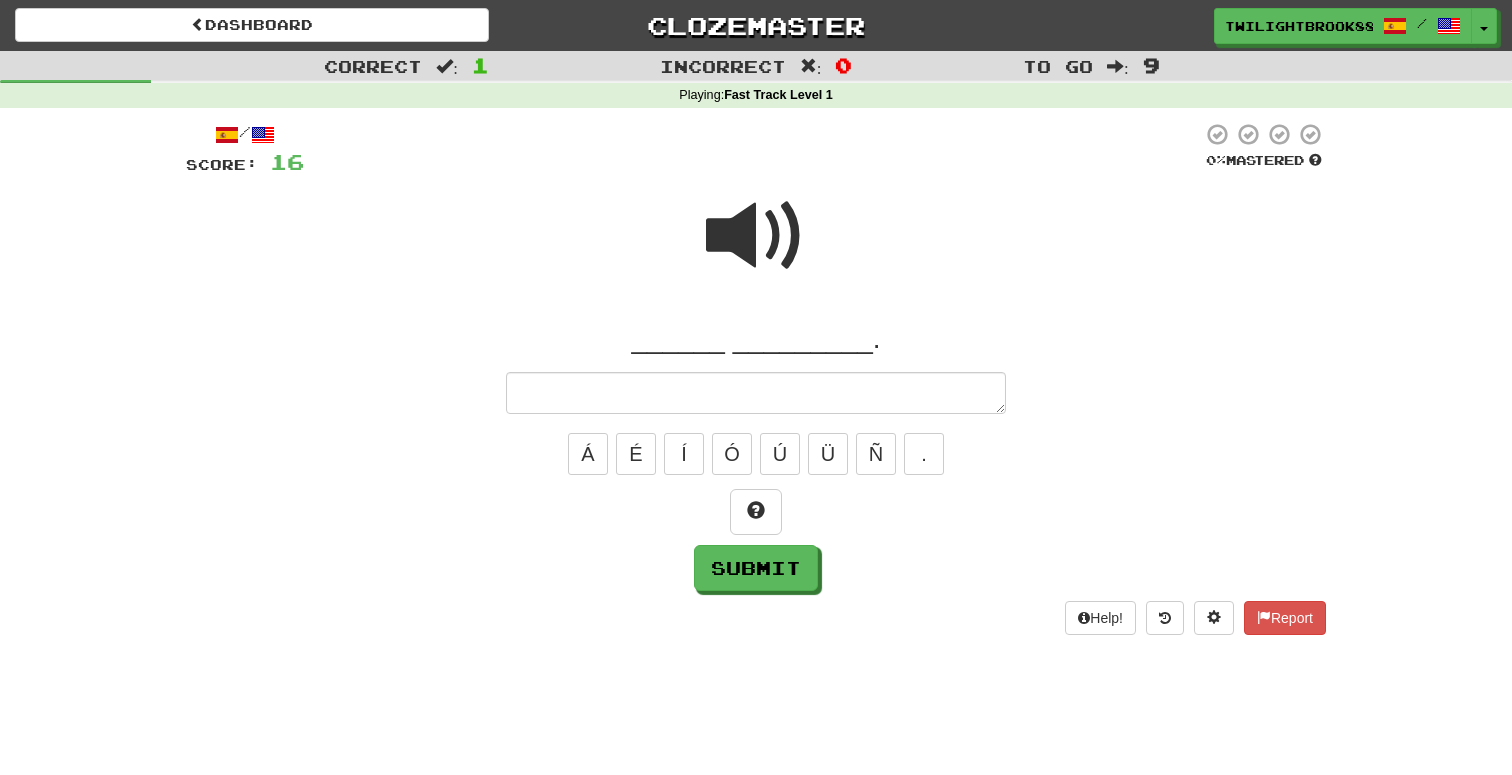 type on "*" 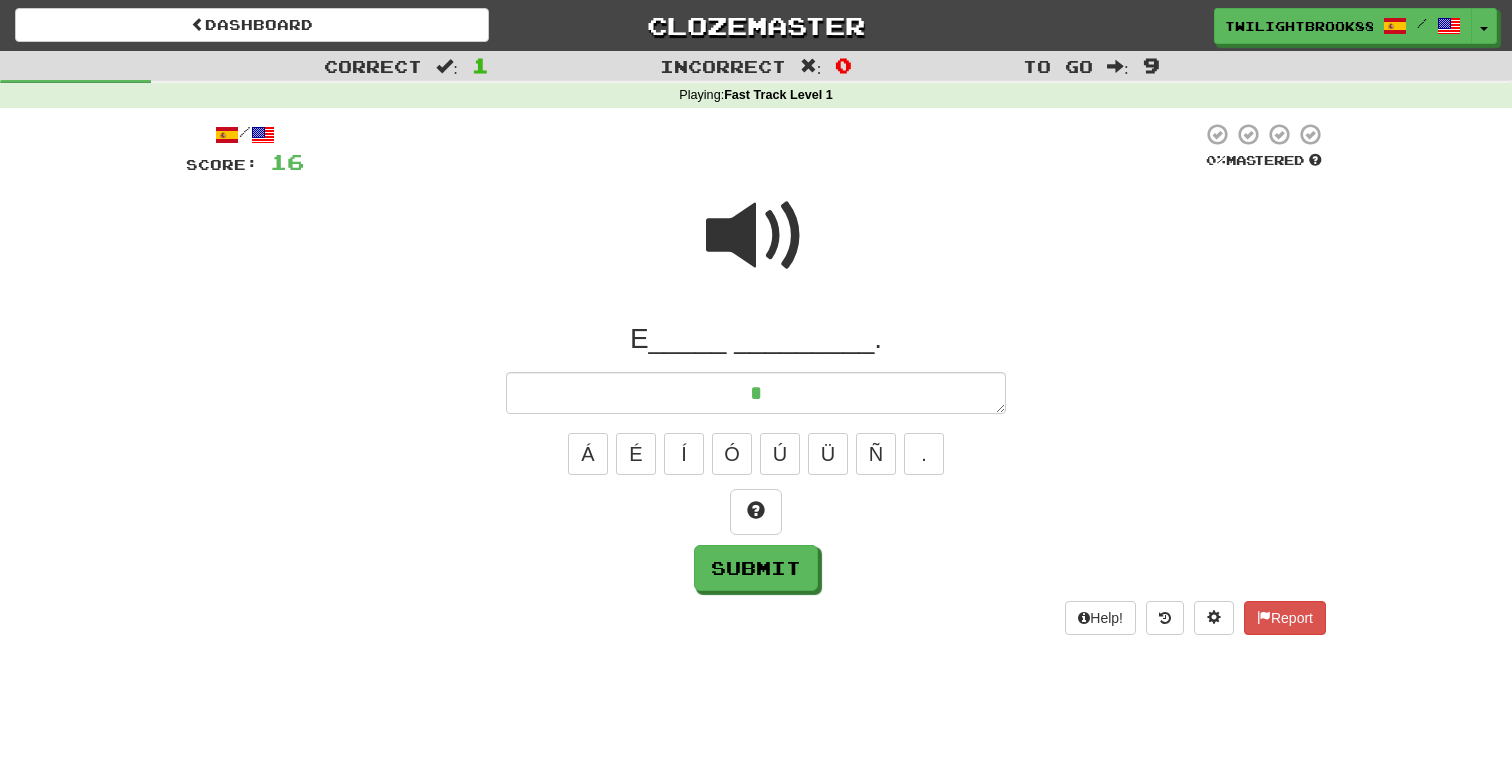 type on "*" 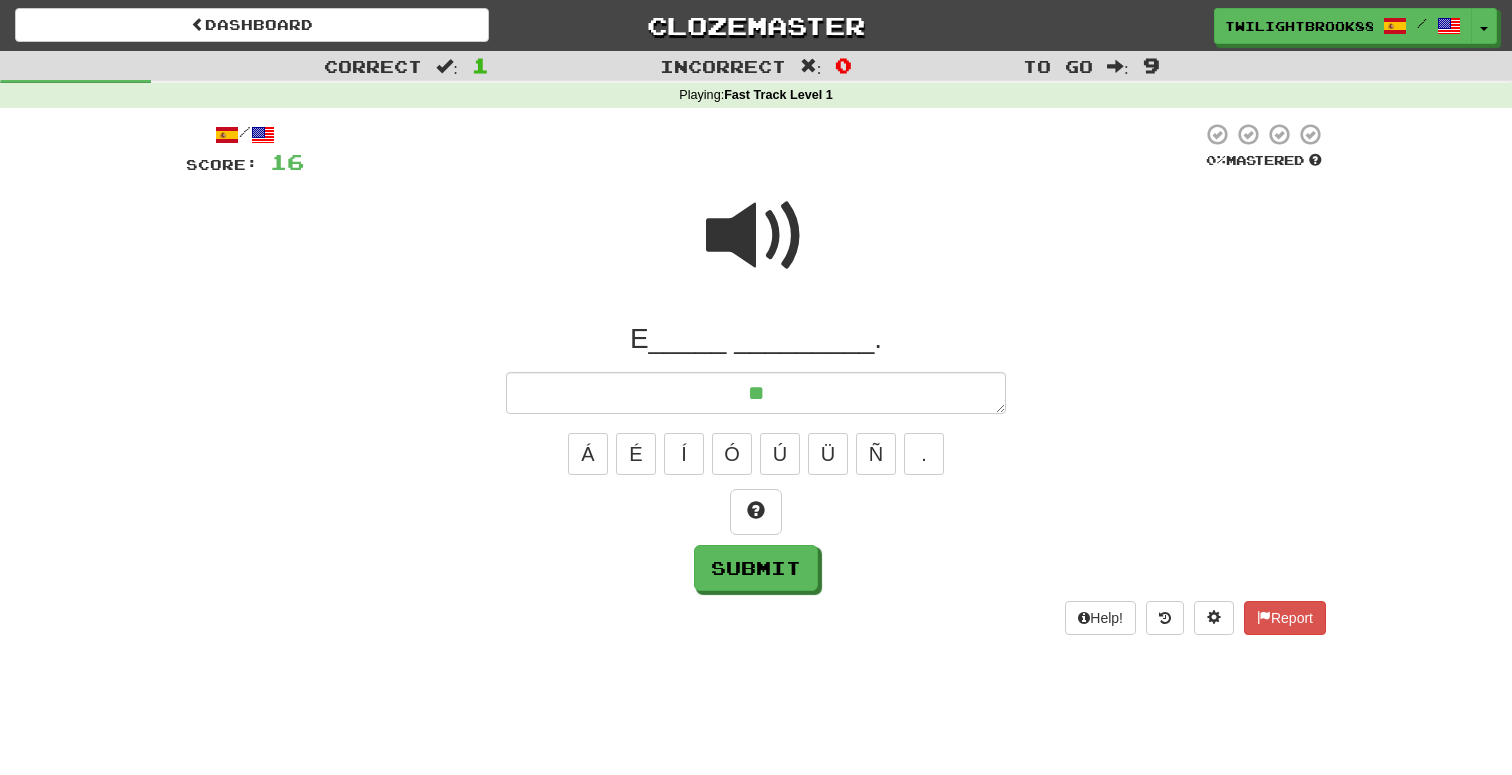 type on "*" 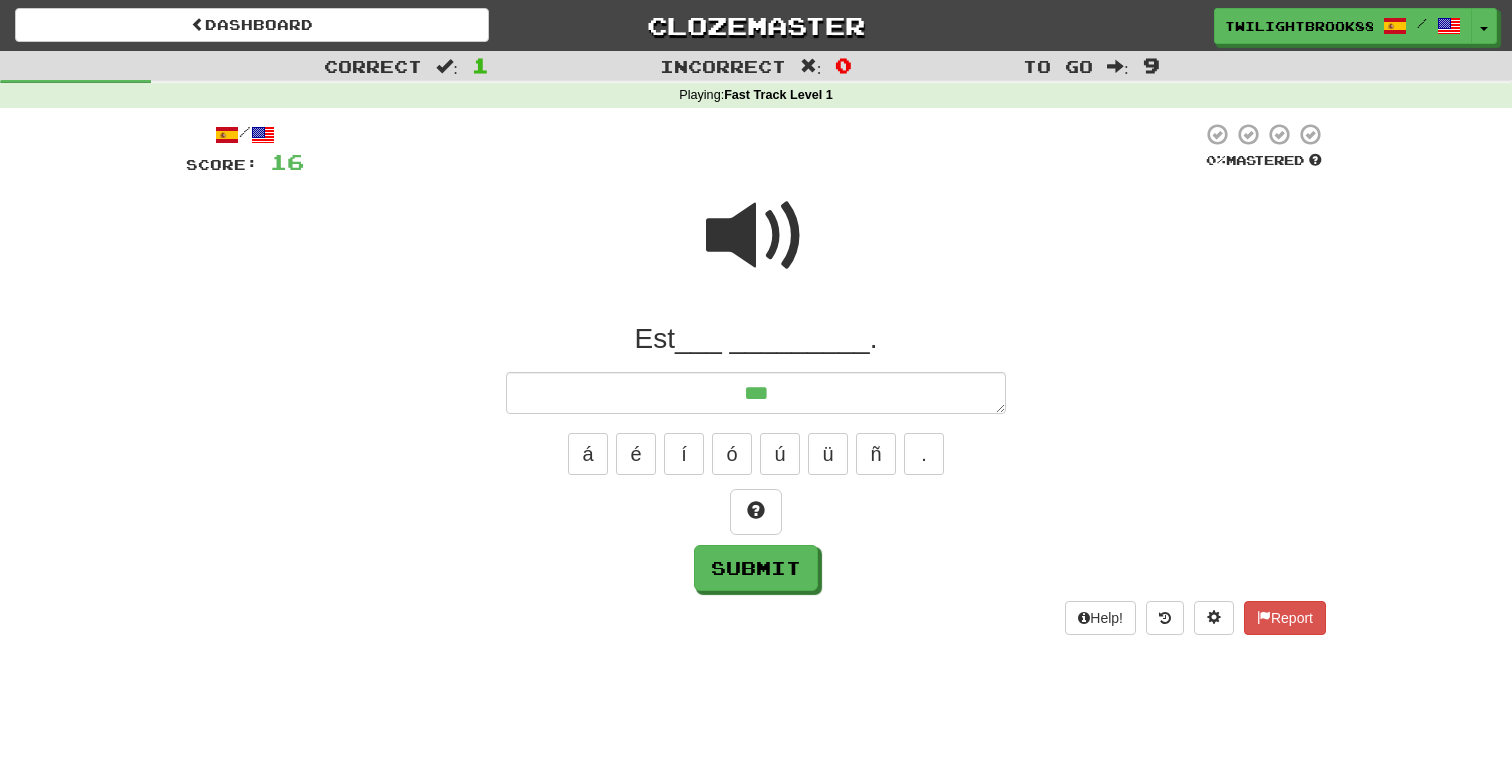 type on "*" 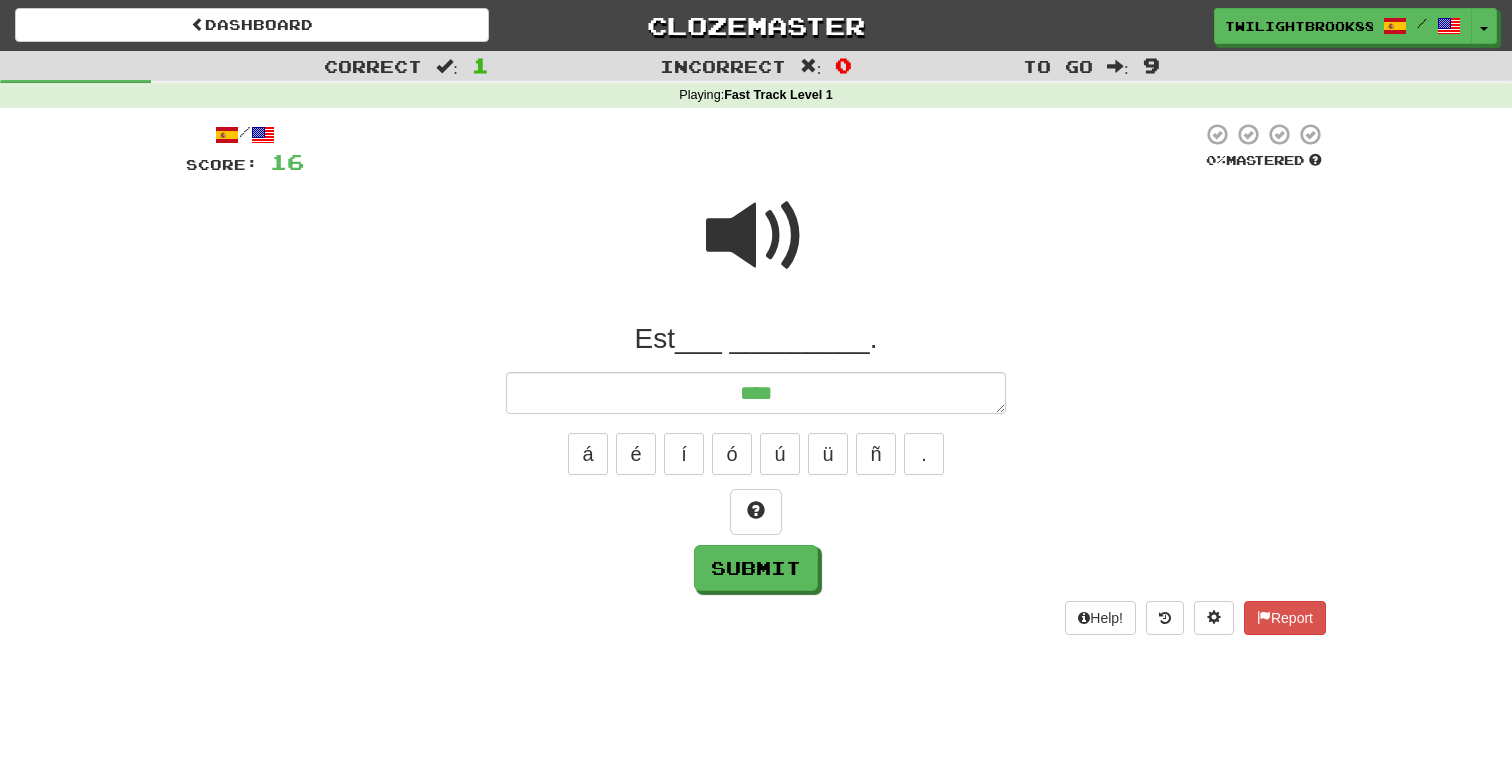 type on "*" 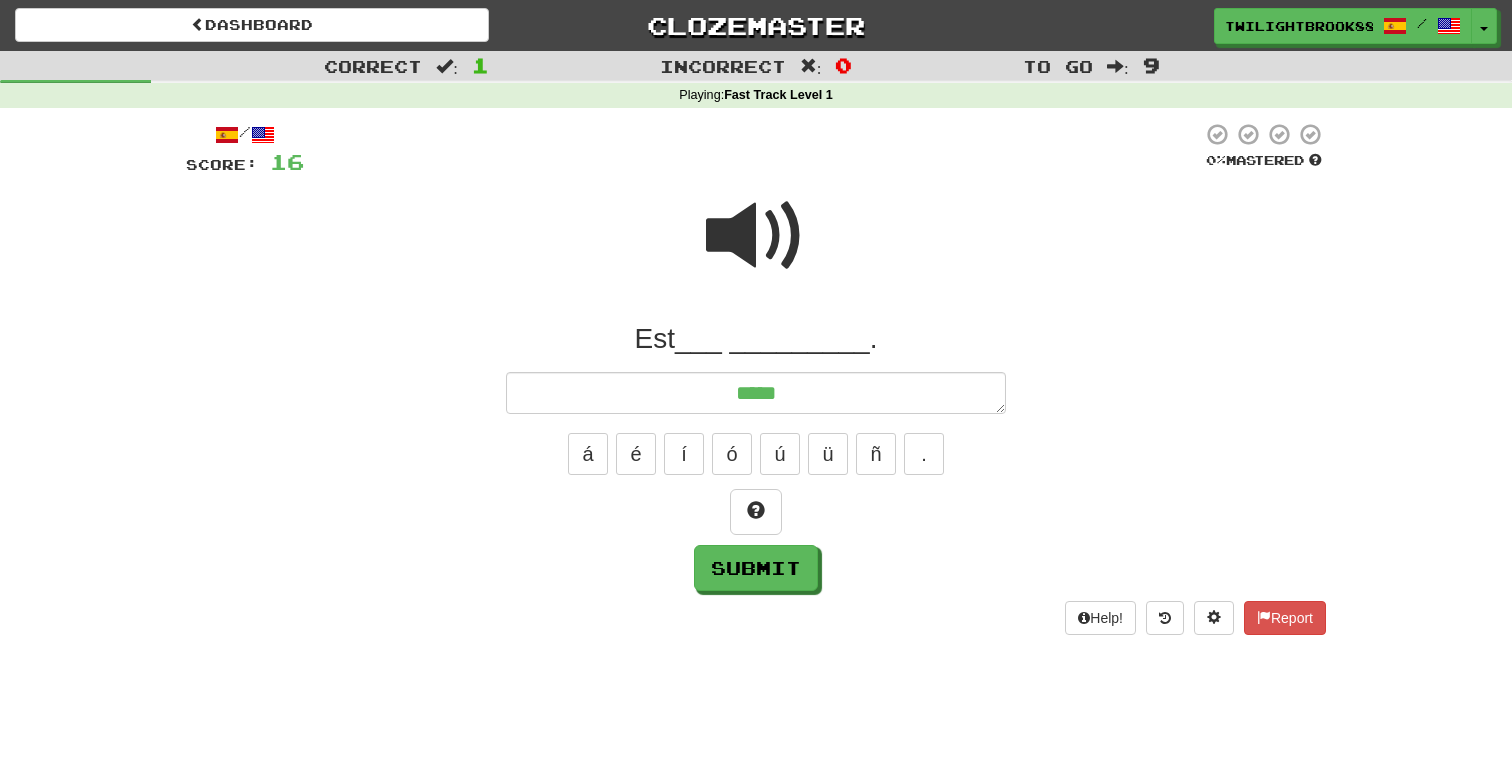 type on "*" 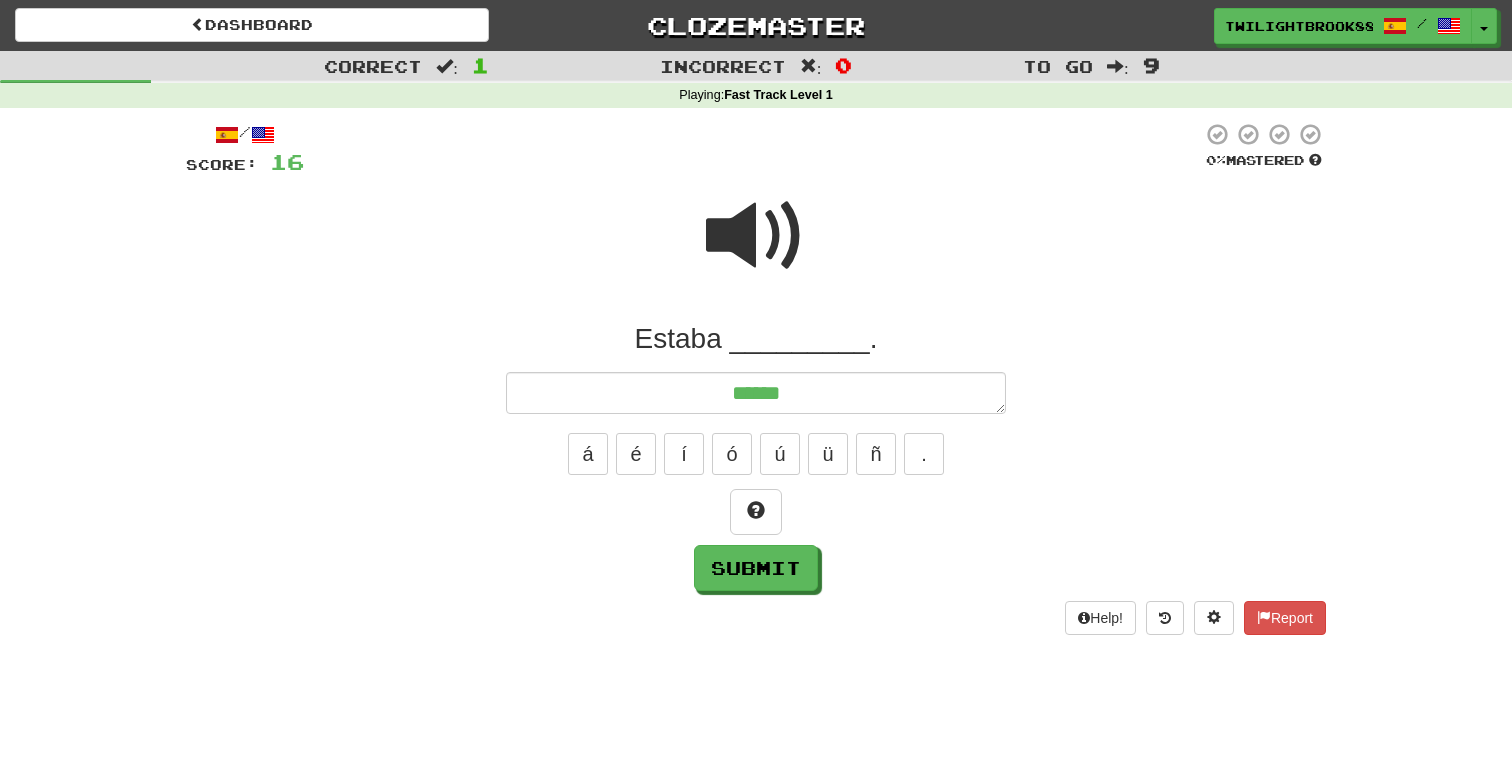 type on "*" 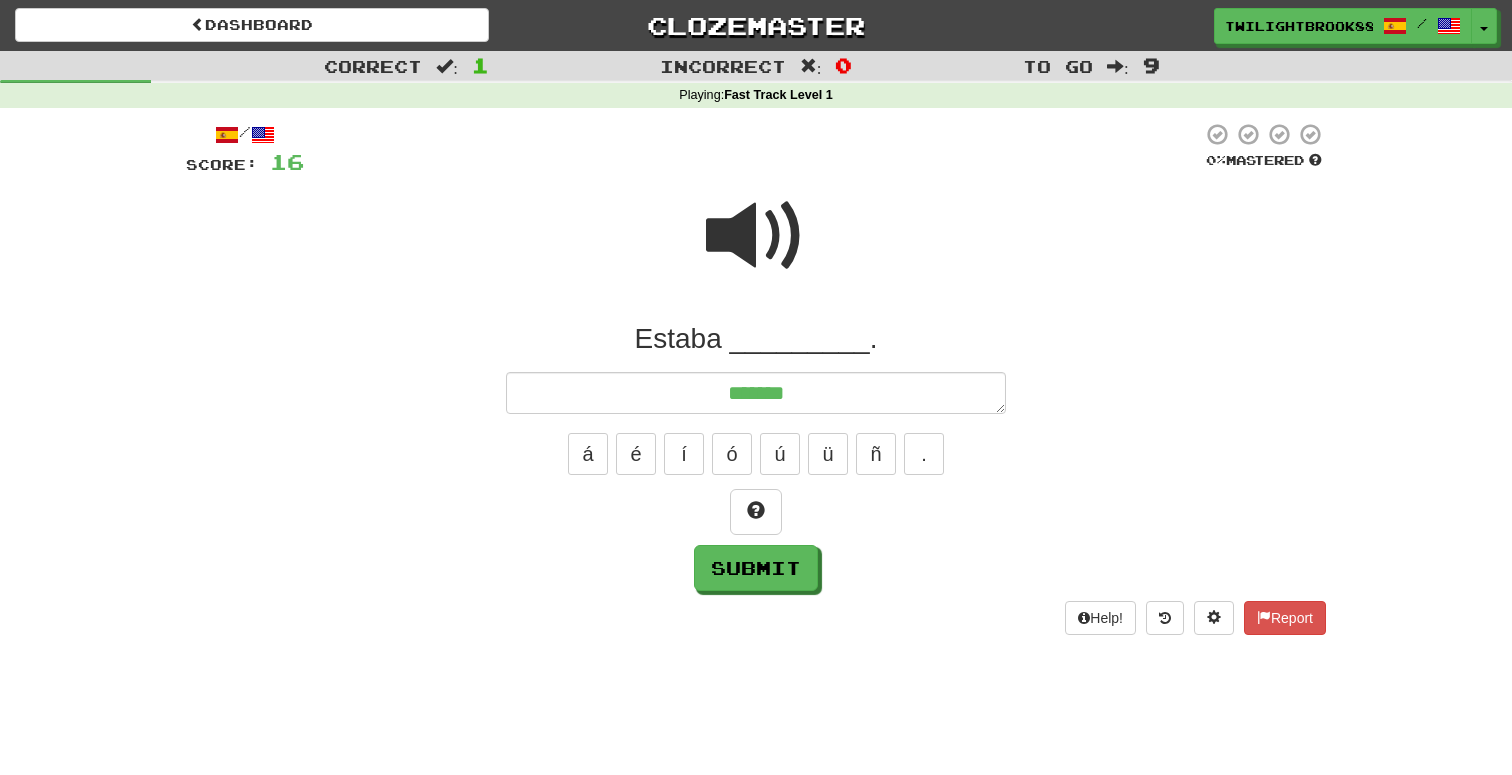 type on "*" 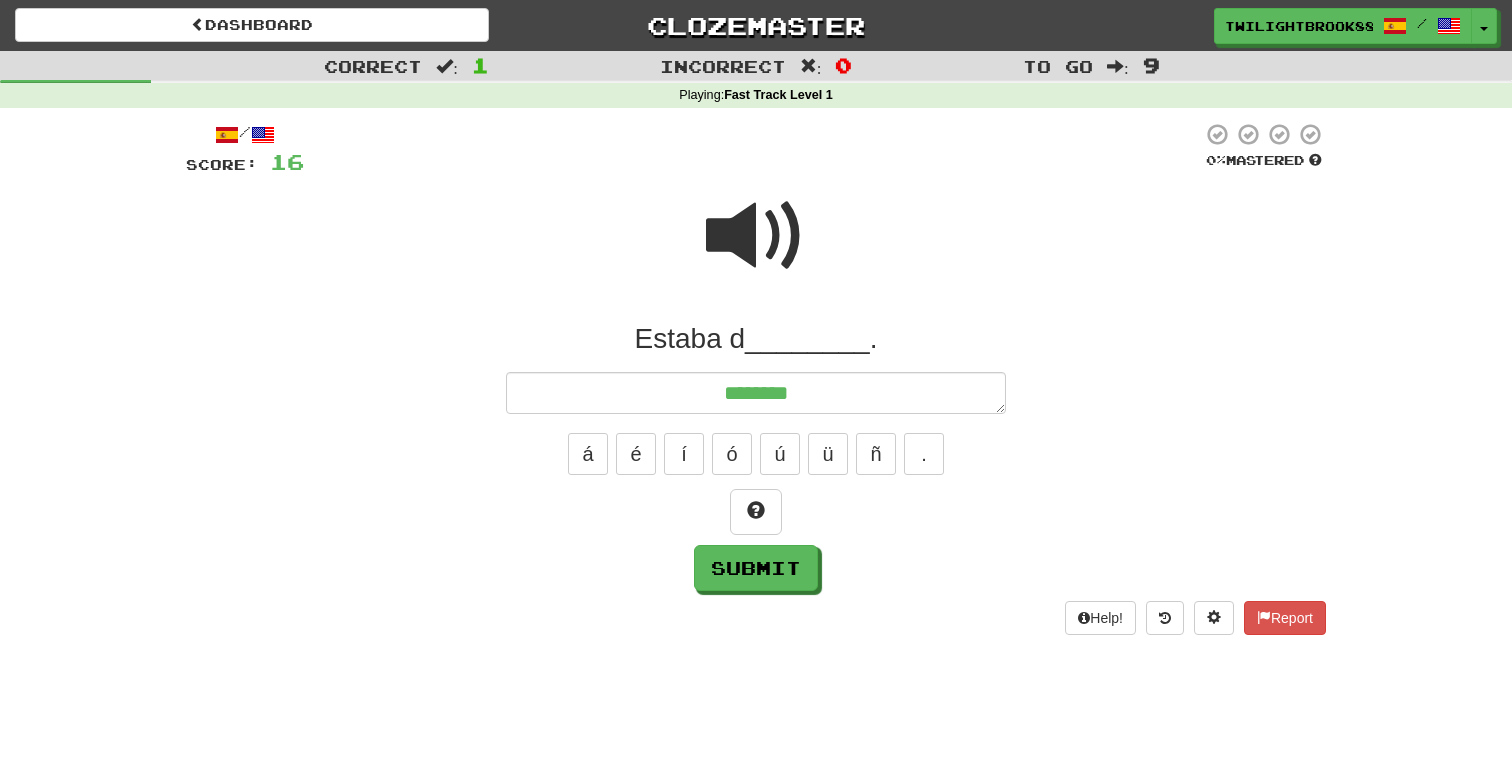 type on "*" 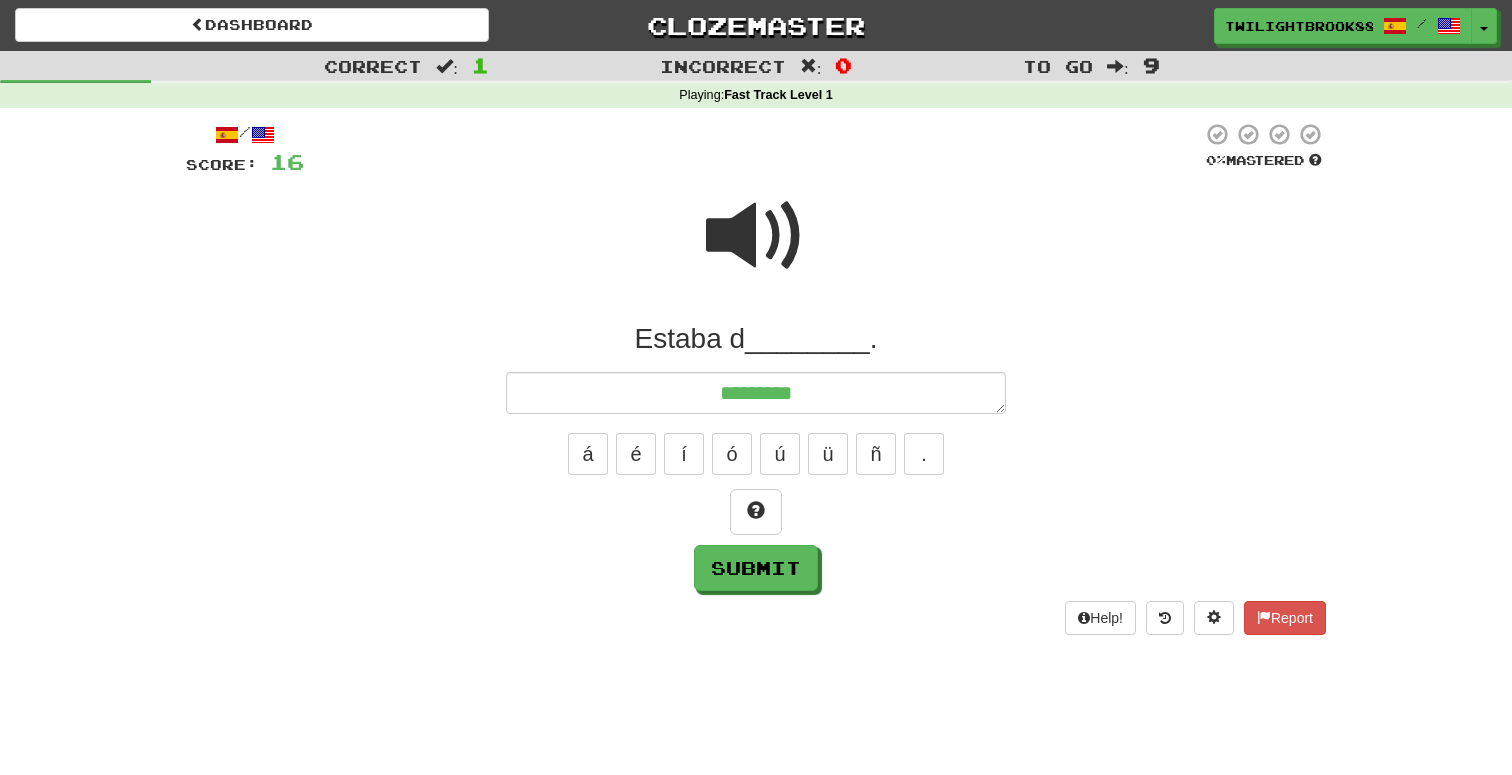 type on "*" 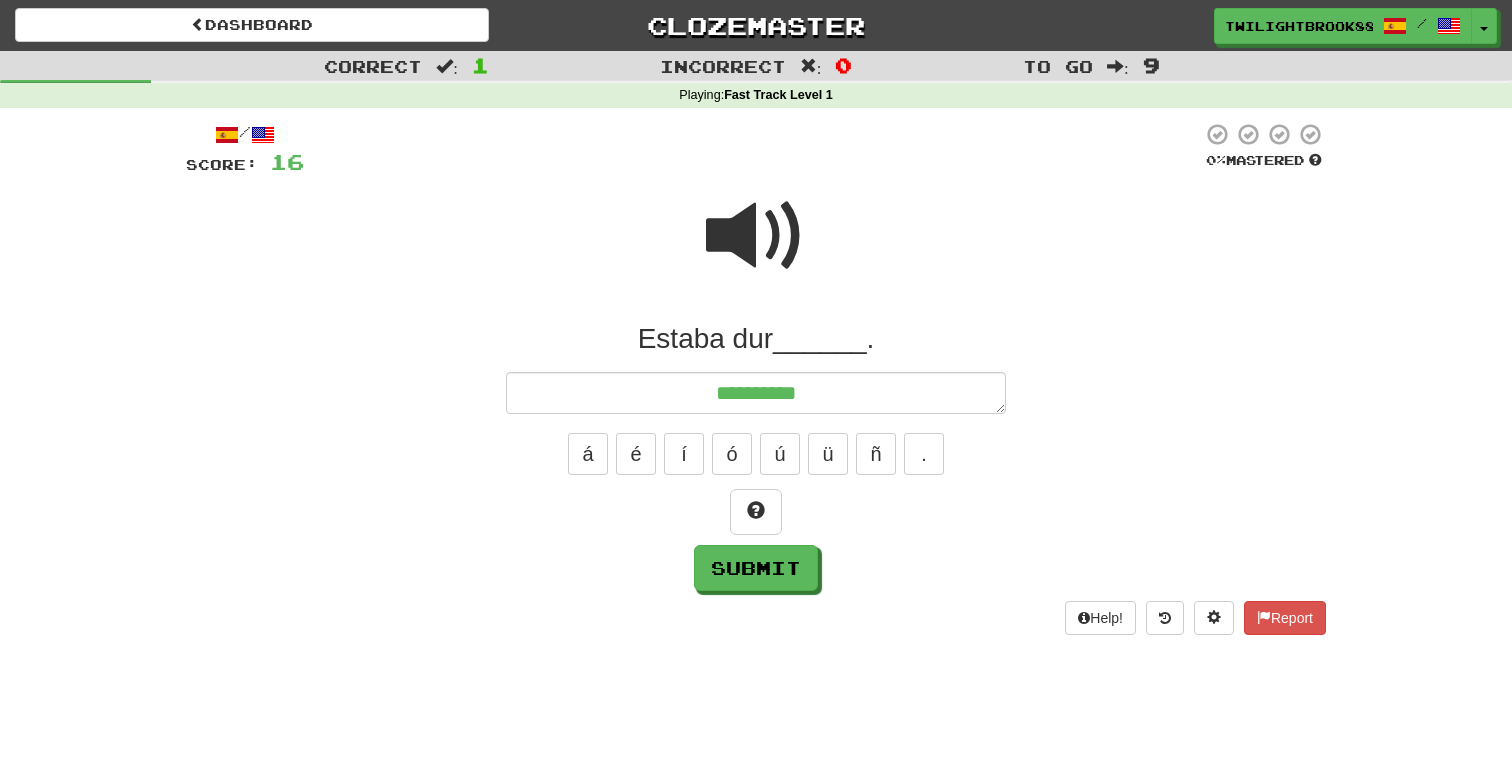 type on "*" 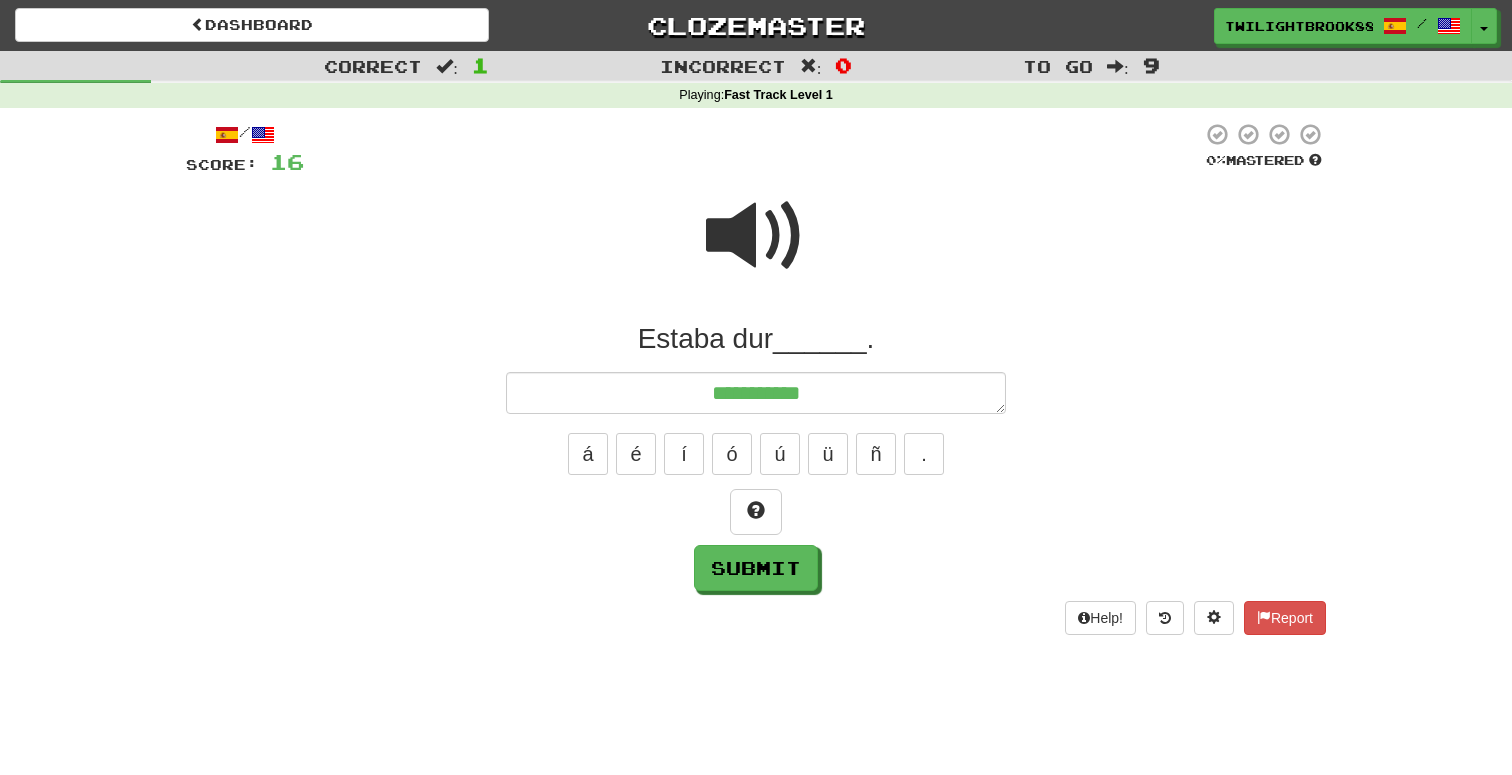 type on "*" 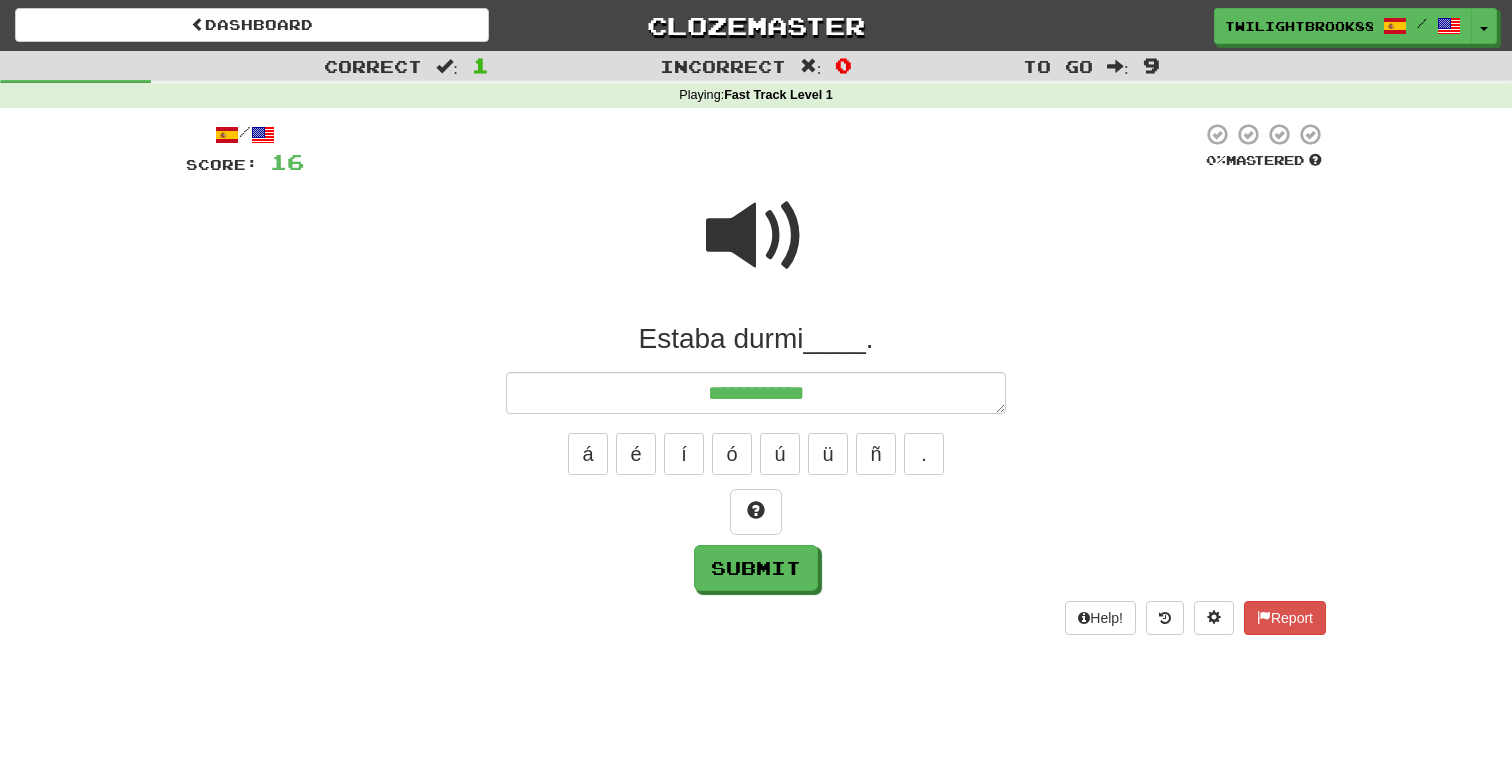 type on "*" 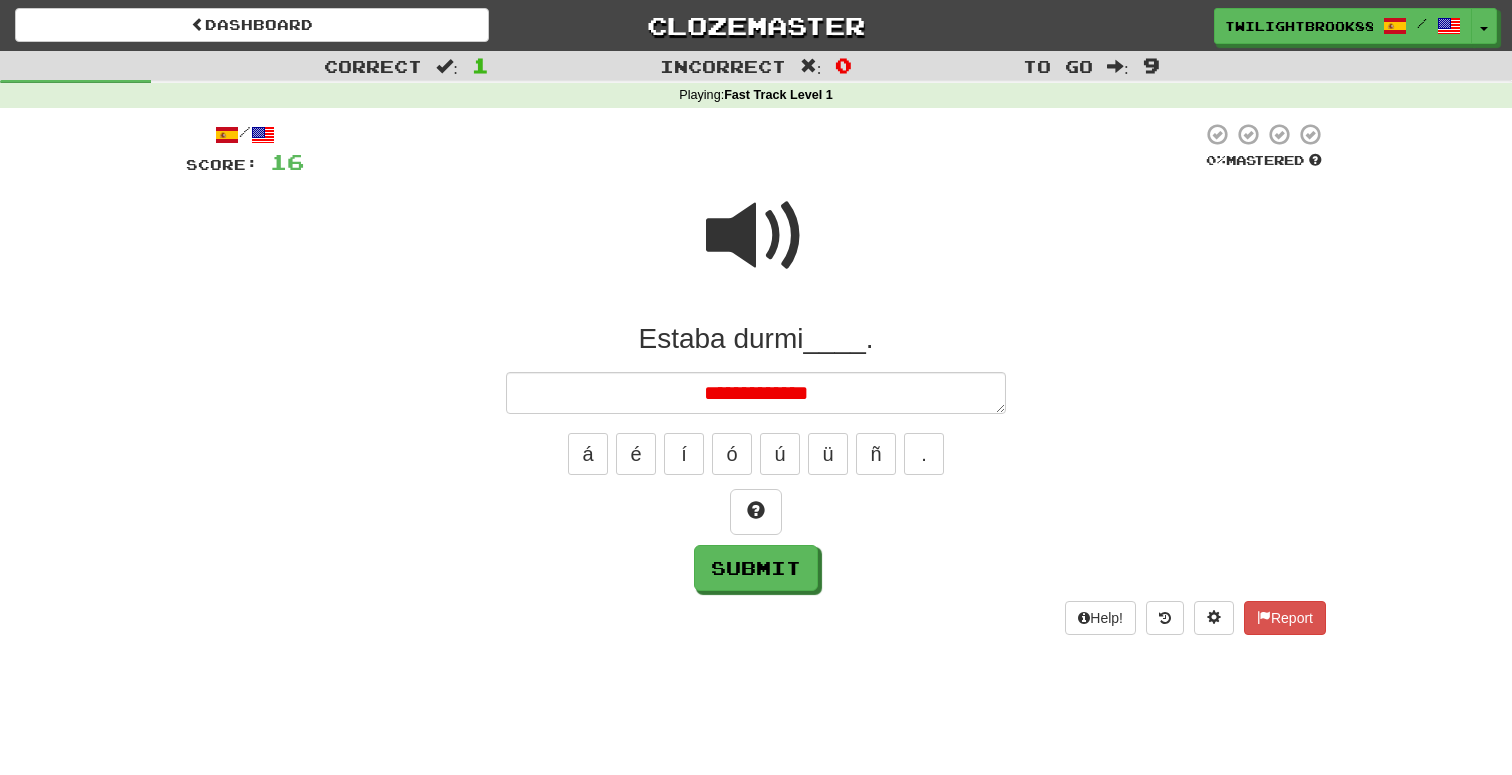 type on "*" 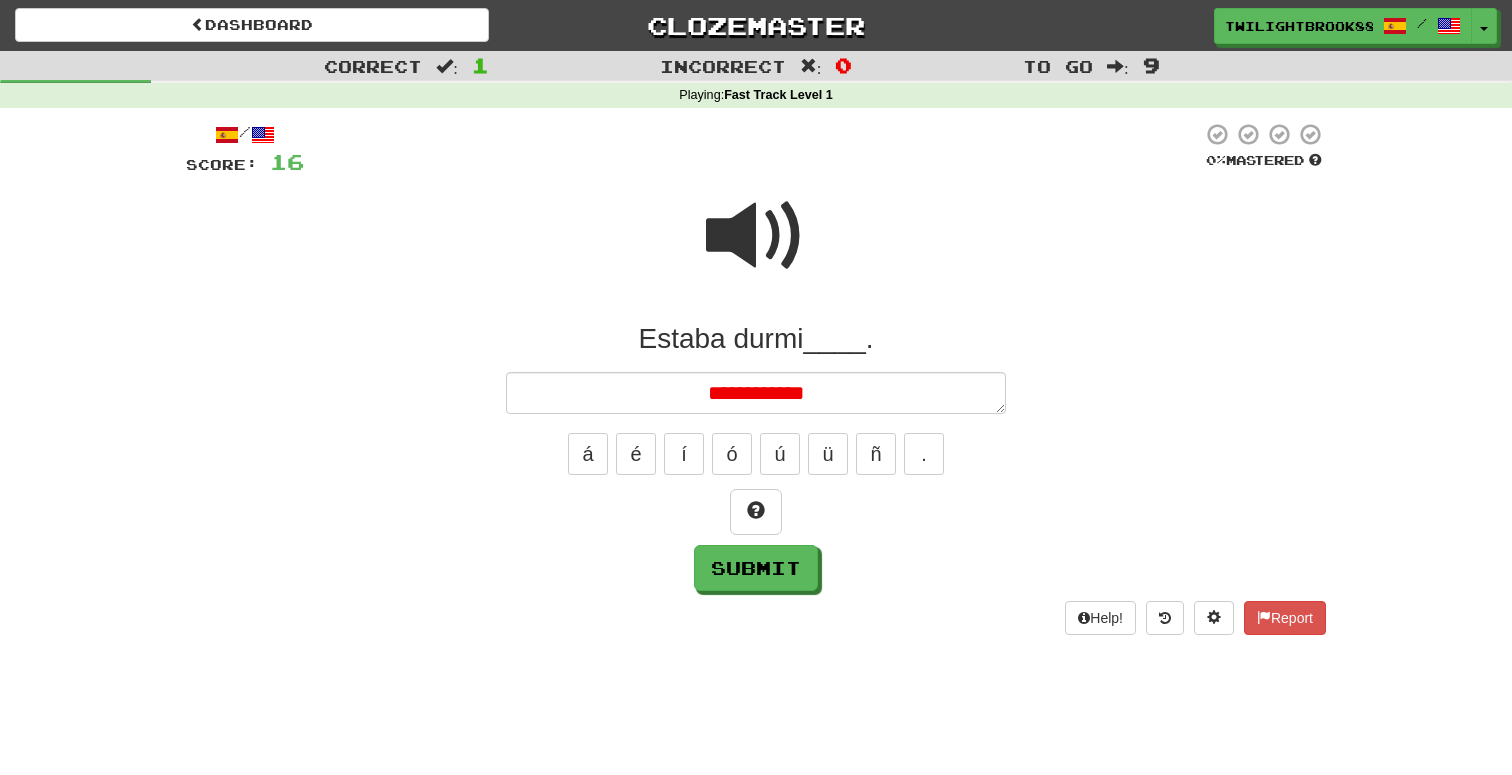 type on "*" 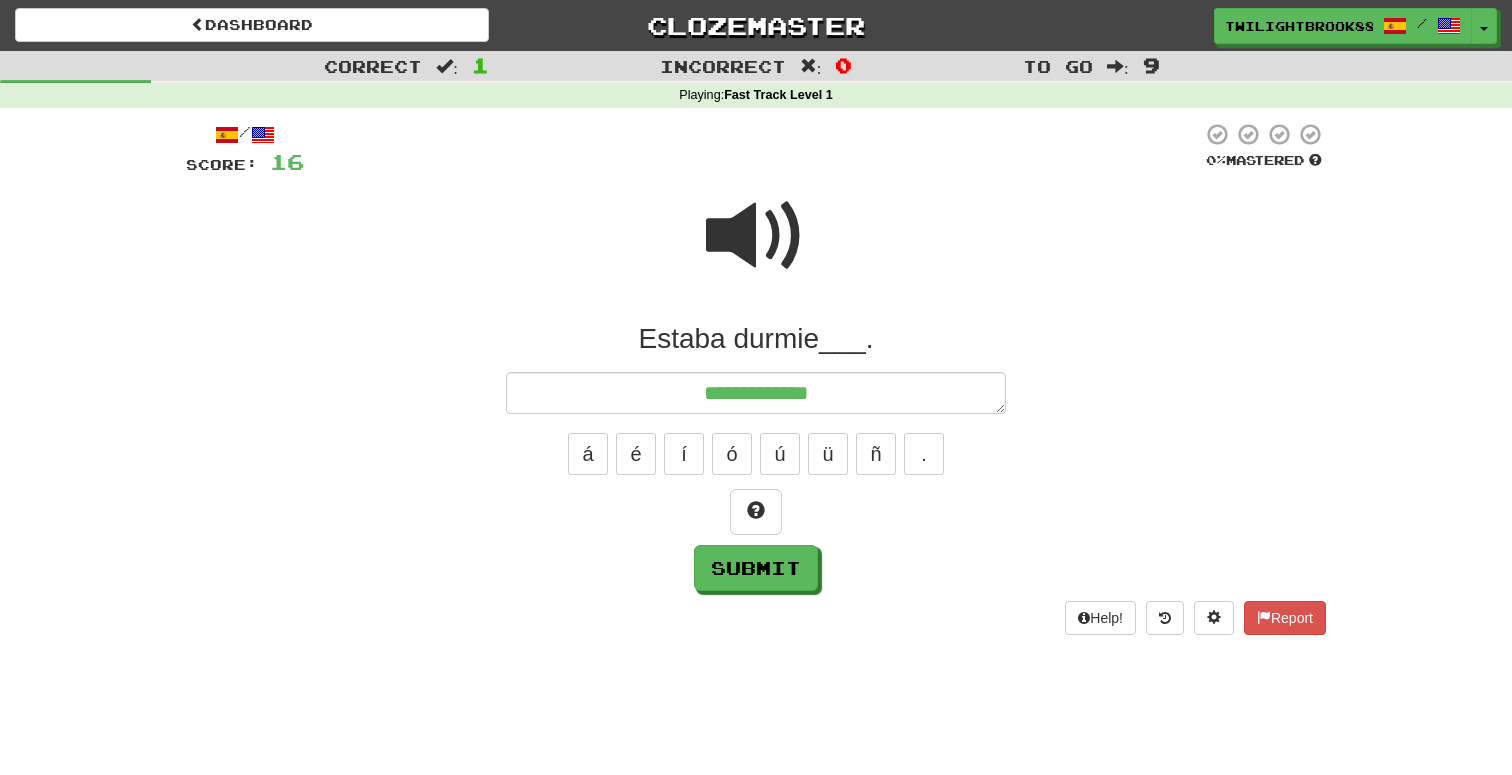 type on "*" 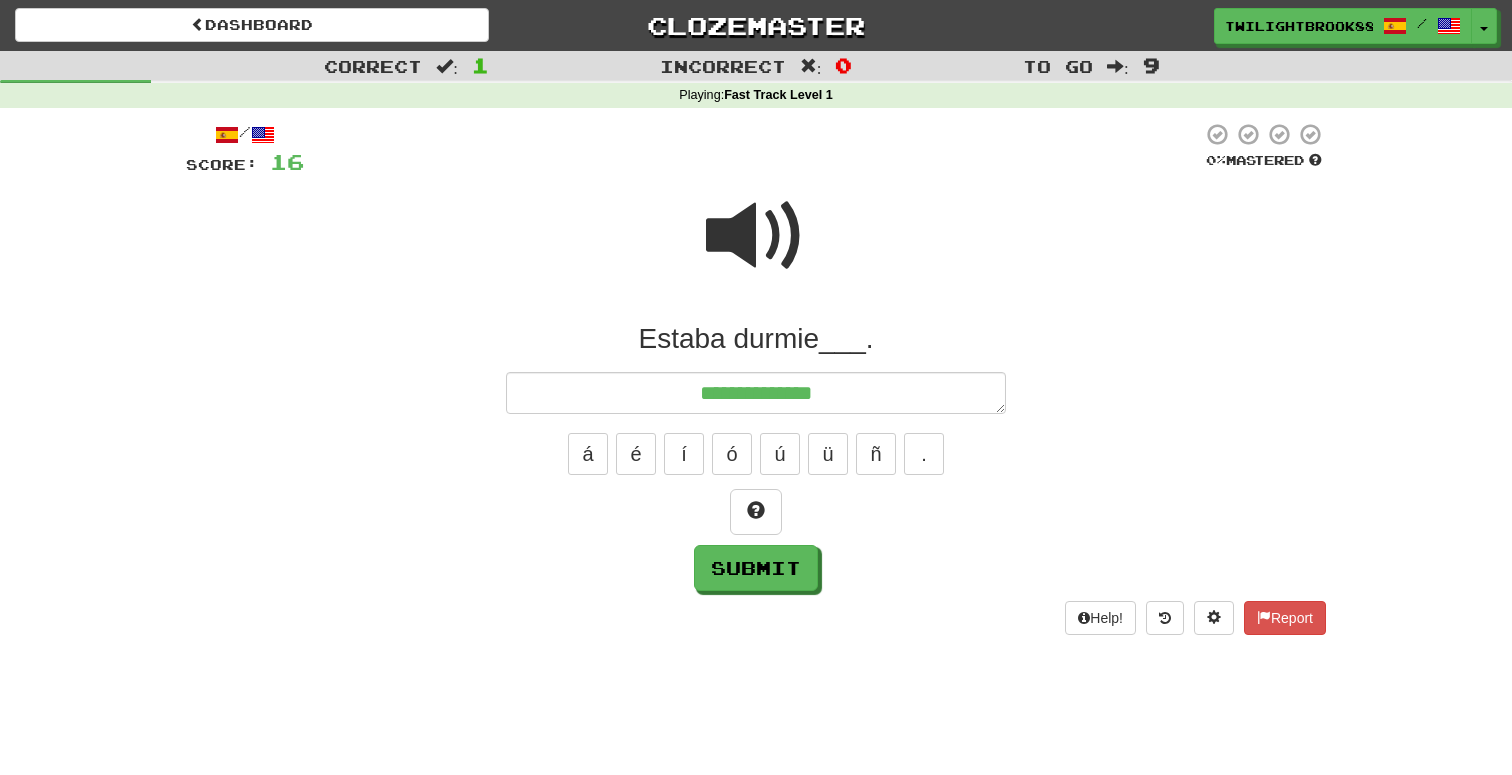 type on "**********" 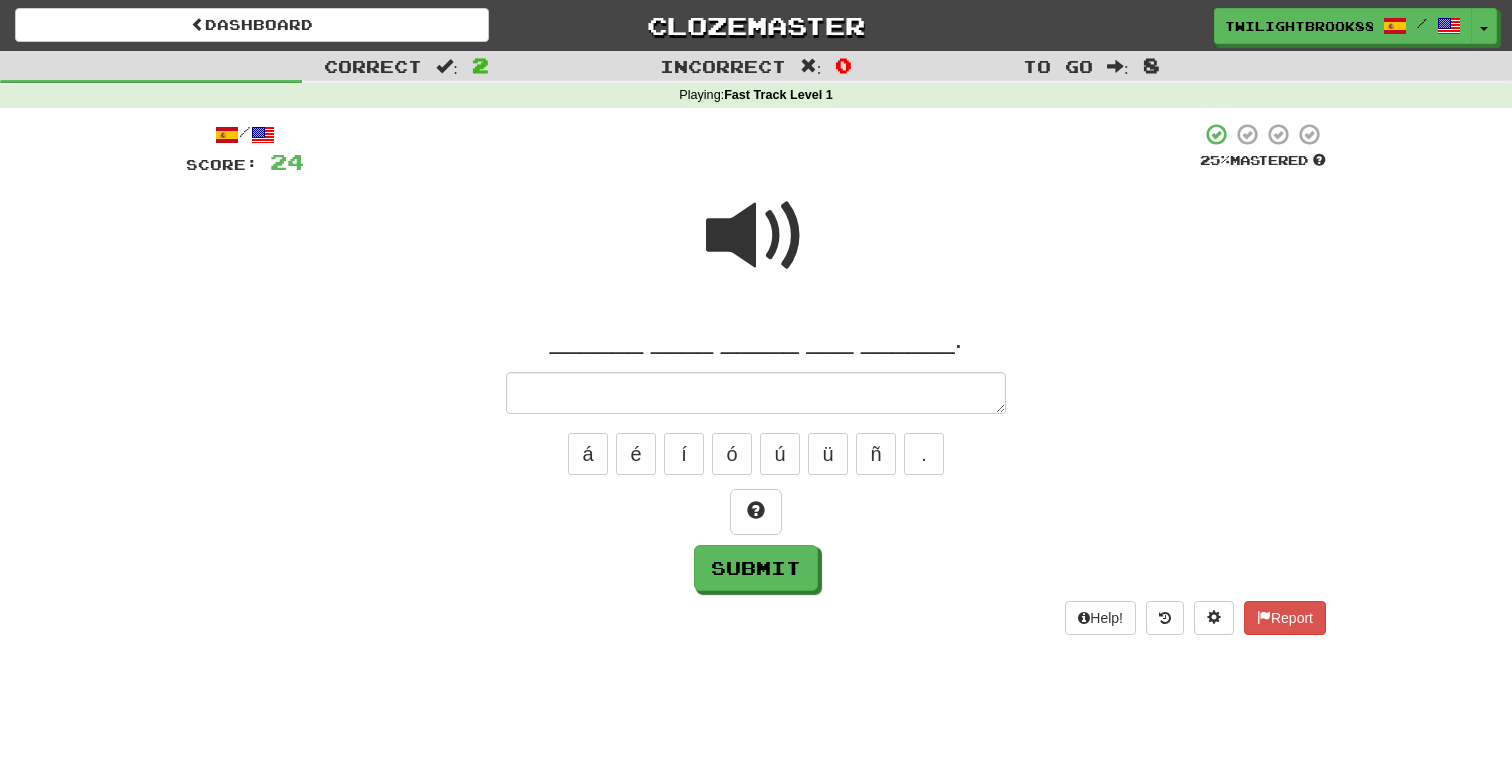 type on "*" 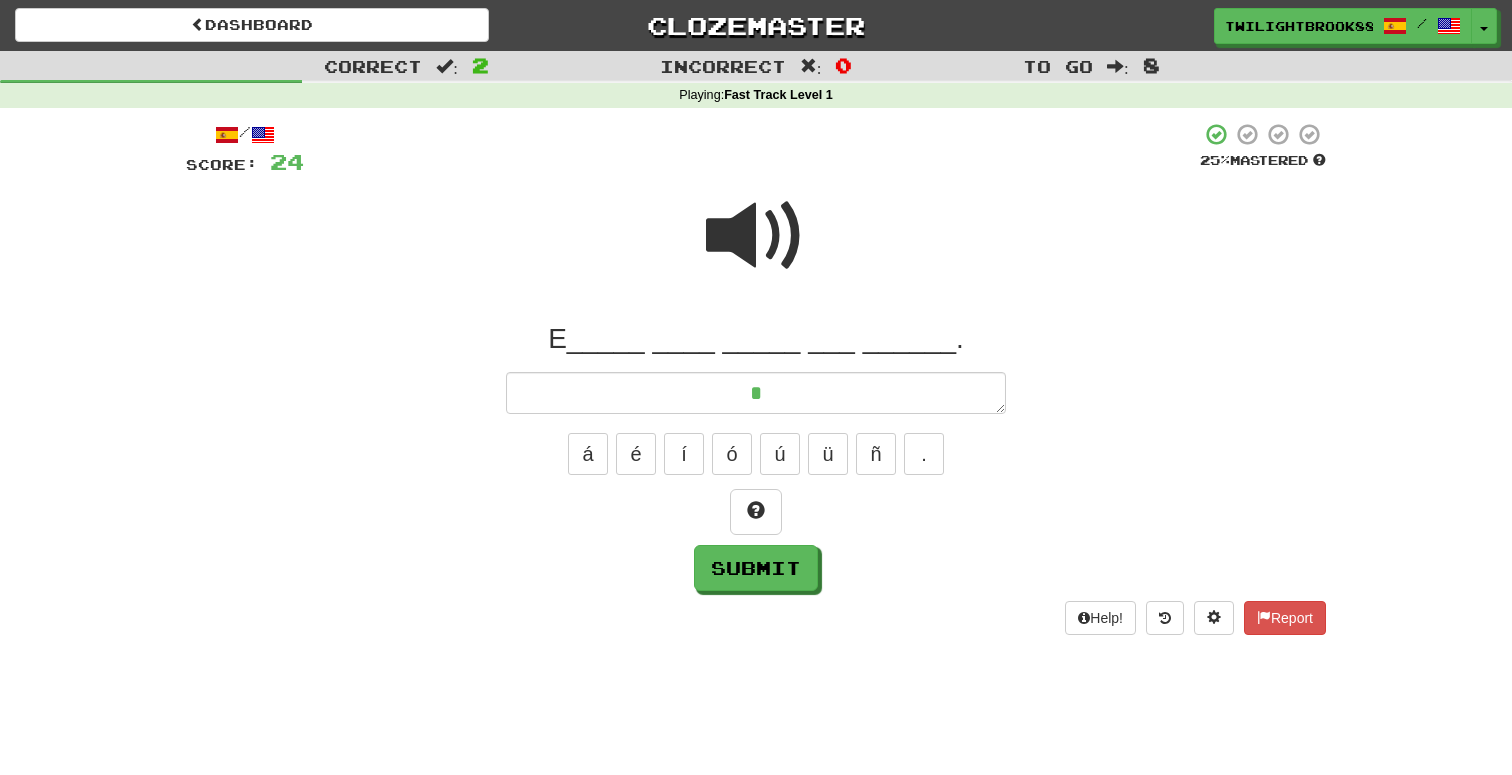 type on "*" 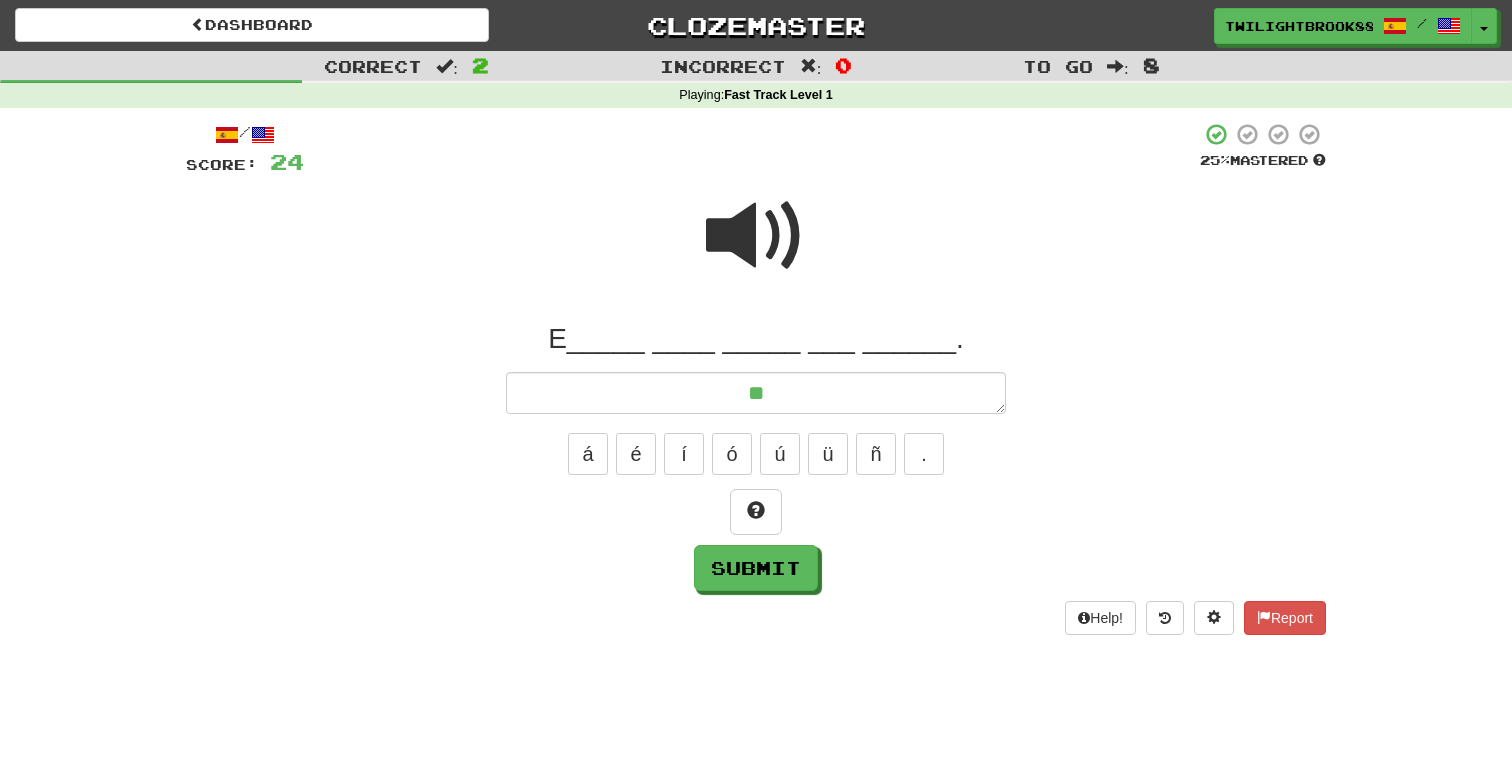type on "*" 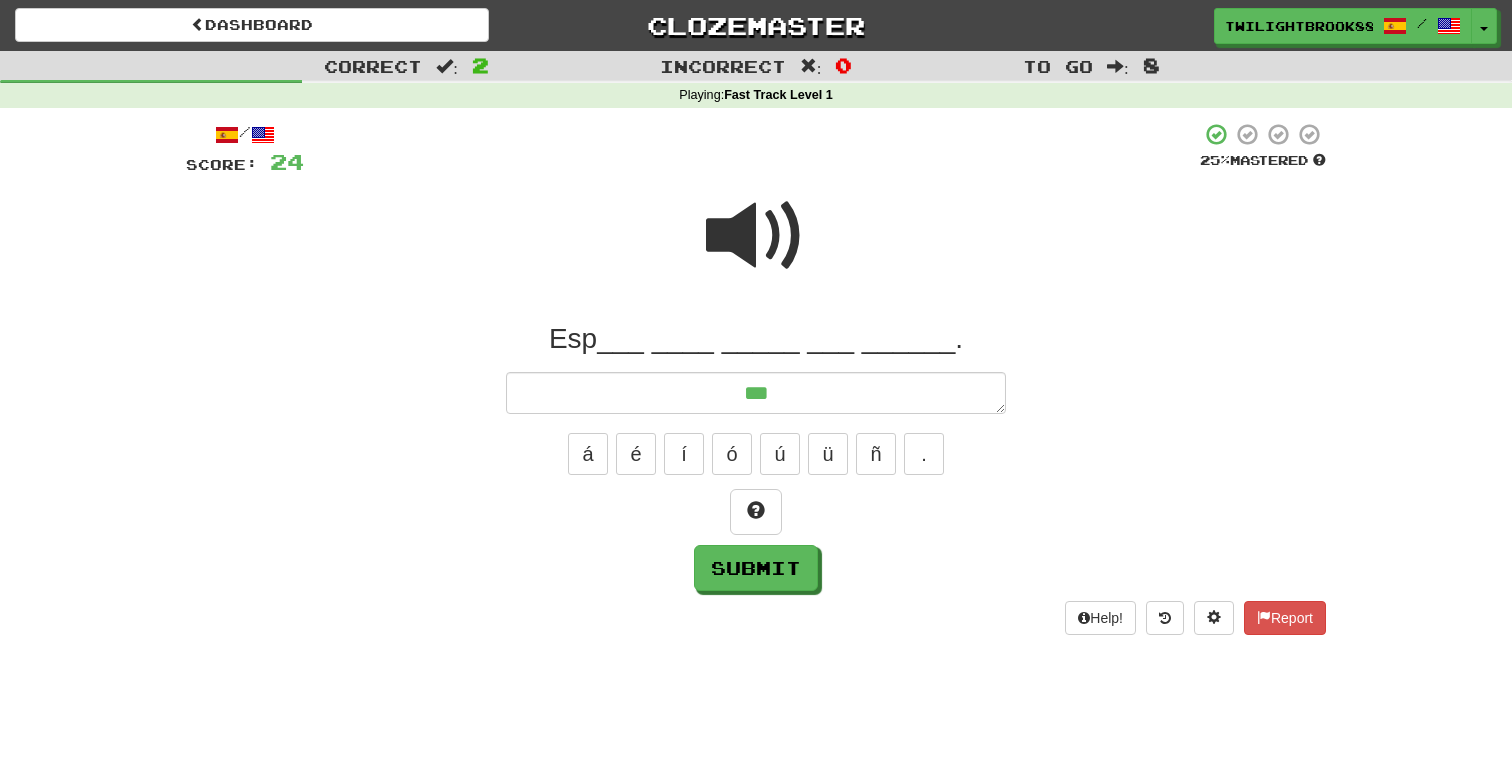 type on "*" 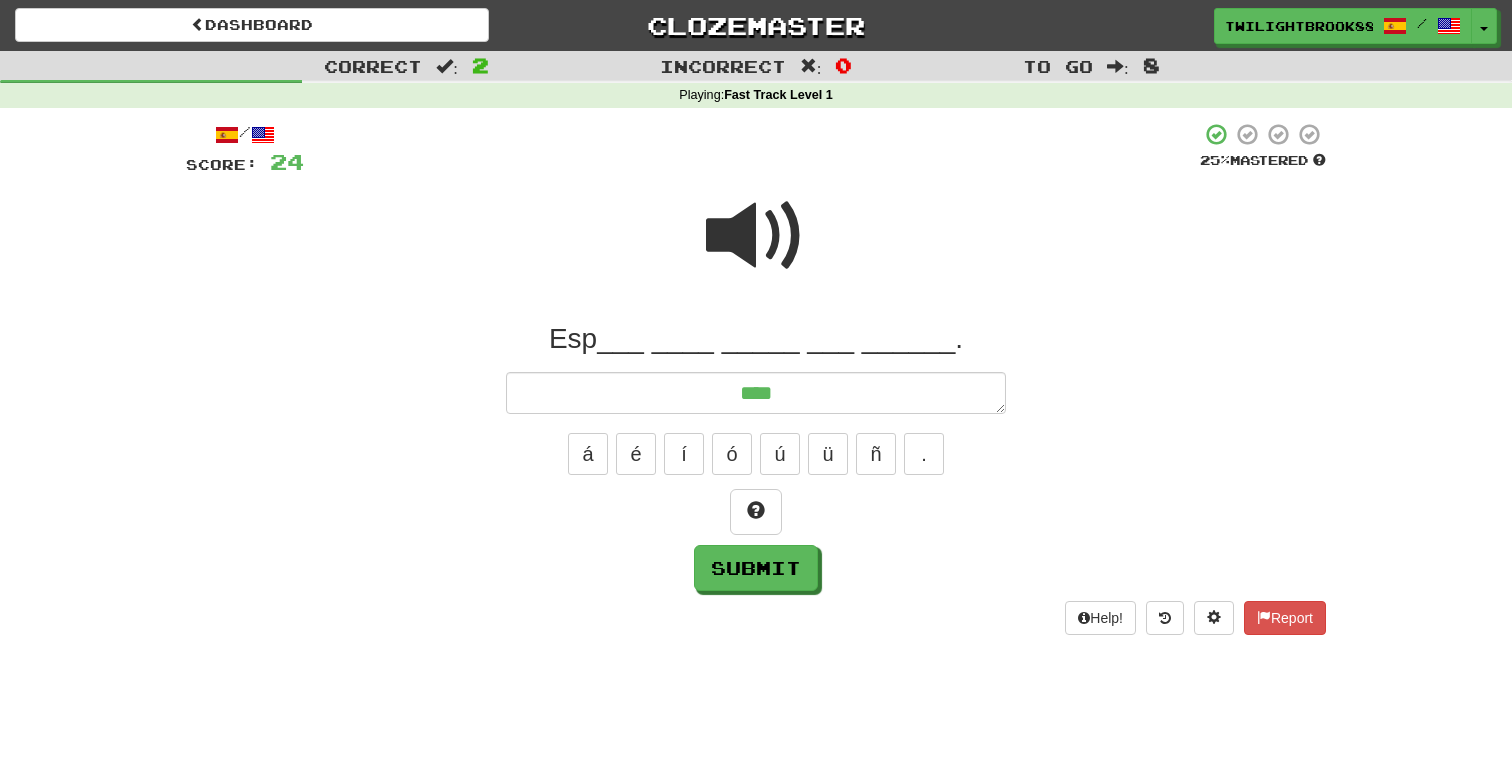 type on "*" 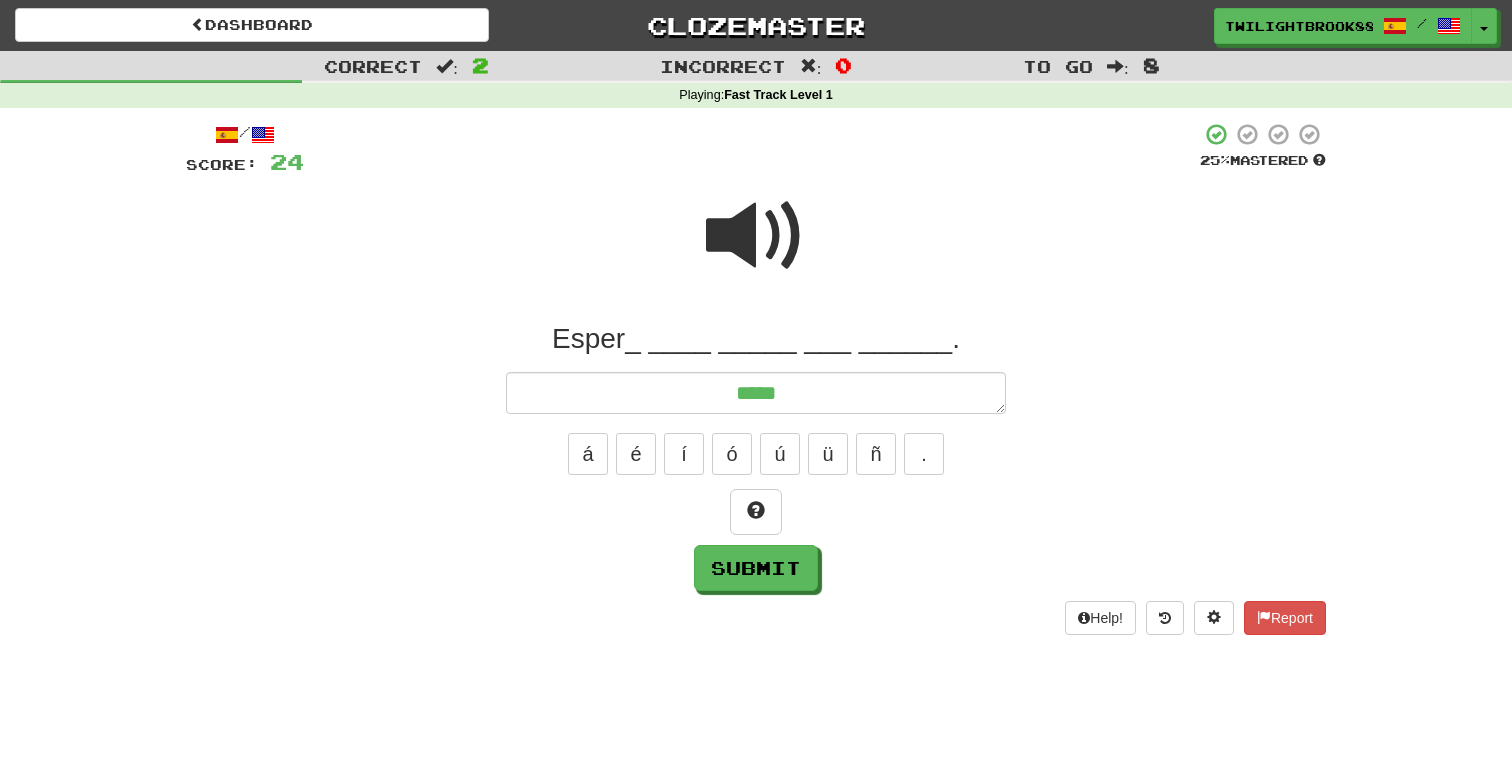 type on "*" 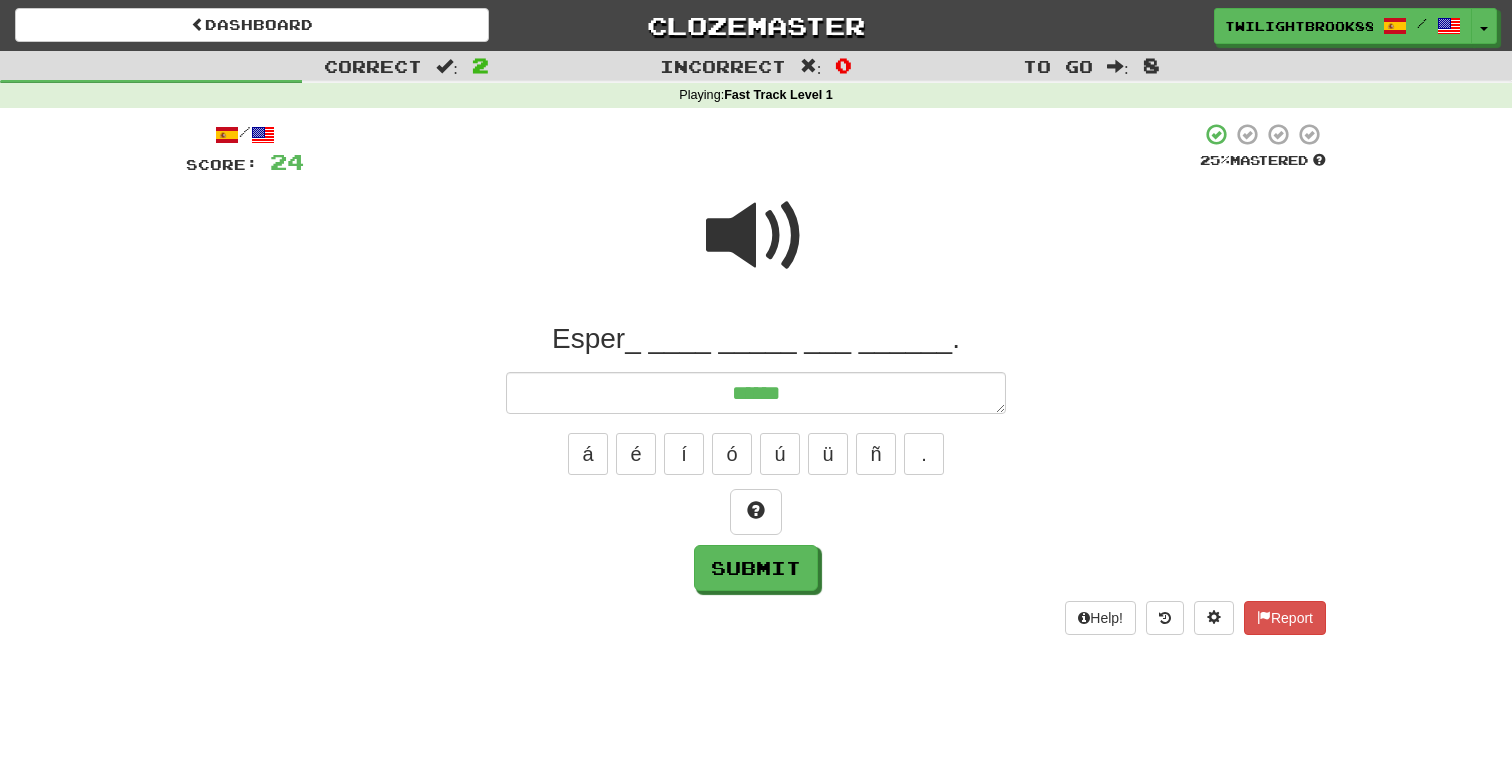 type on "*" 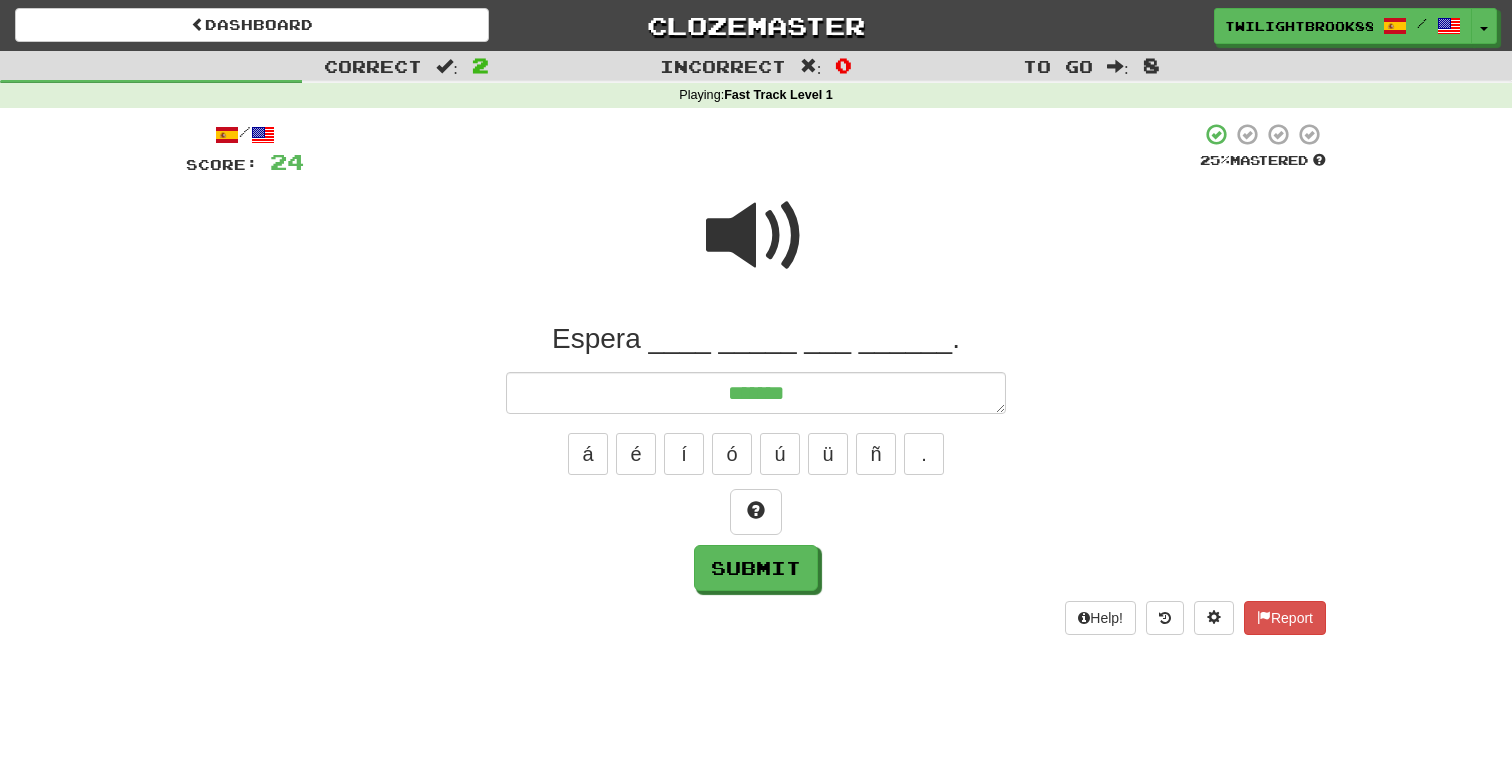 type on "*" 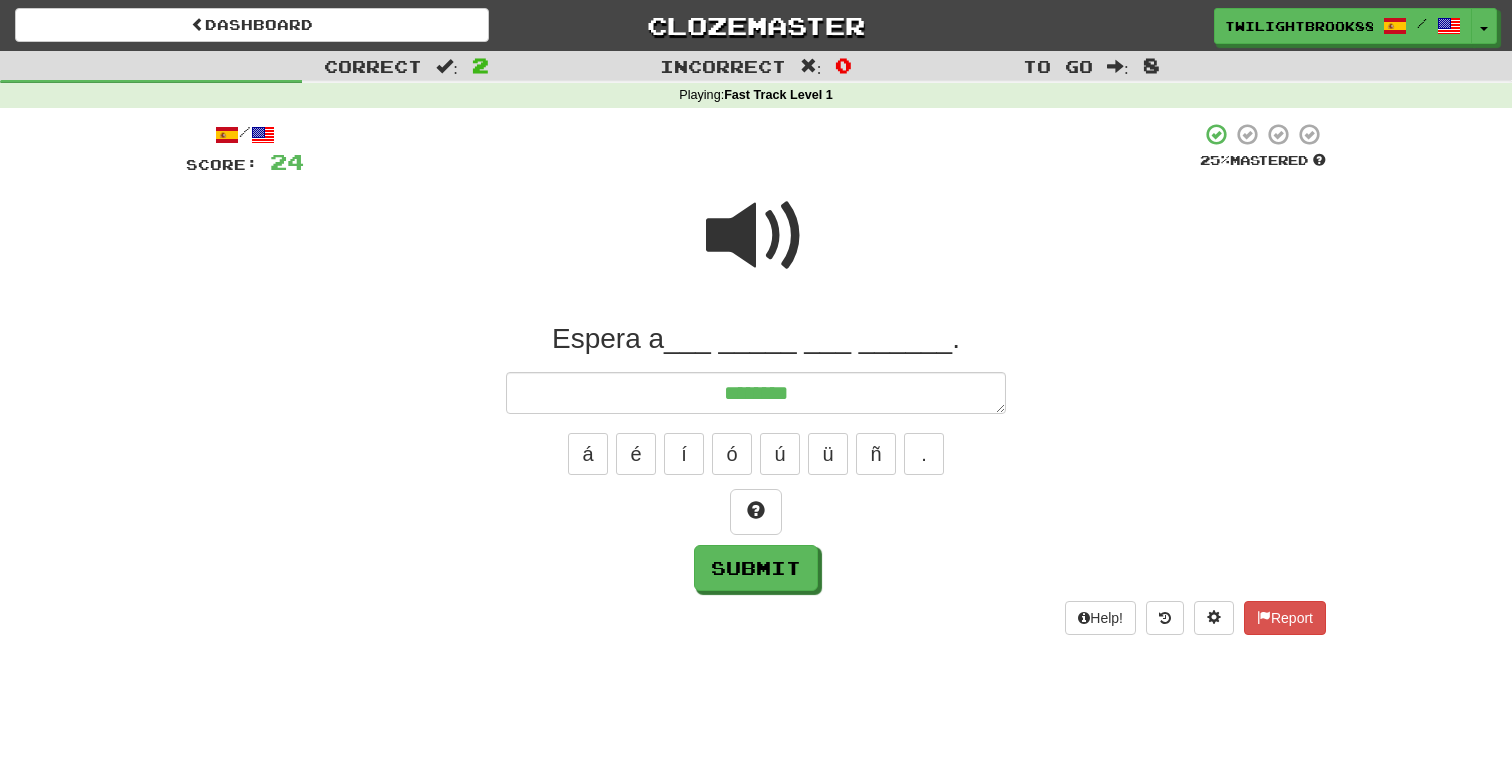 type on "*" 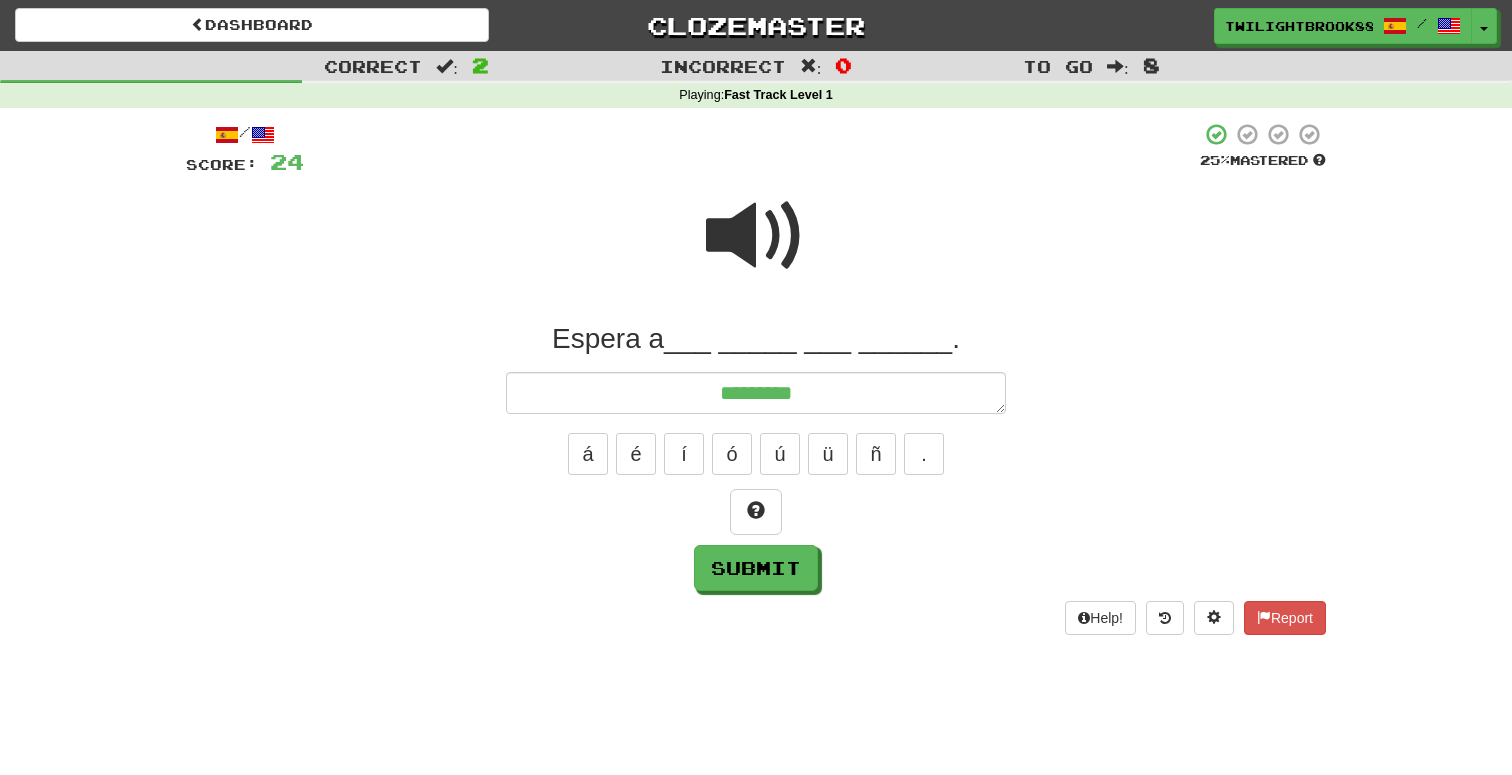 type on "*" 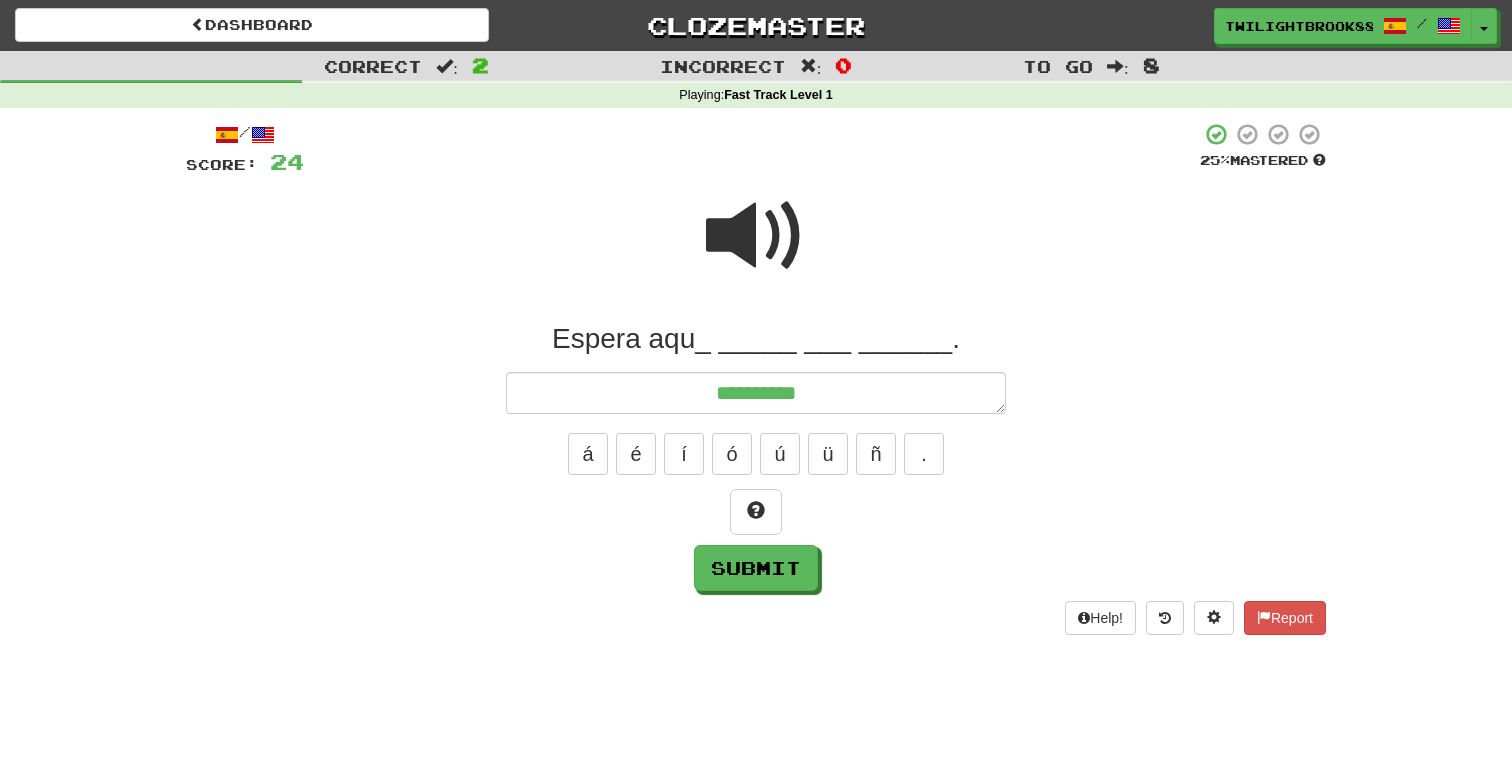 type on "*" 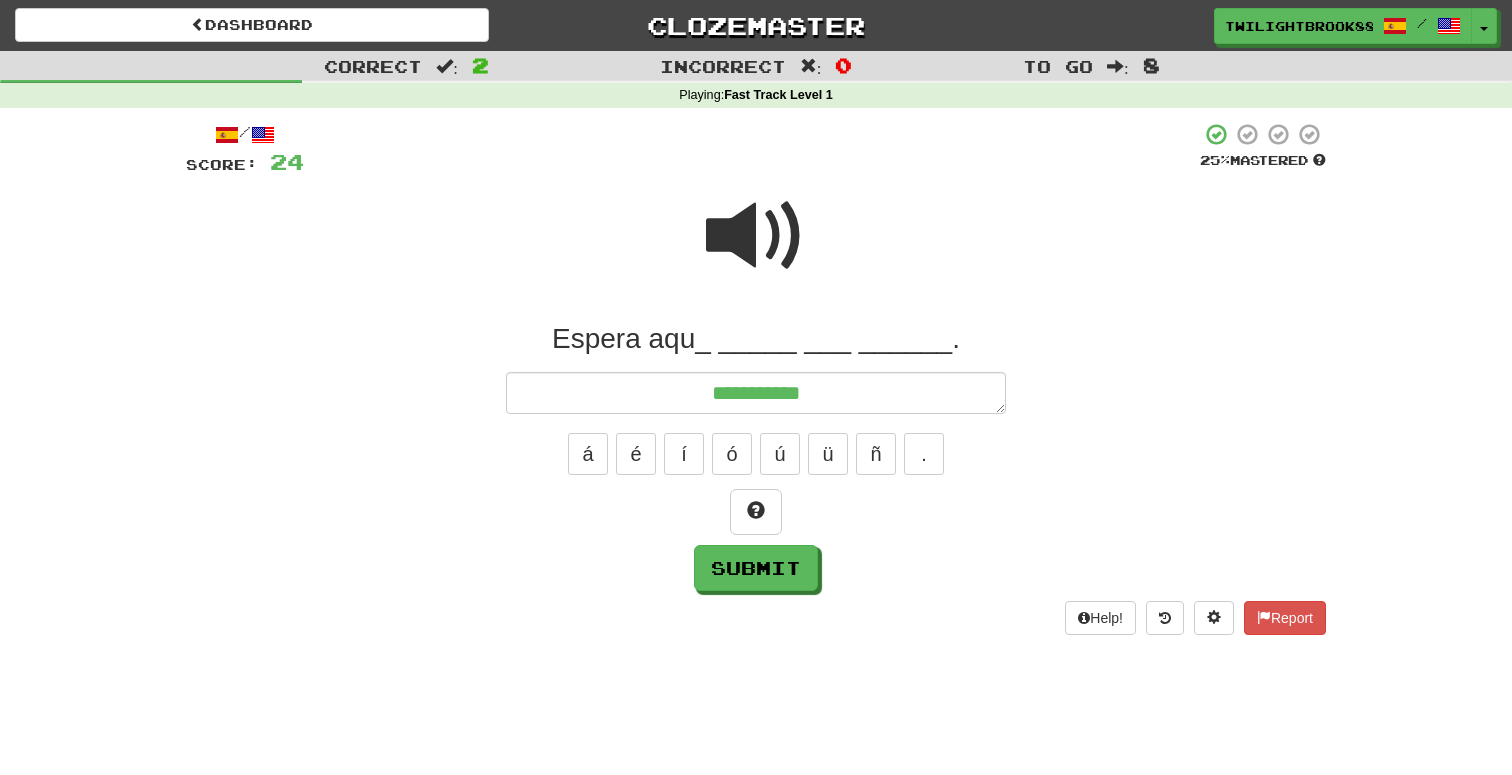 type on "*" 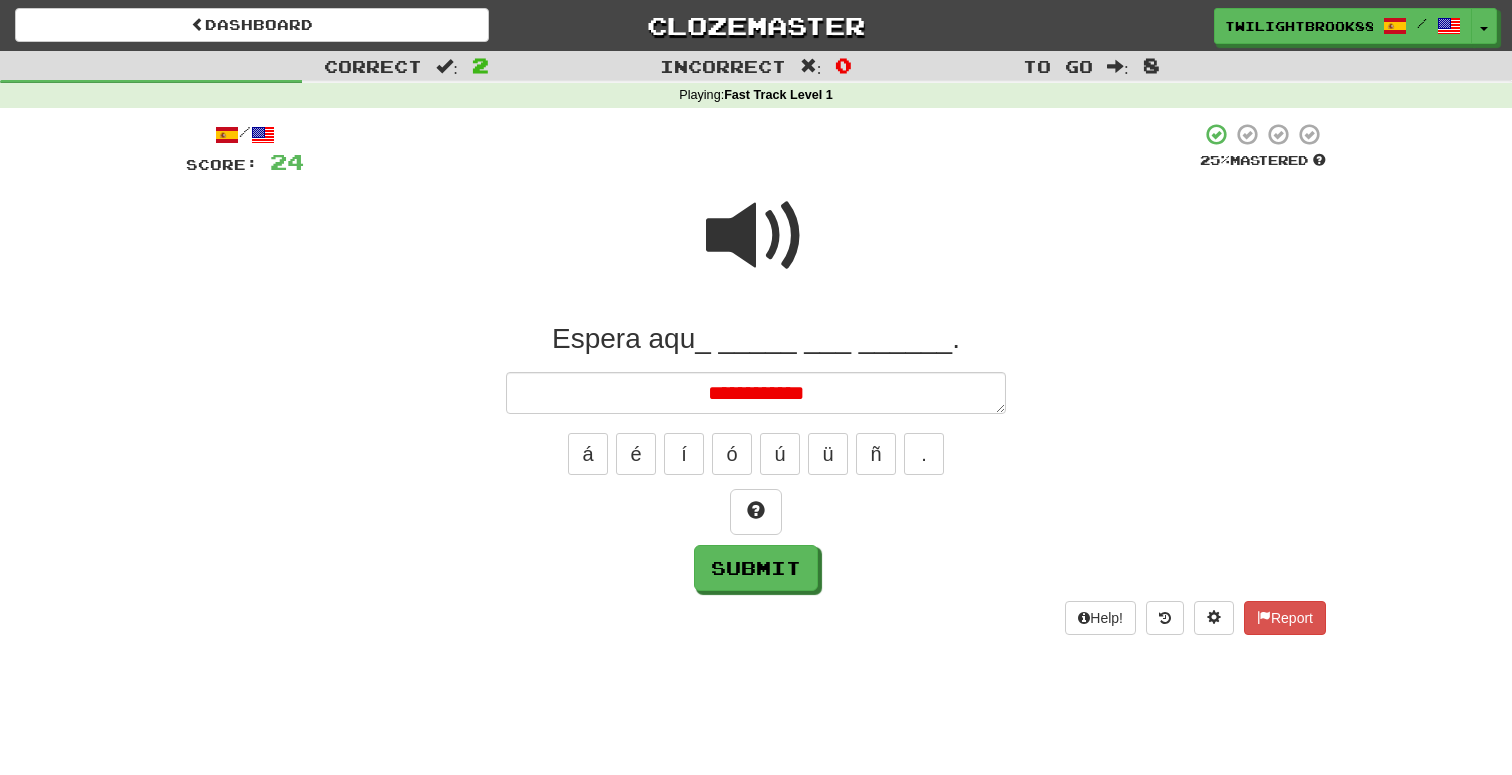 type on "*" 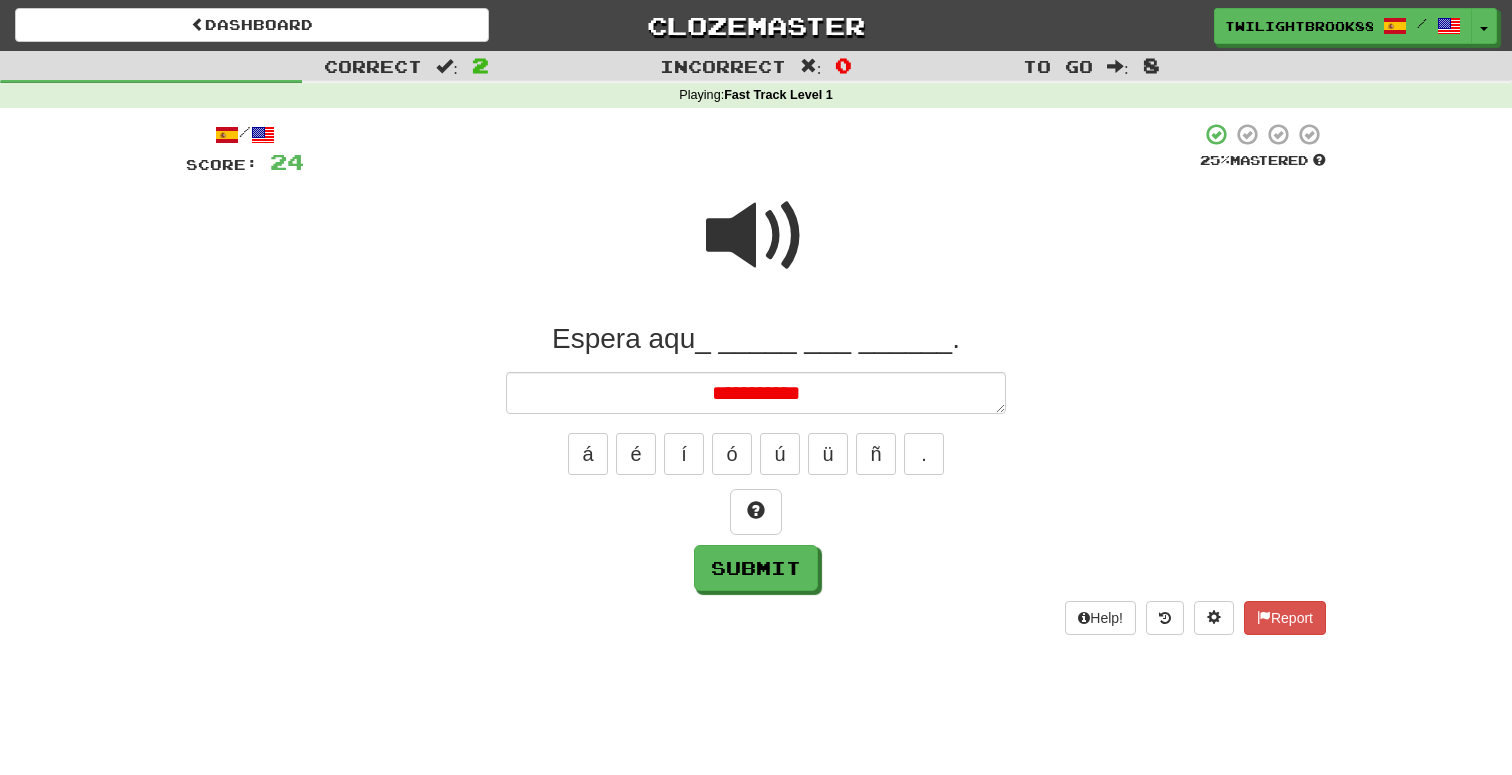 type on "*" 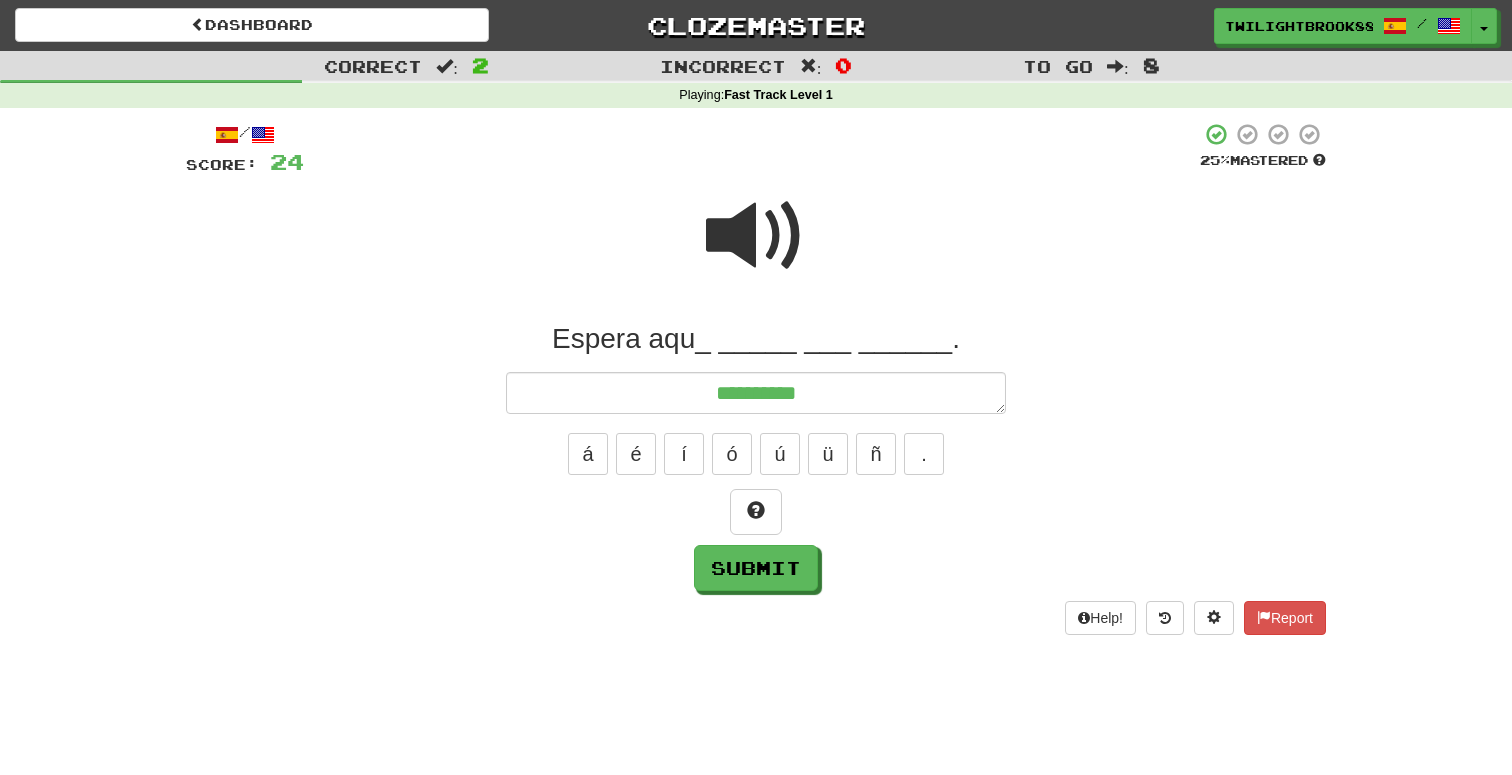 type on "*" 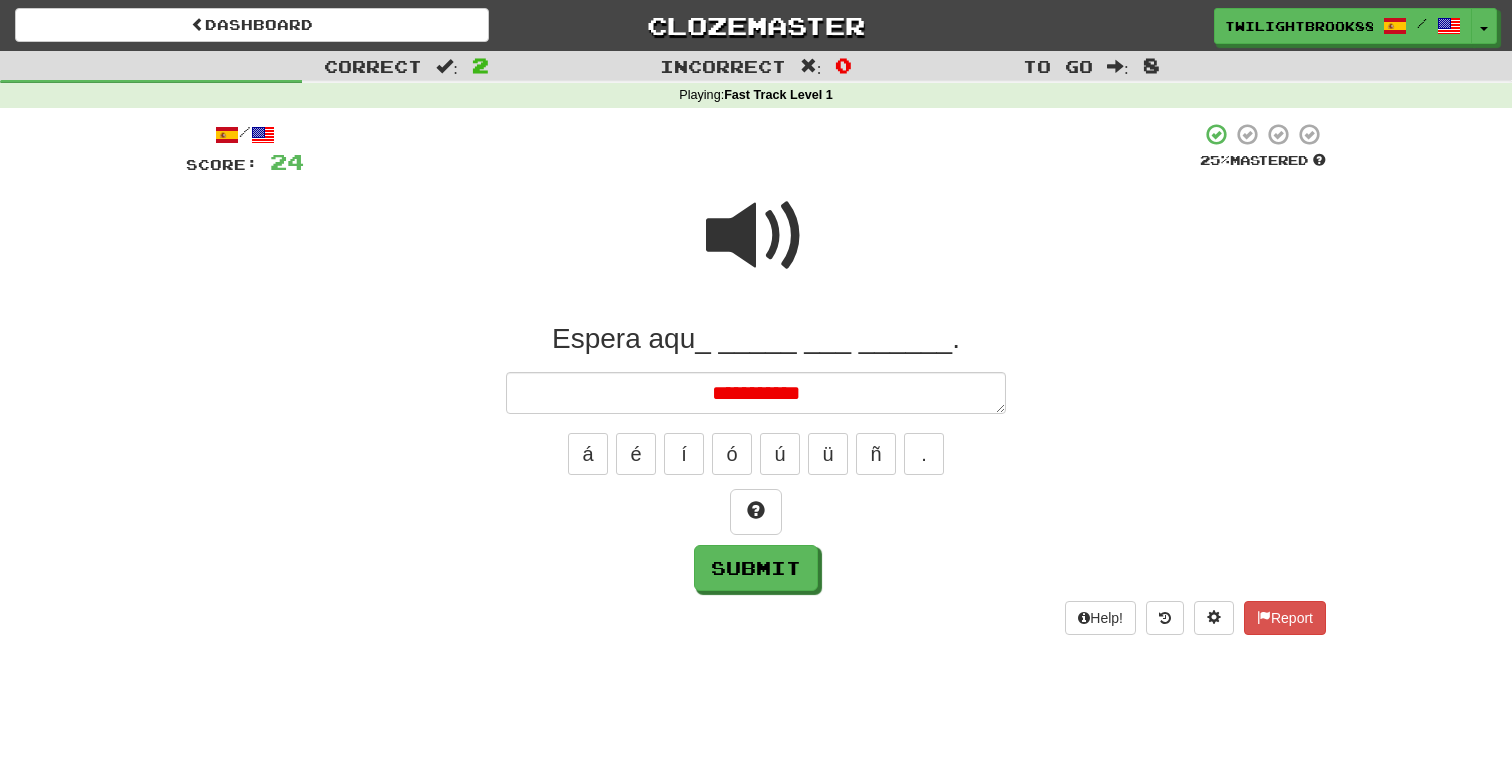 type on "*" 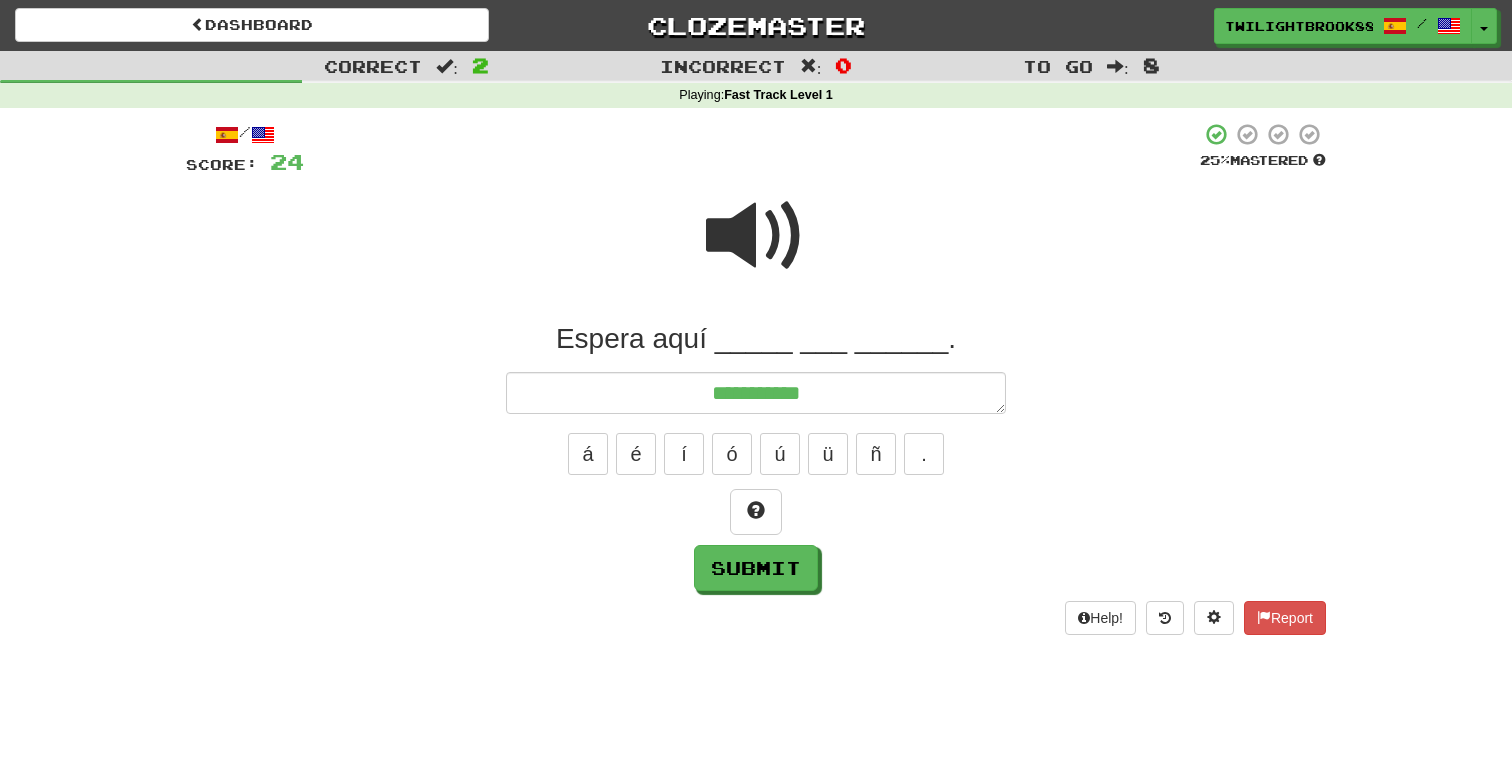 type on "*" 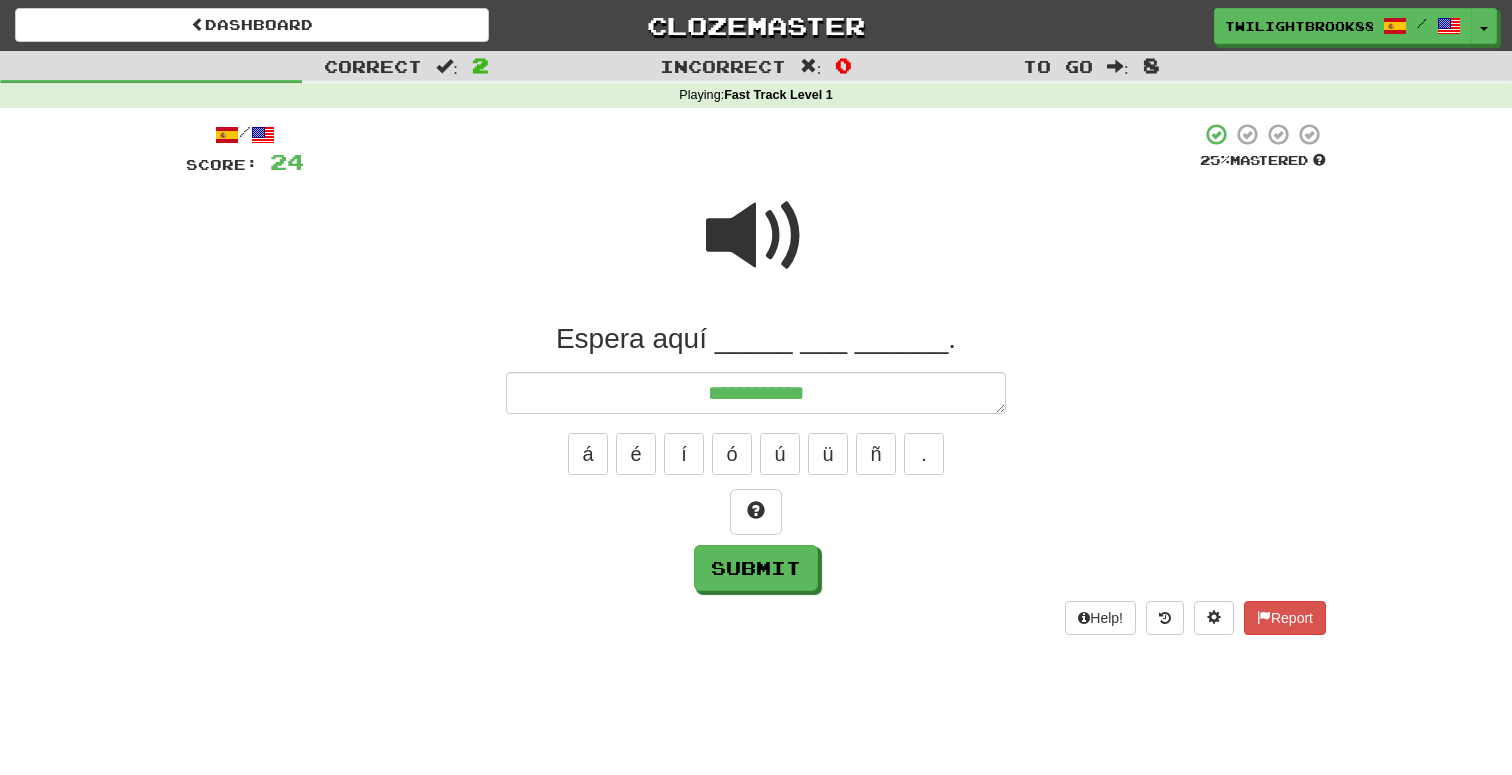 type on "*" 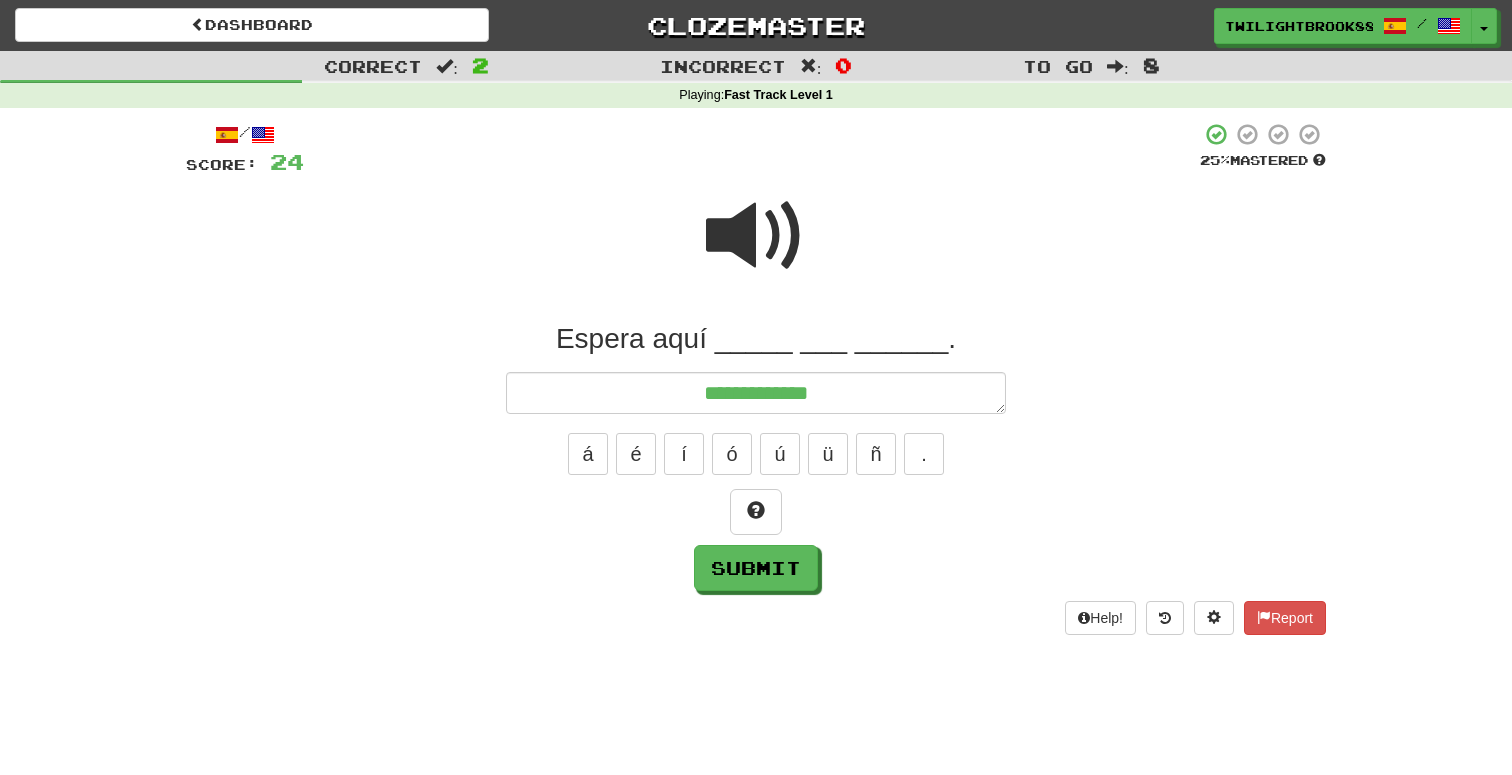type on "*" 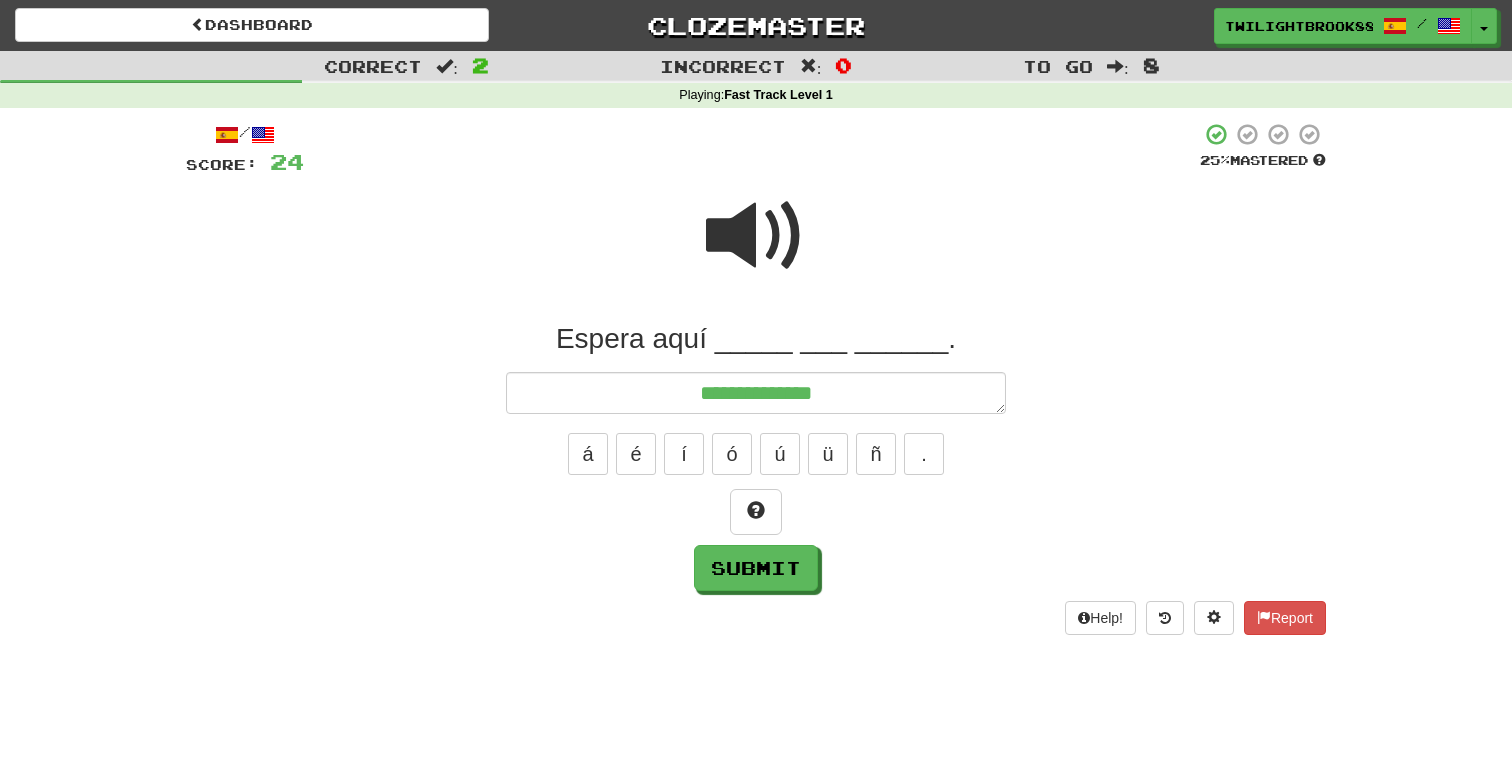 type on "*" 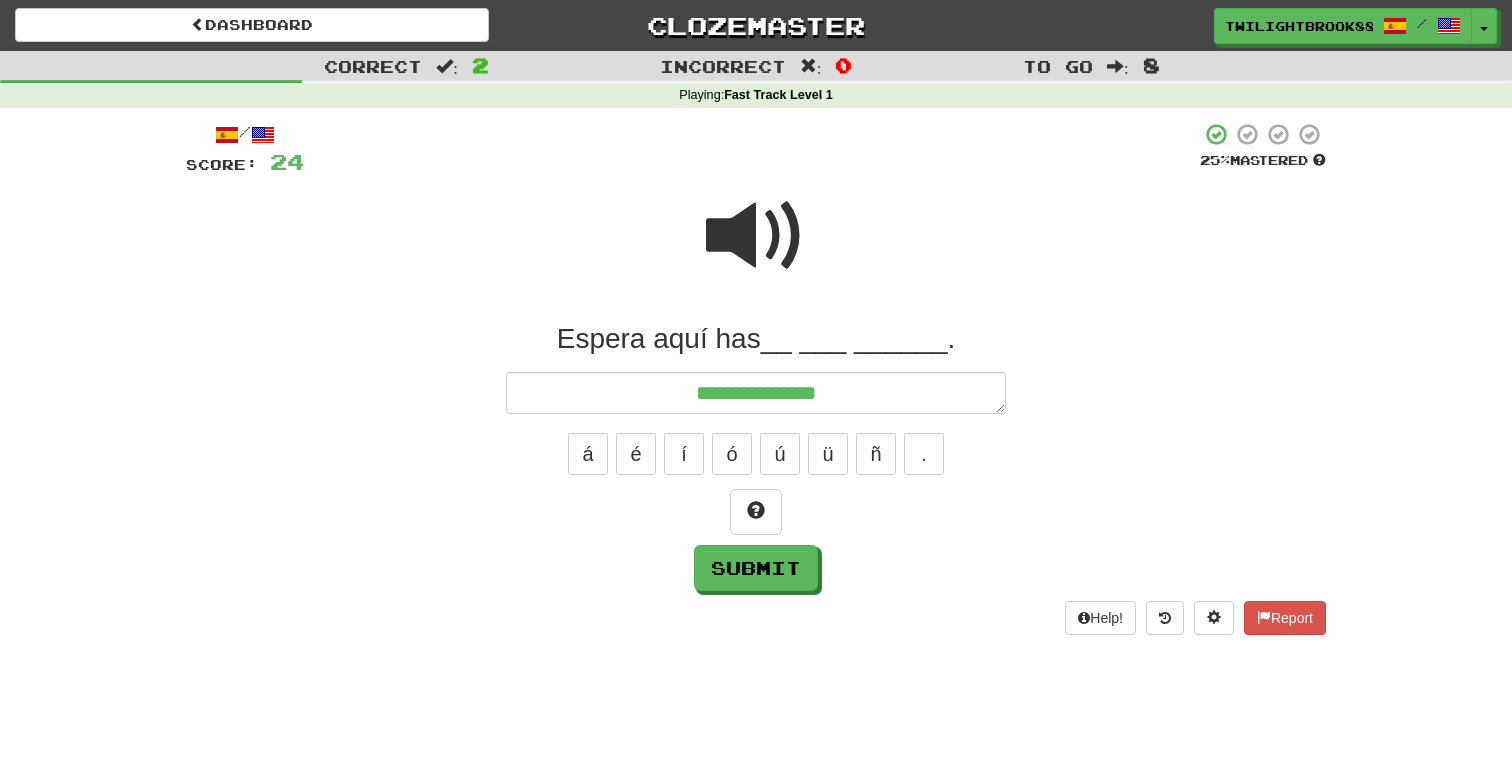 type on "*" 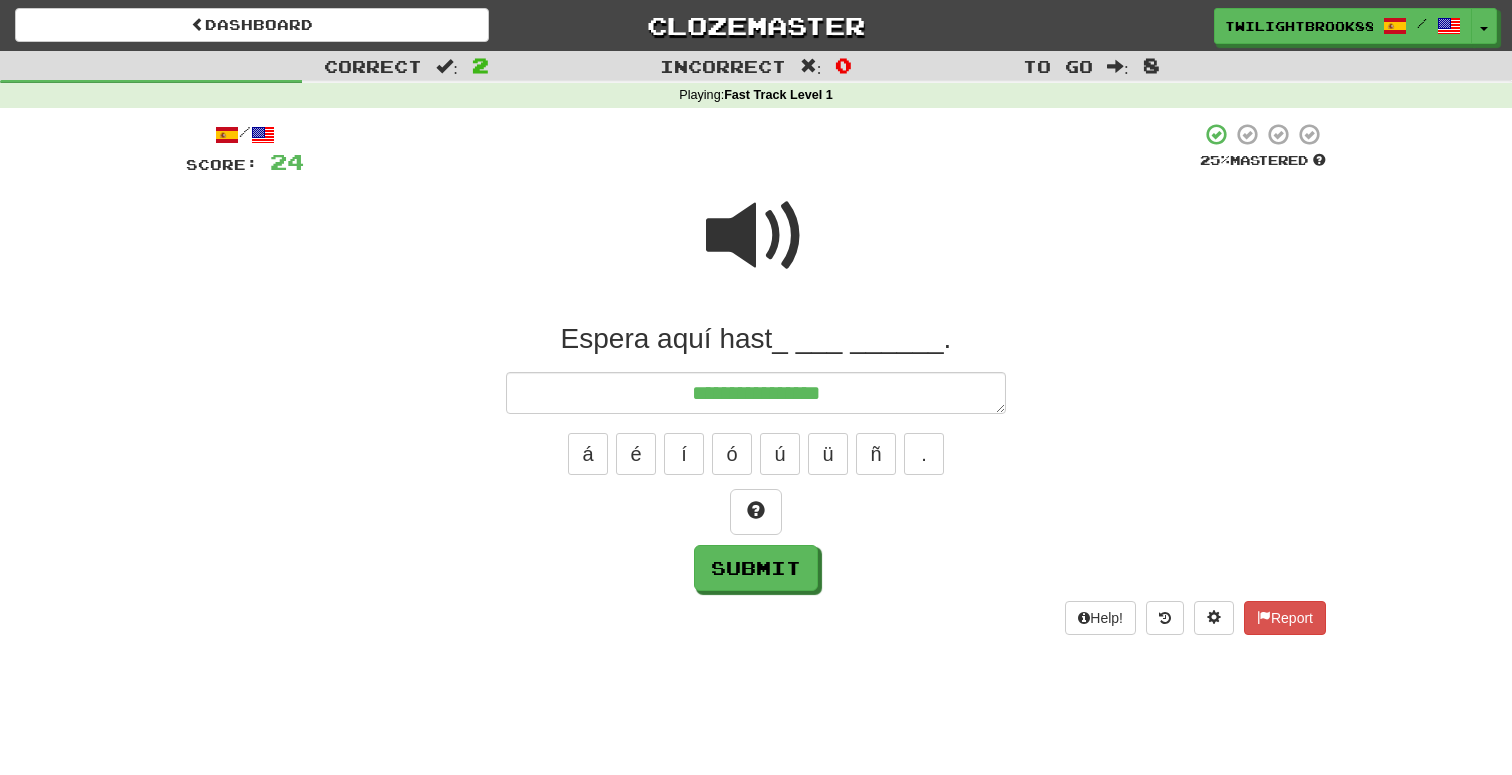 type on "*" 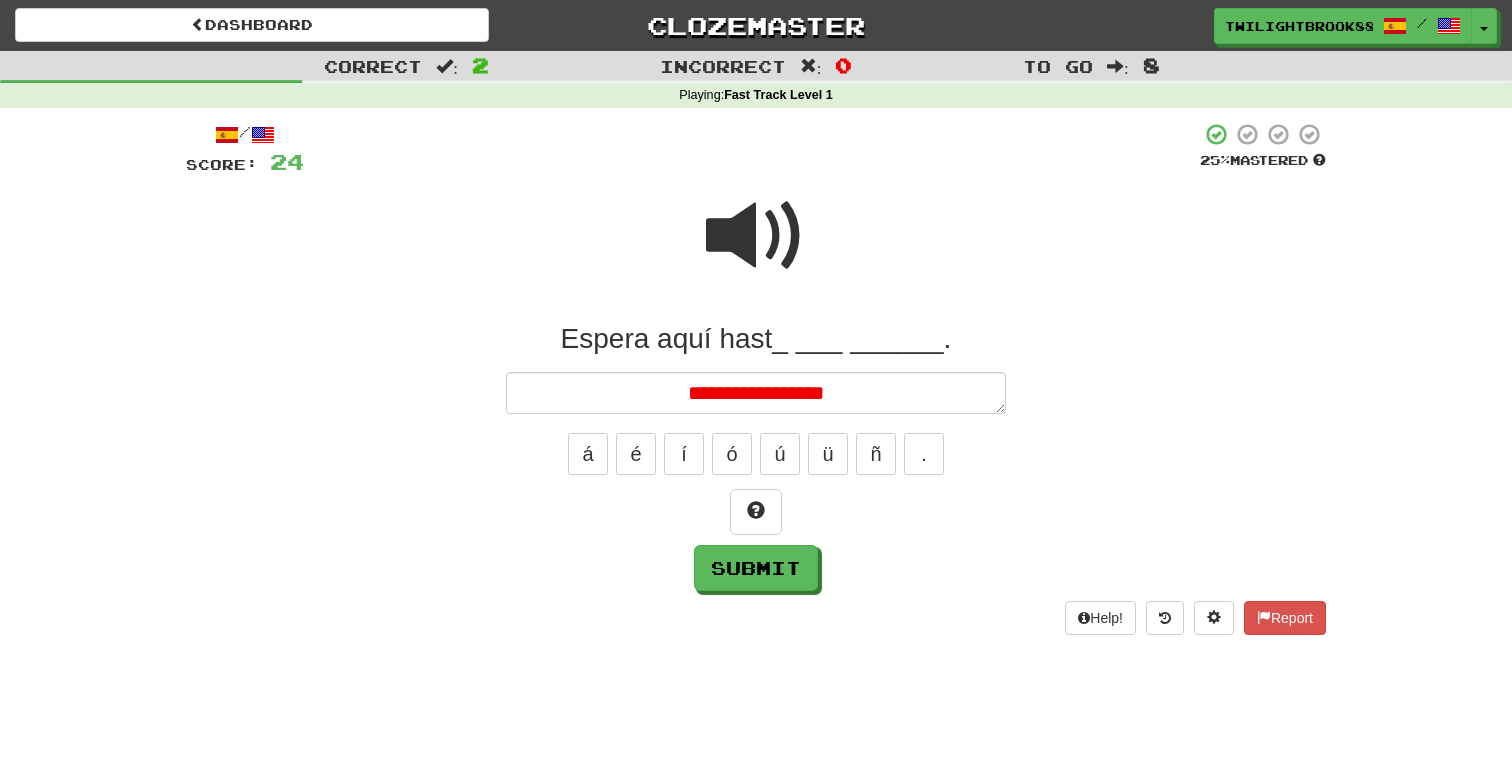 type on "*" 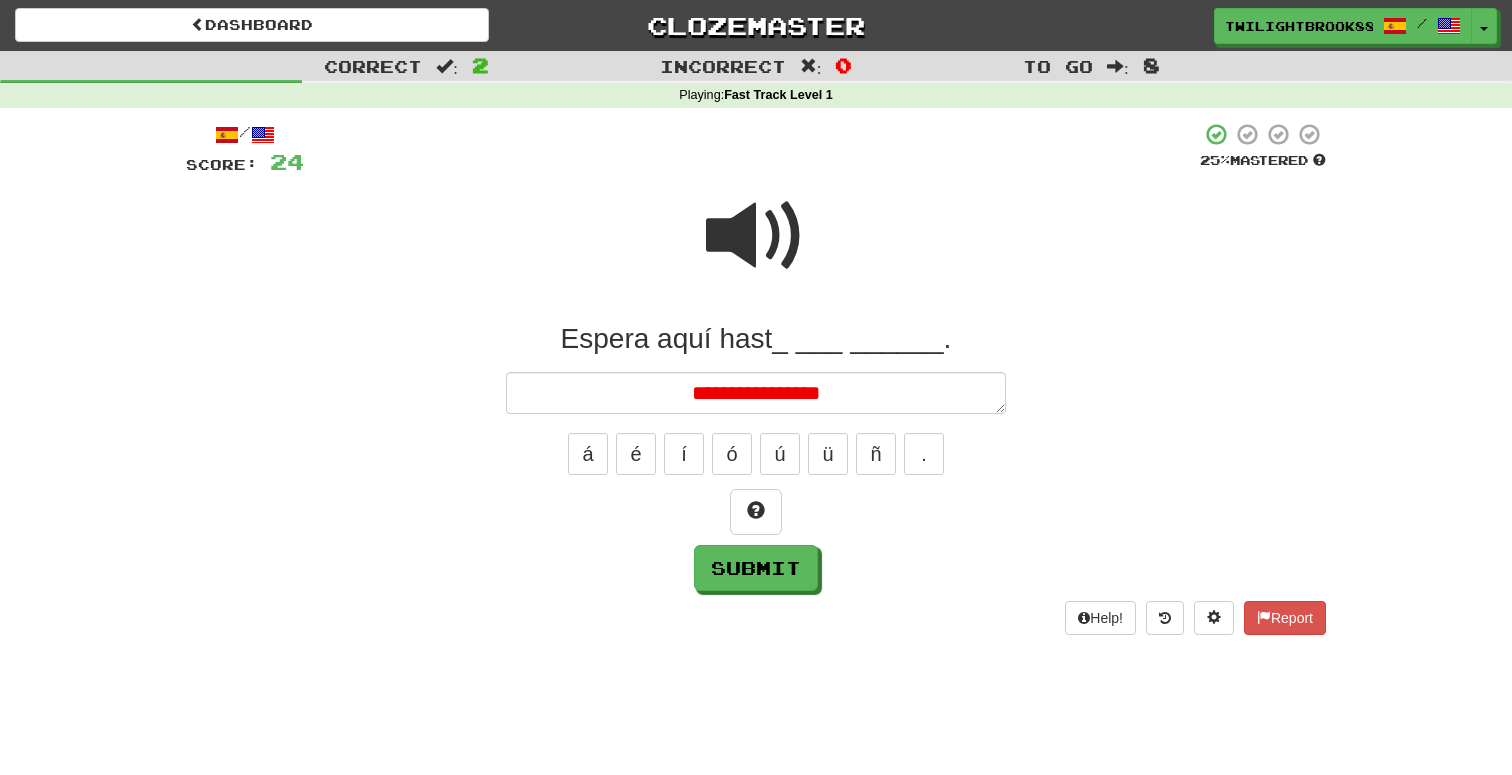 type on "*" 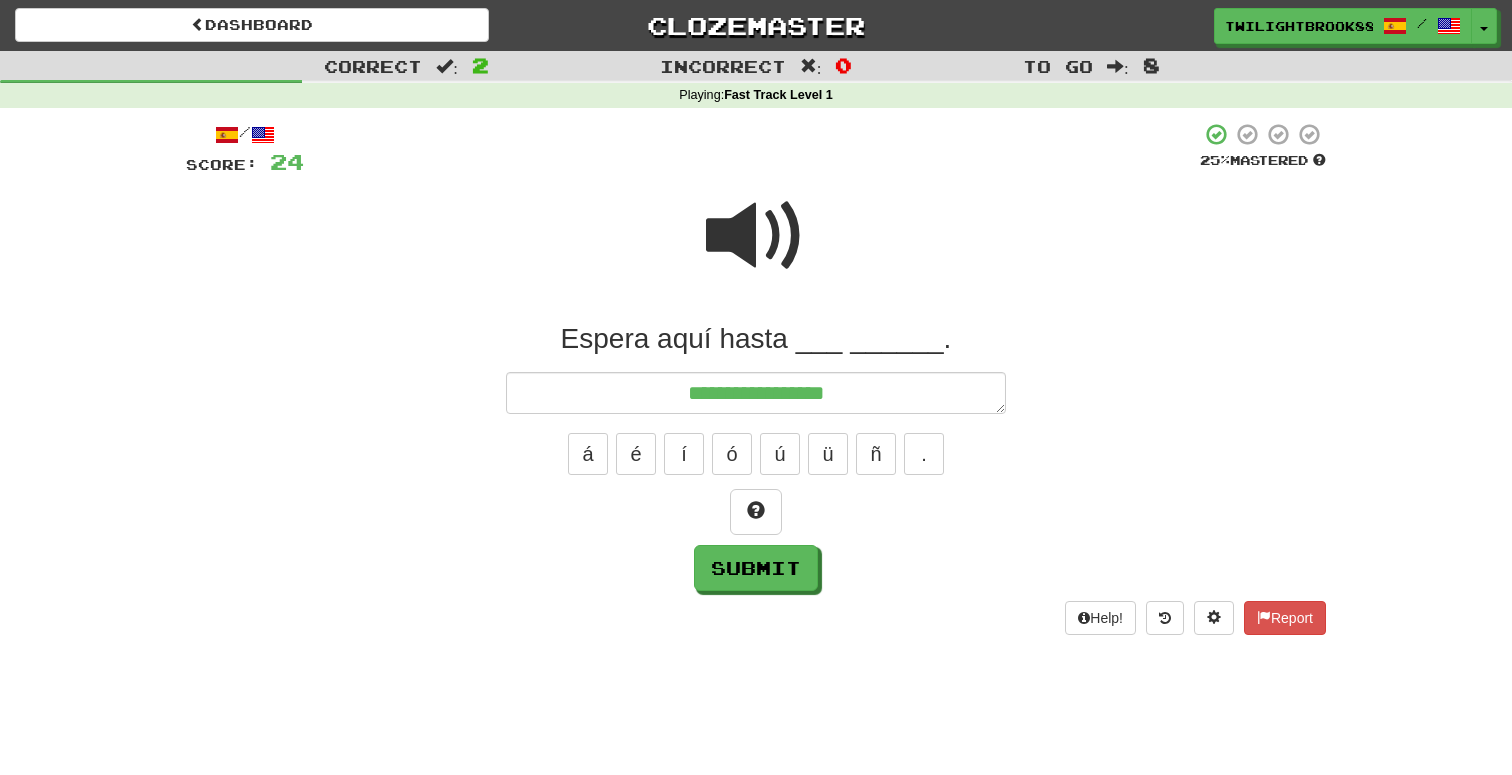 type on "*" 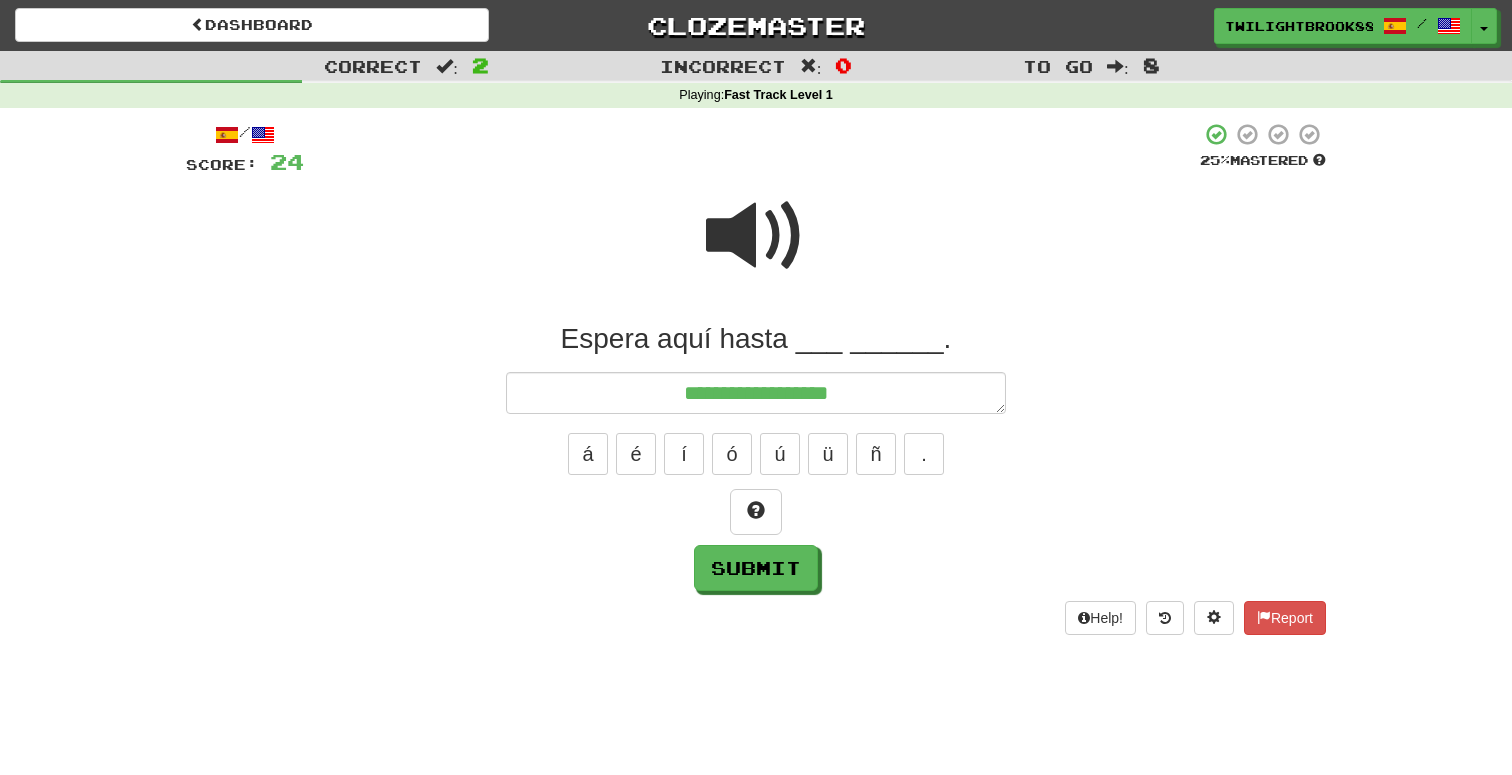 type on "*" 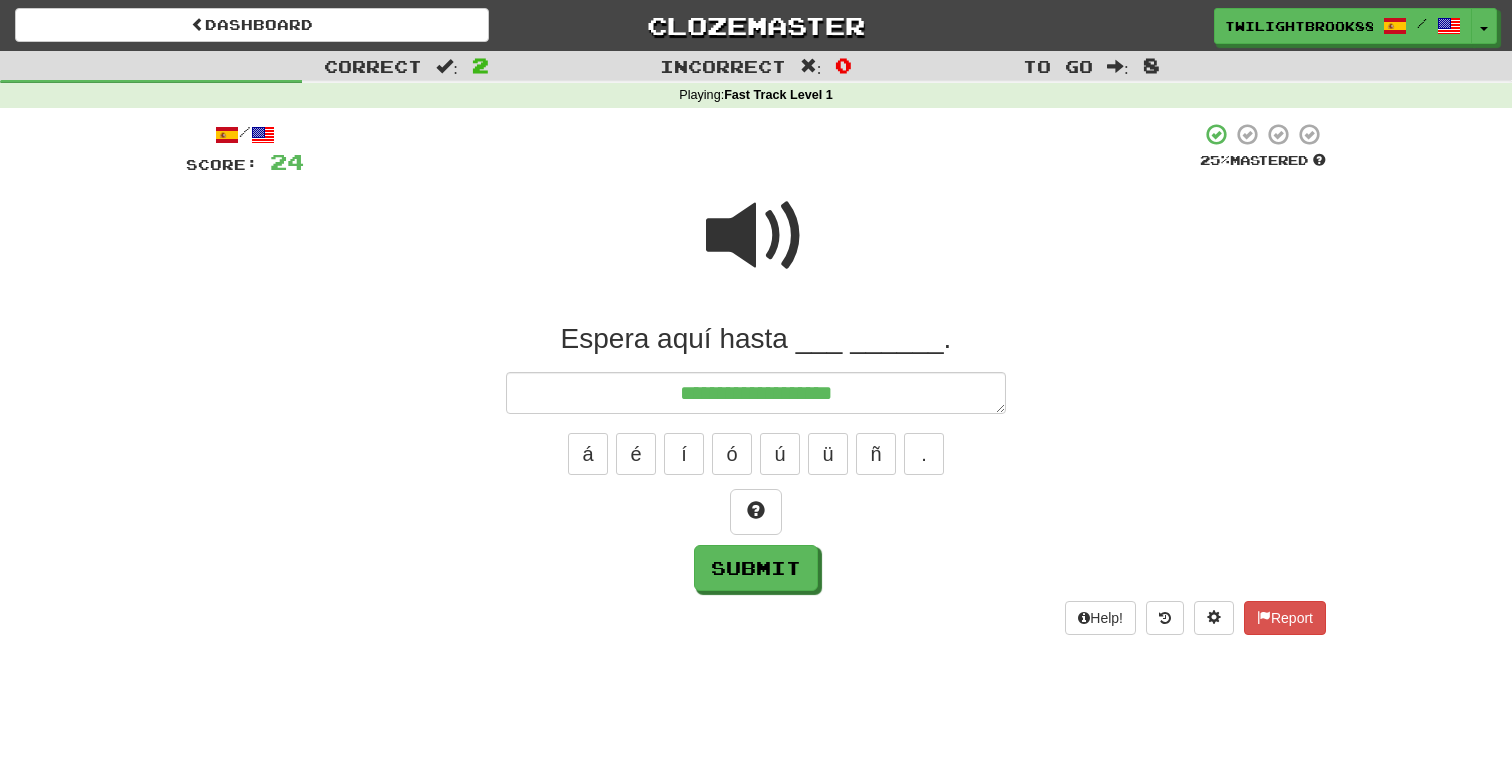 type on "**********" 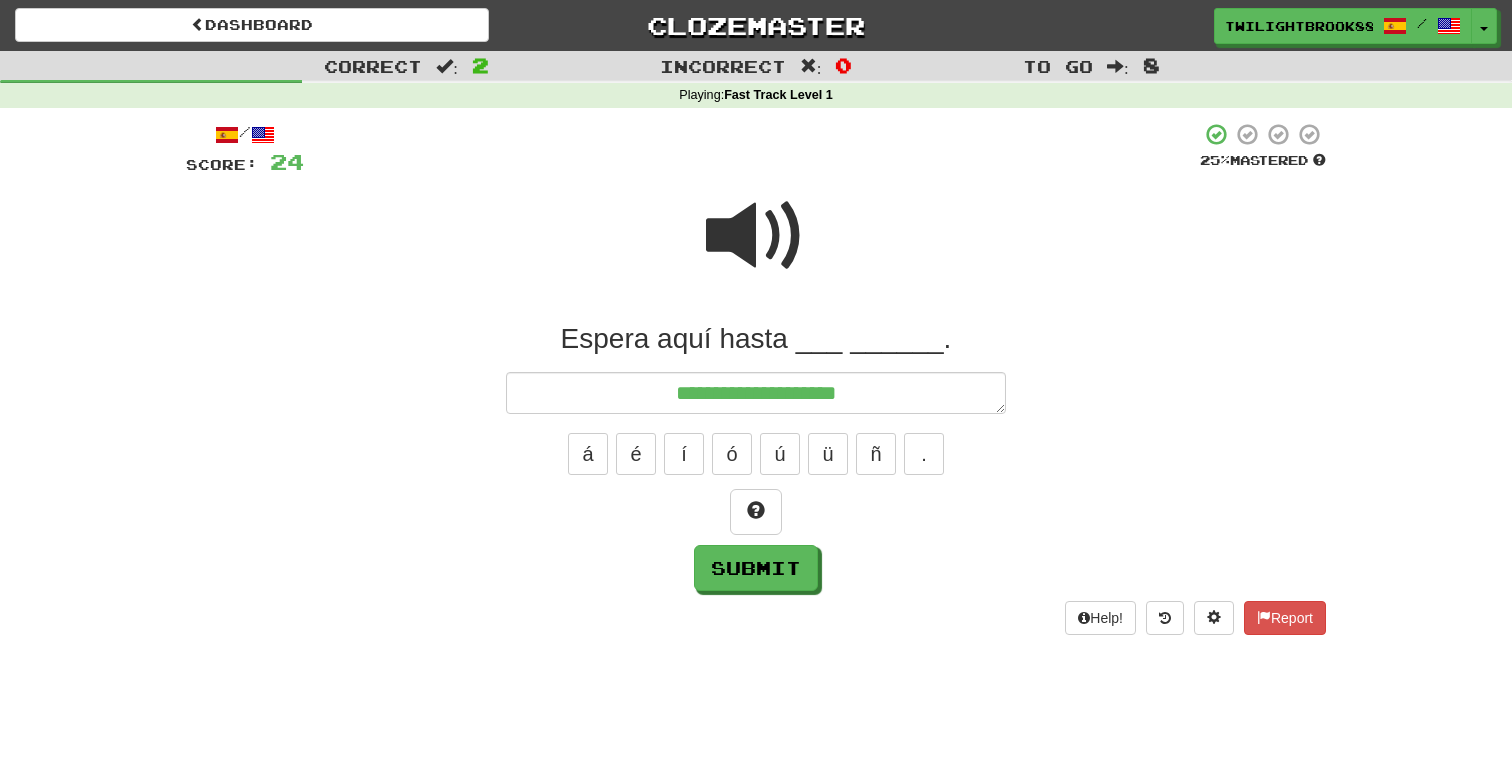 type on "*" 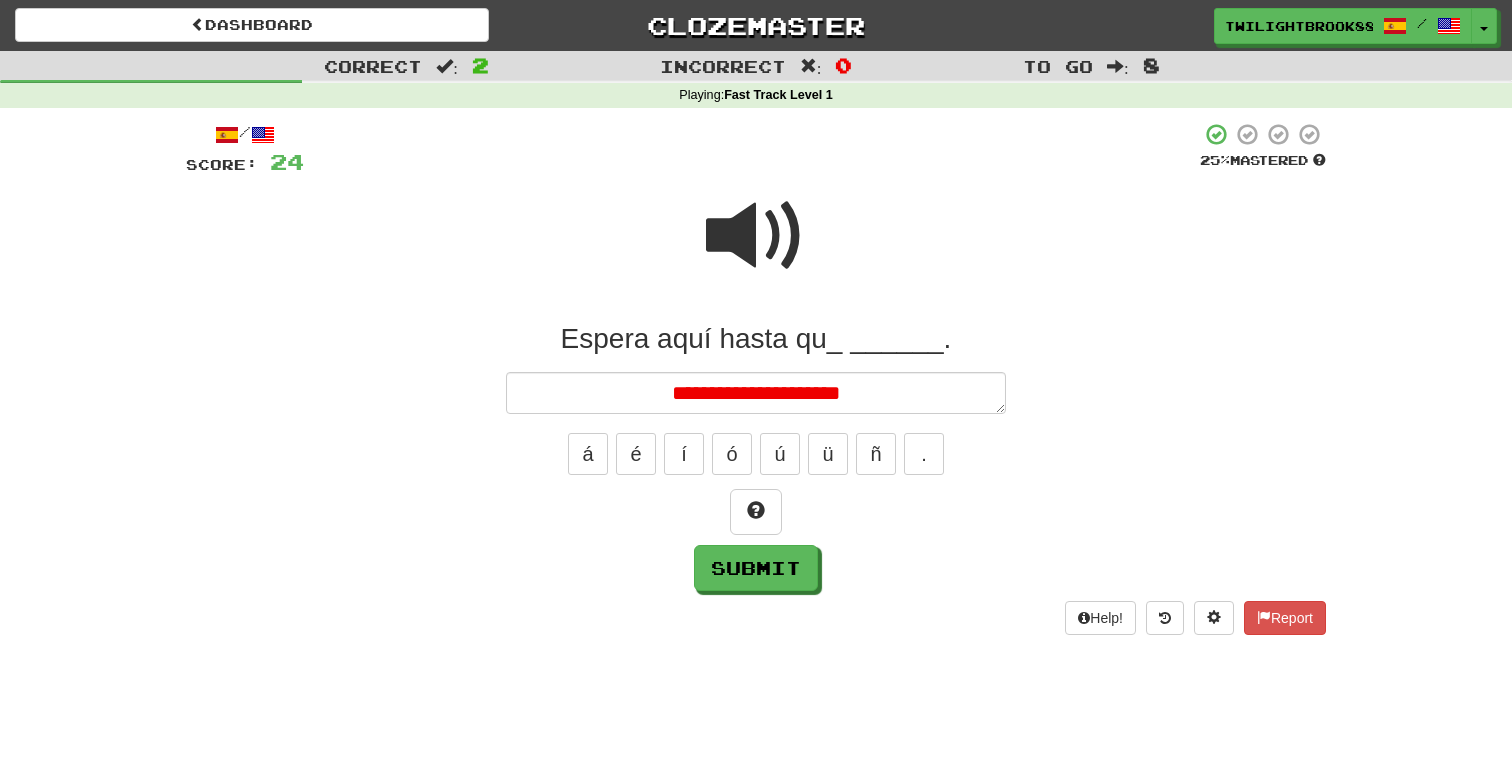 type on "*" 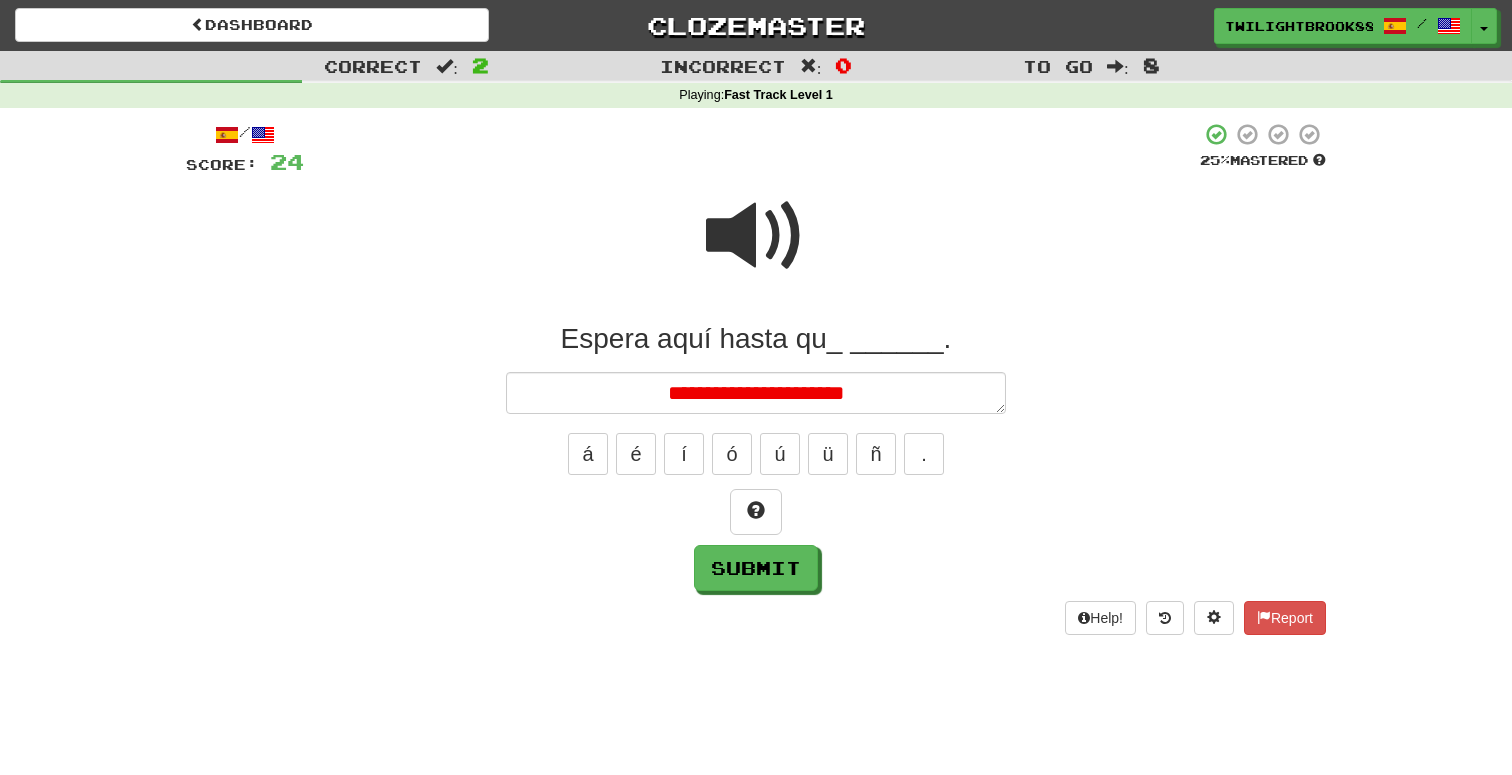 type on "*" 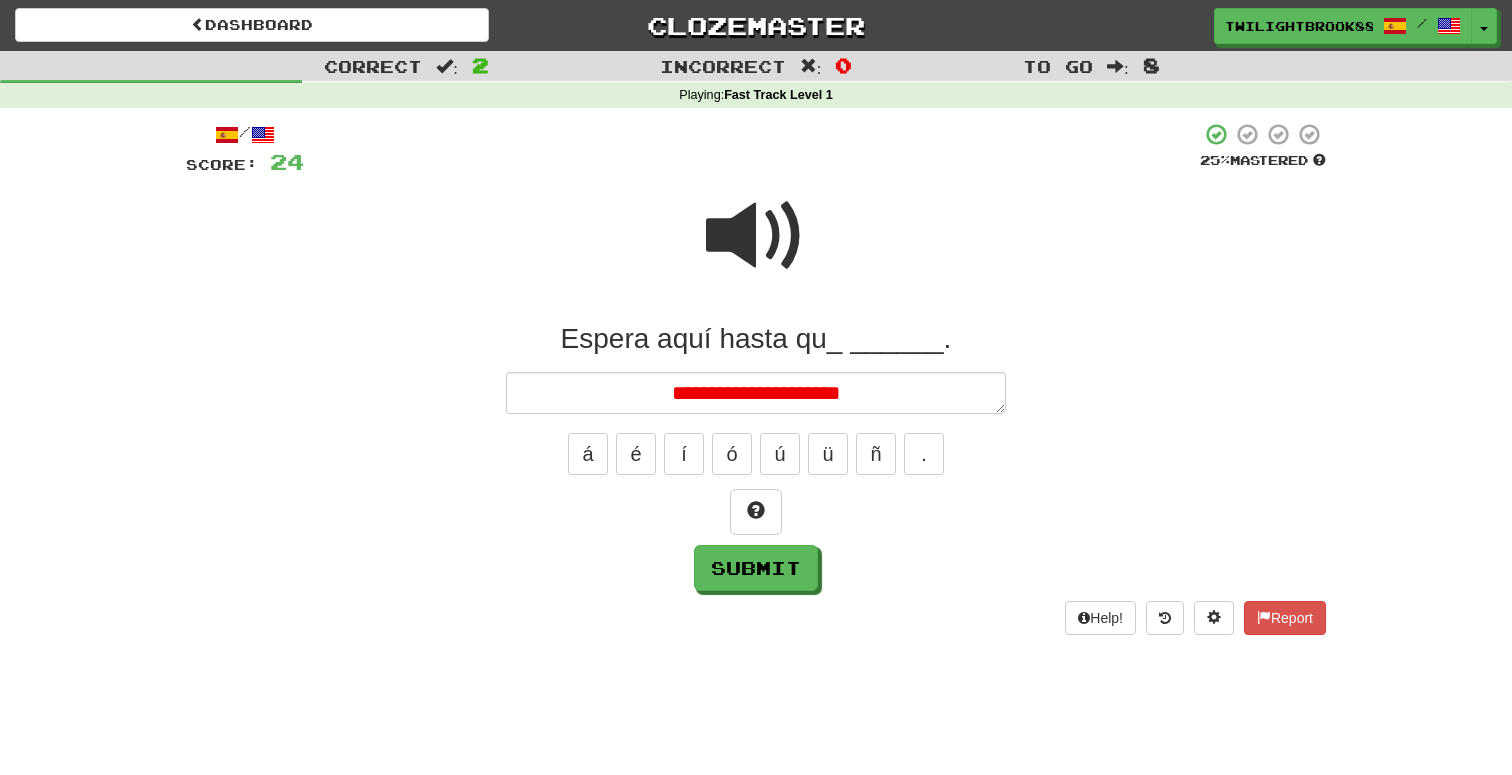 type on "*" 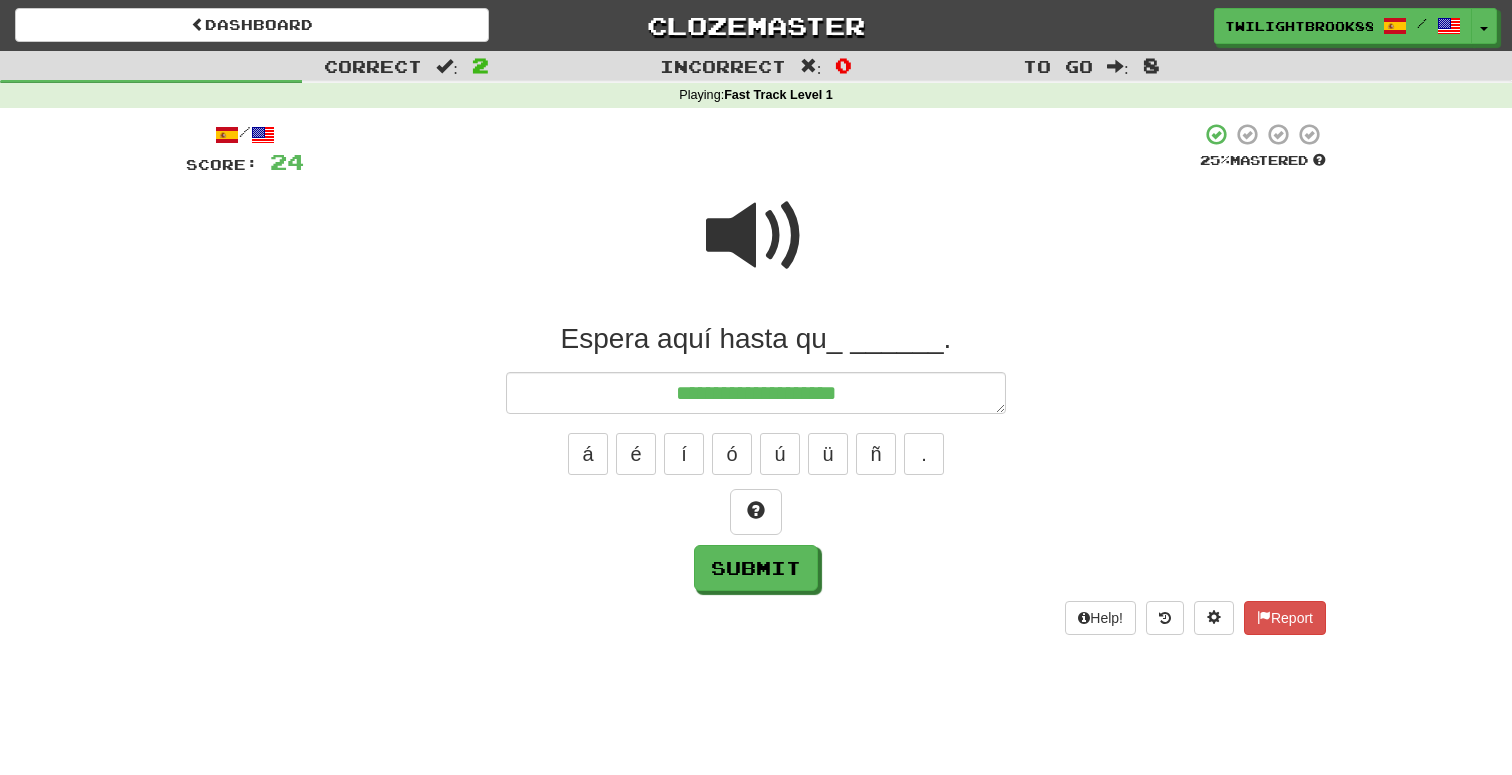 type on "**********" 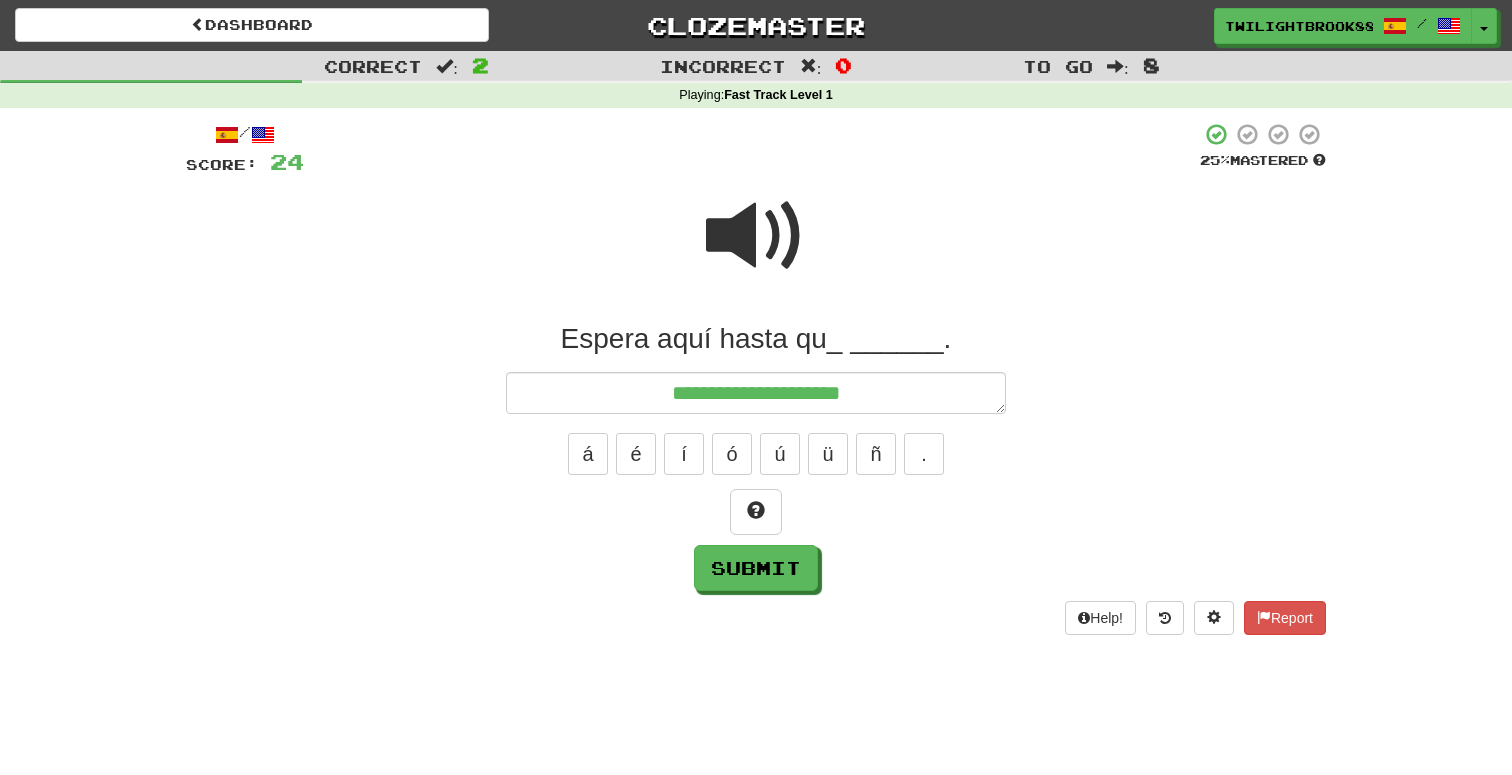 type on "*" 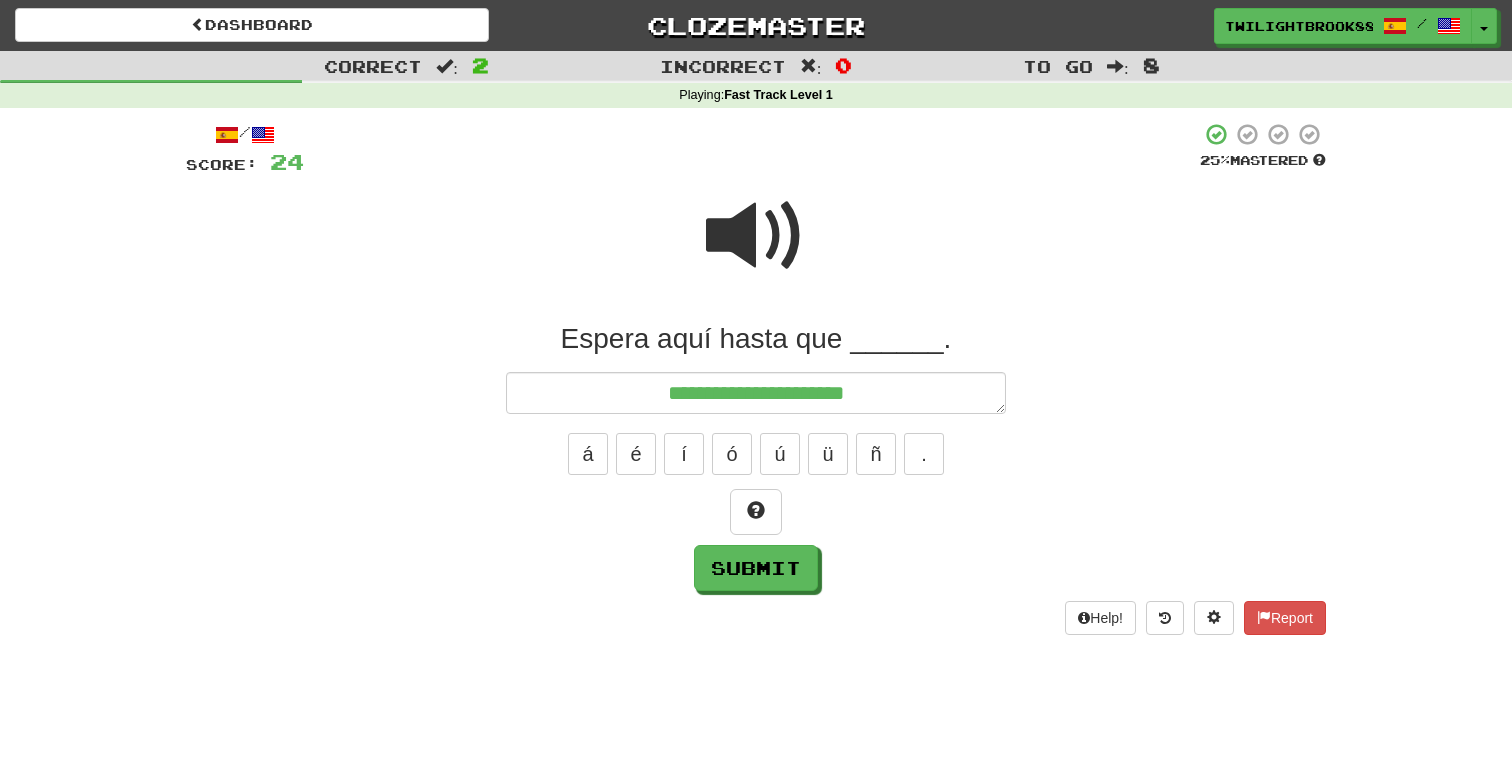 type on "*" 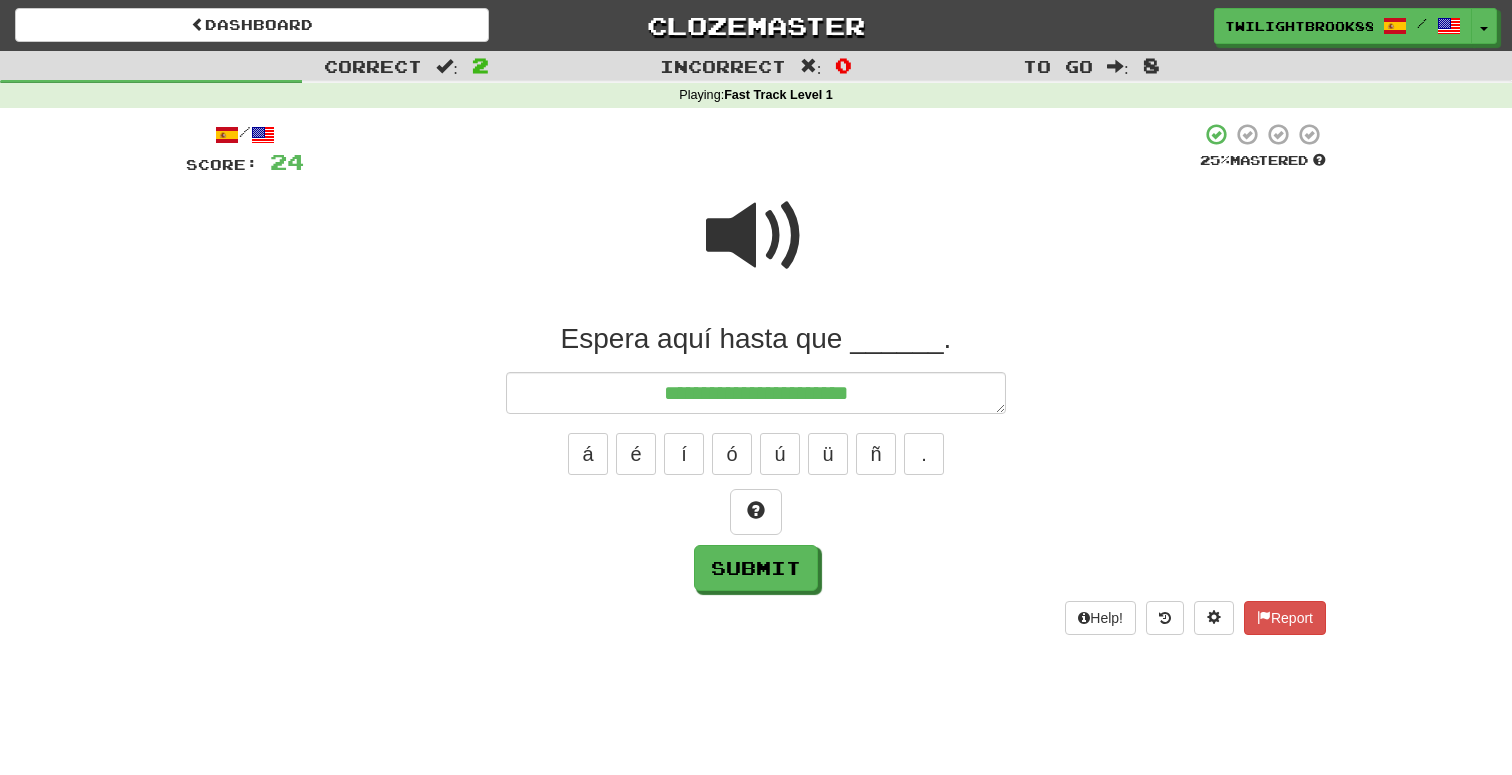 type on "*" 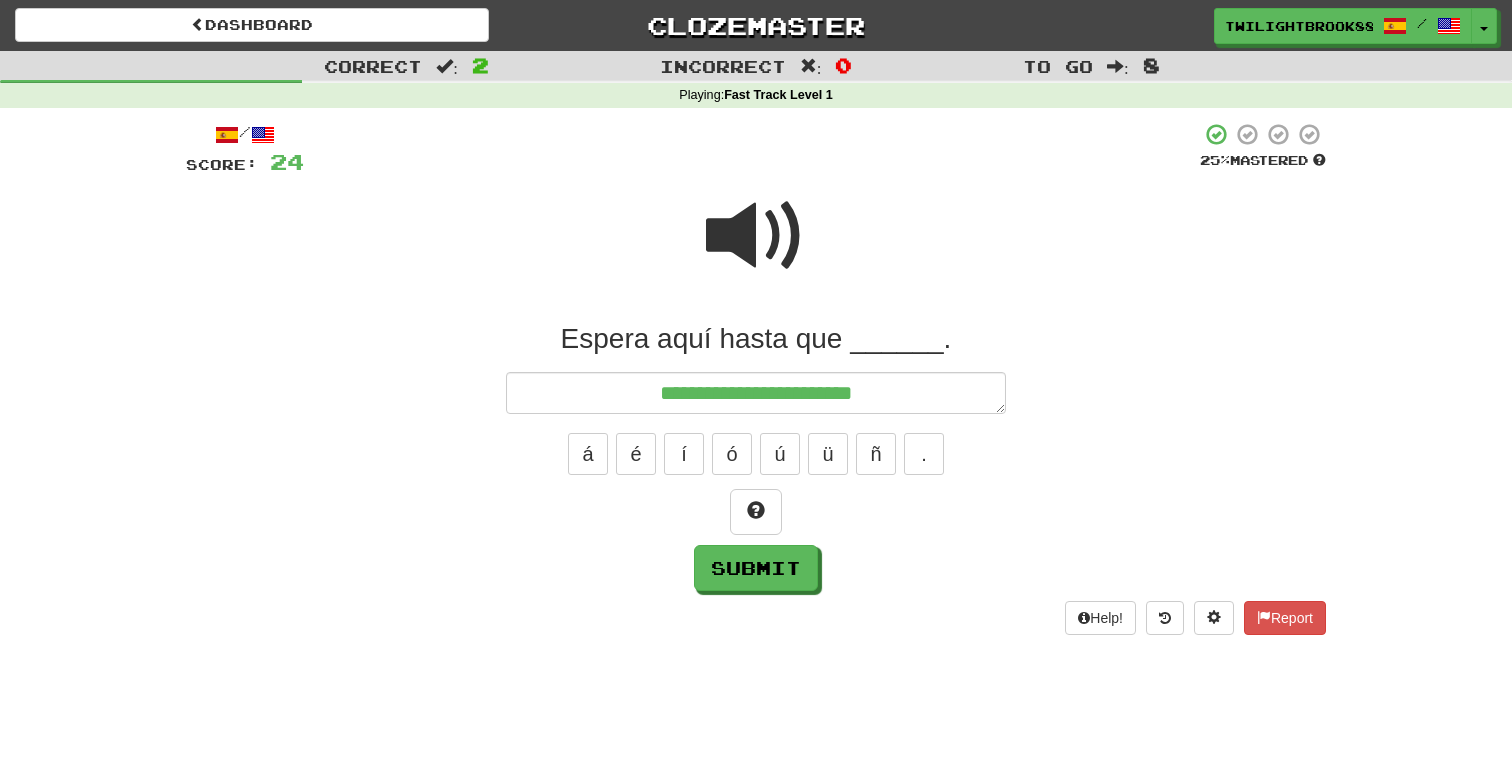 type on "*" 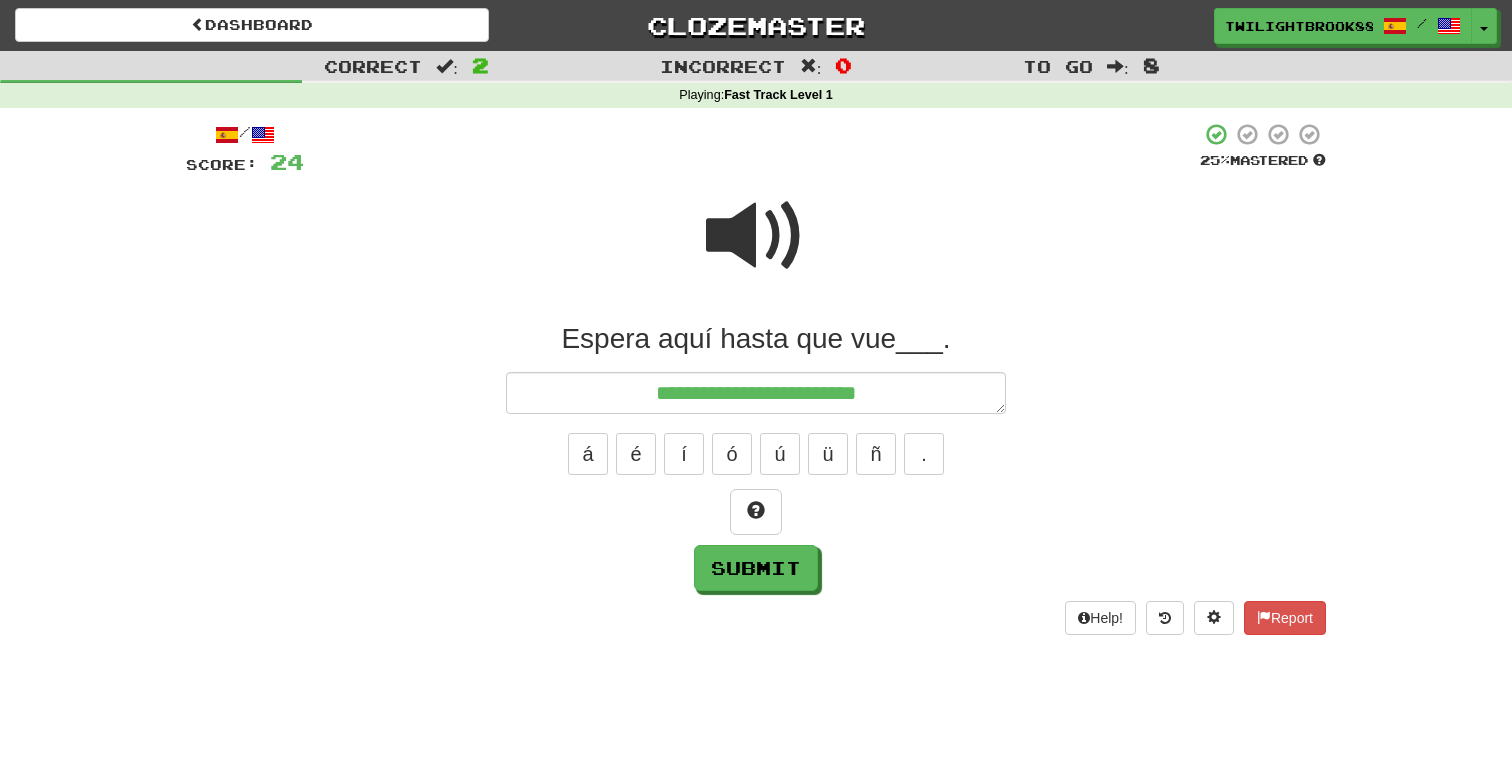 type on "*" 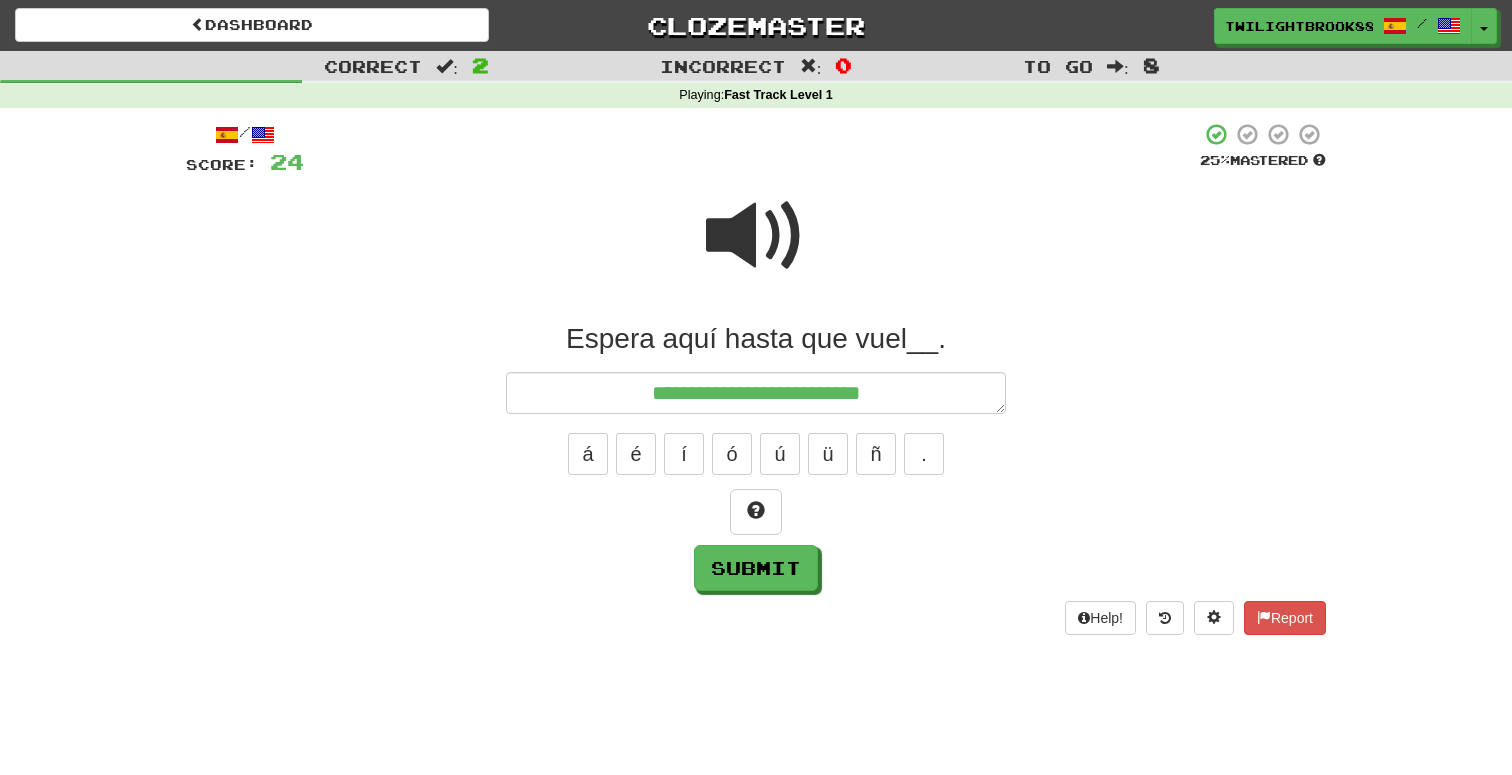 type on "*" 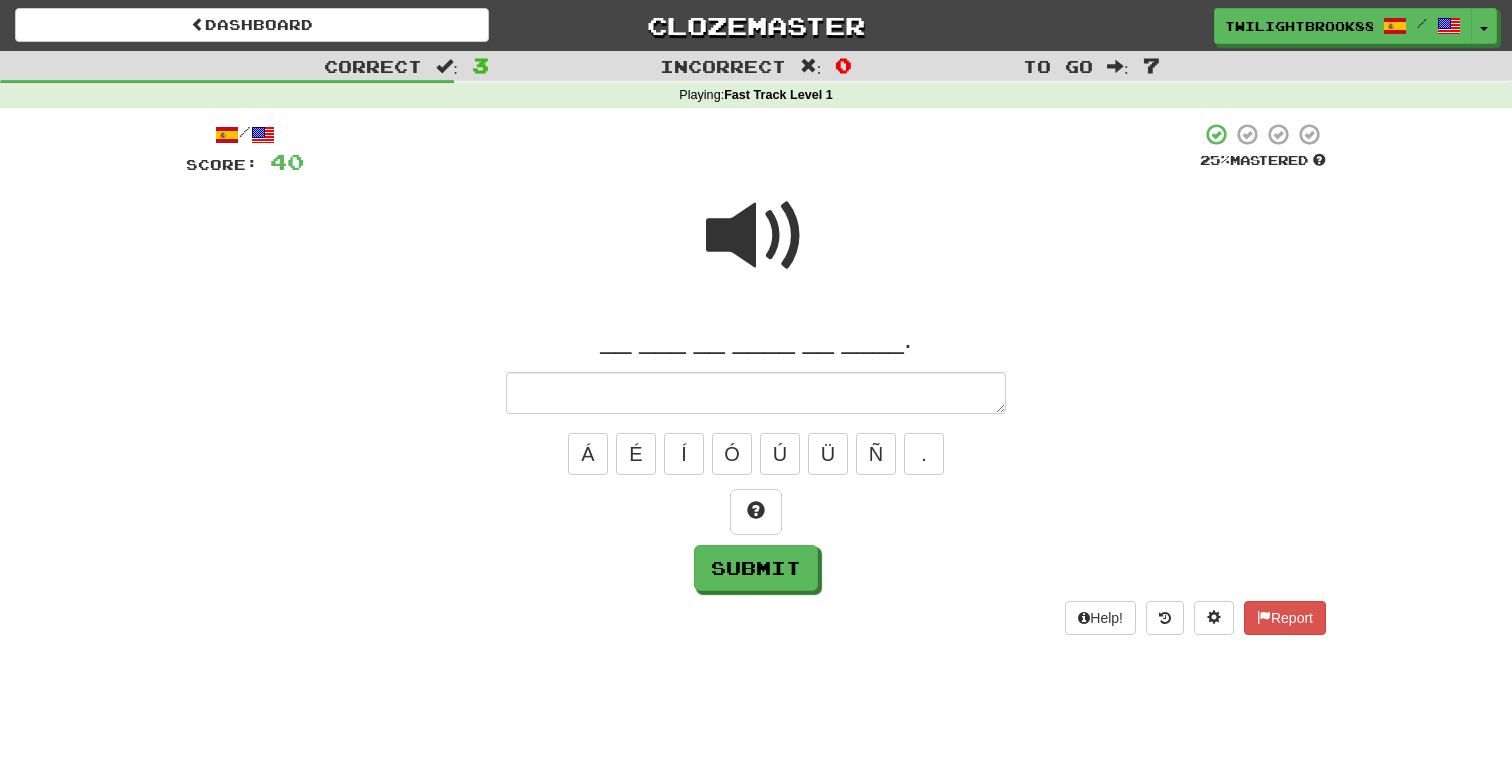 type on "*" 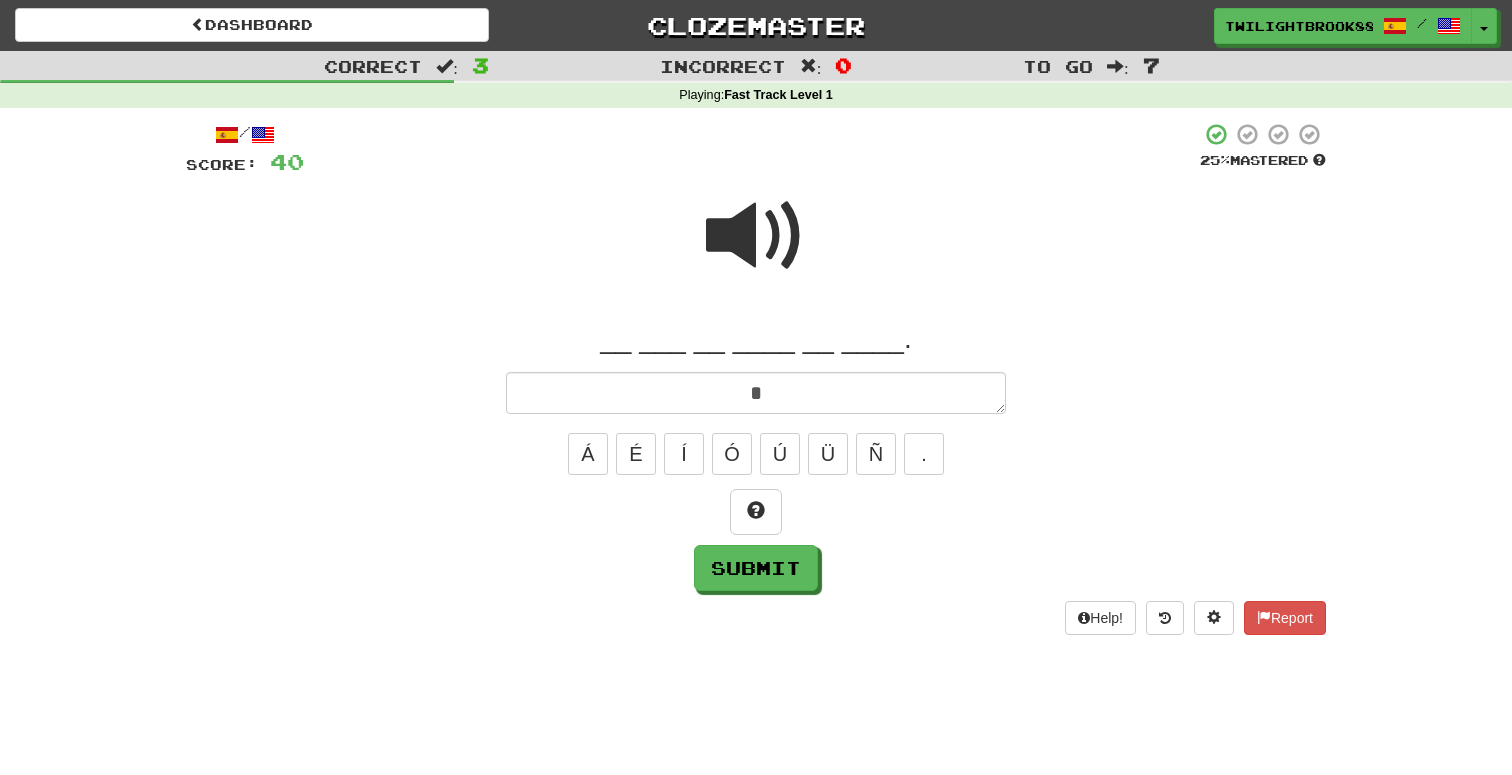 type on "*" 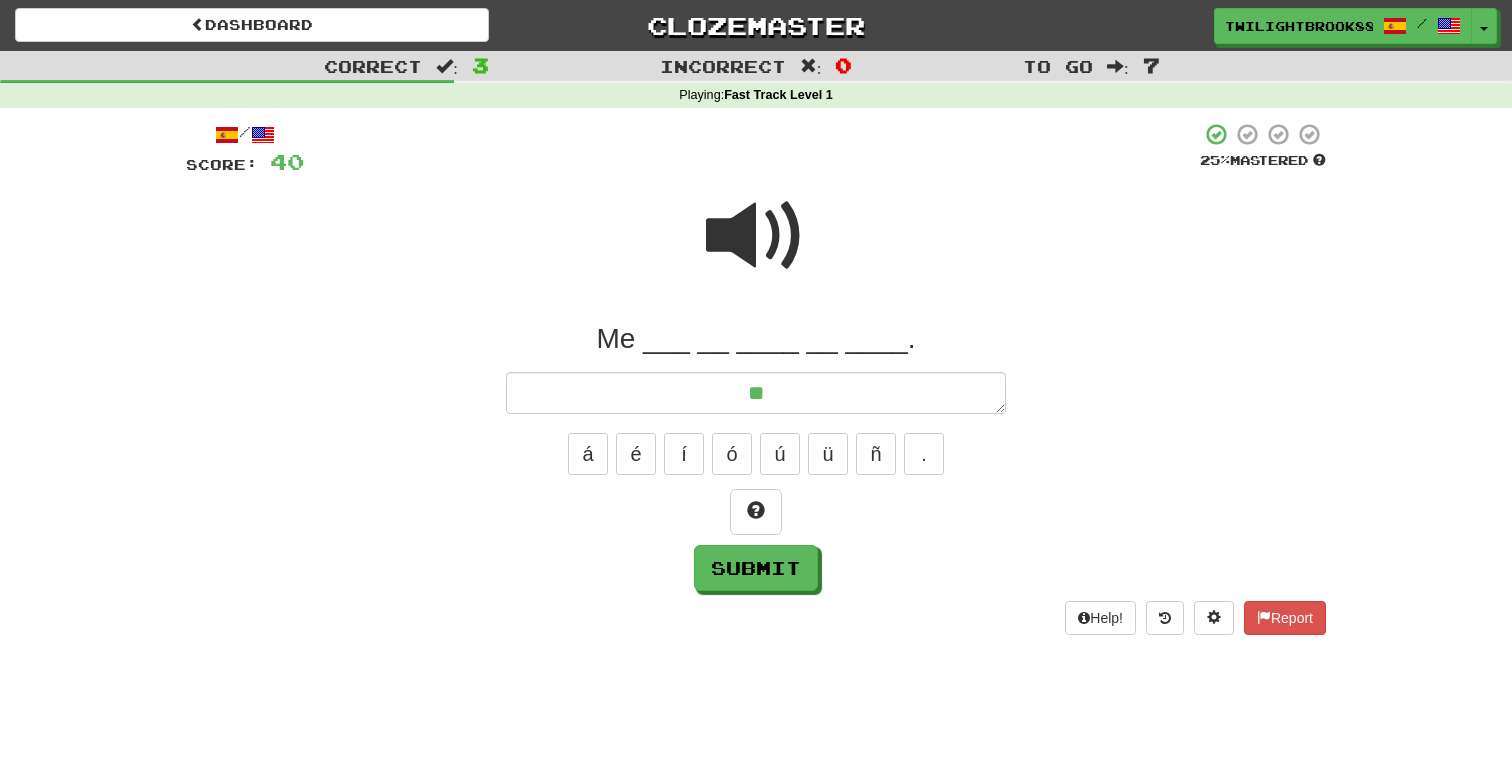 type on "*" 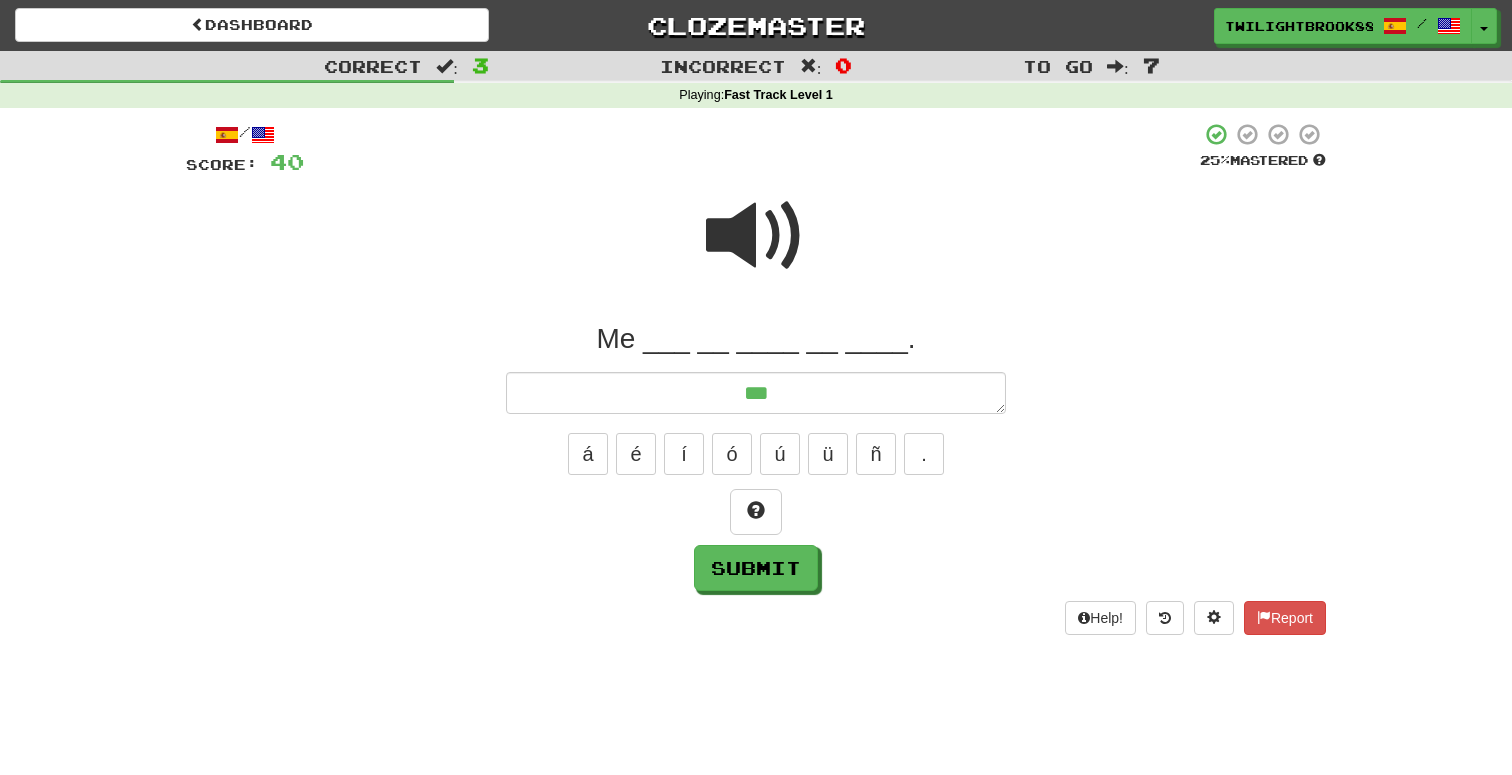 type on "*" 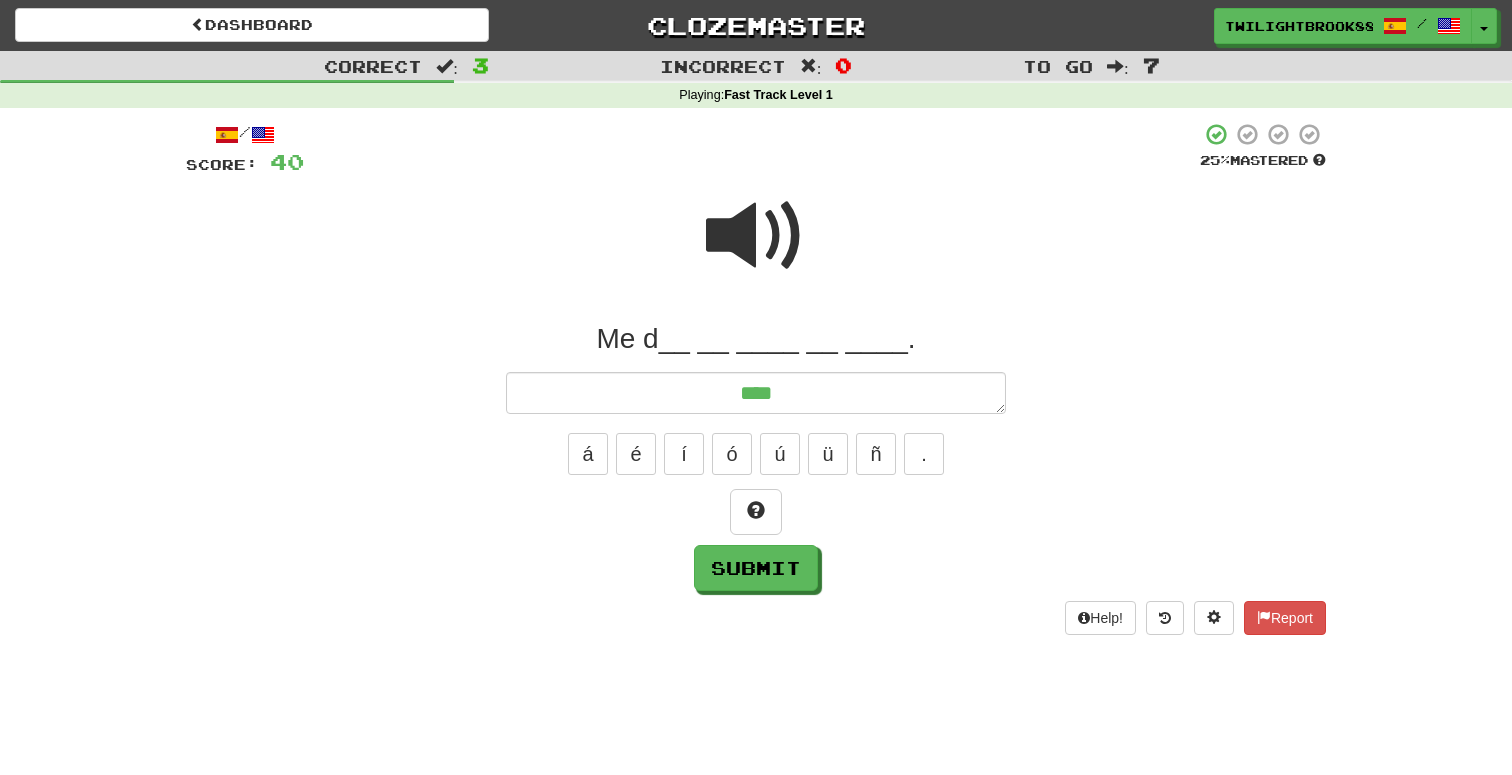 type on "*" 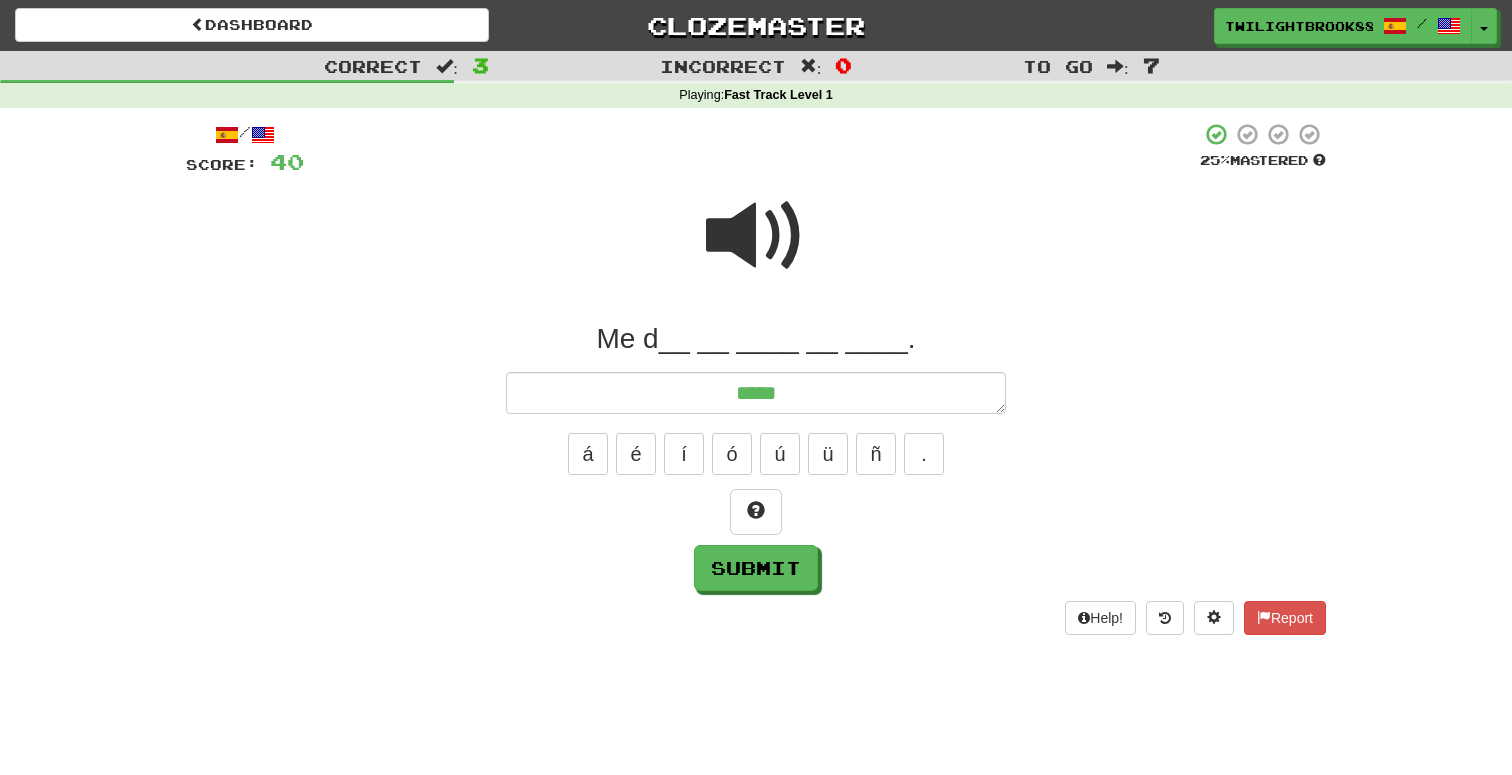type on "*" 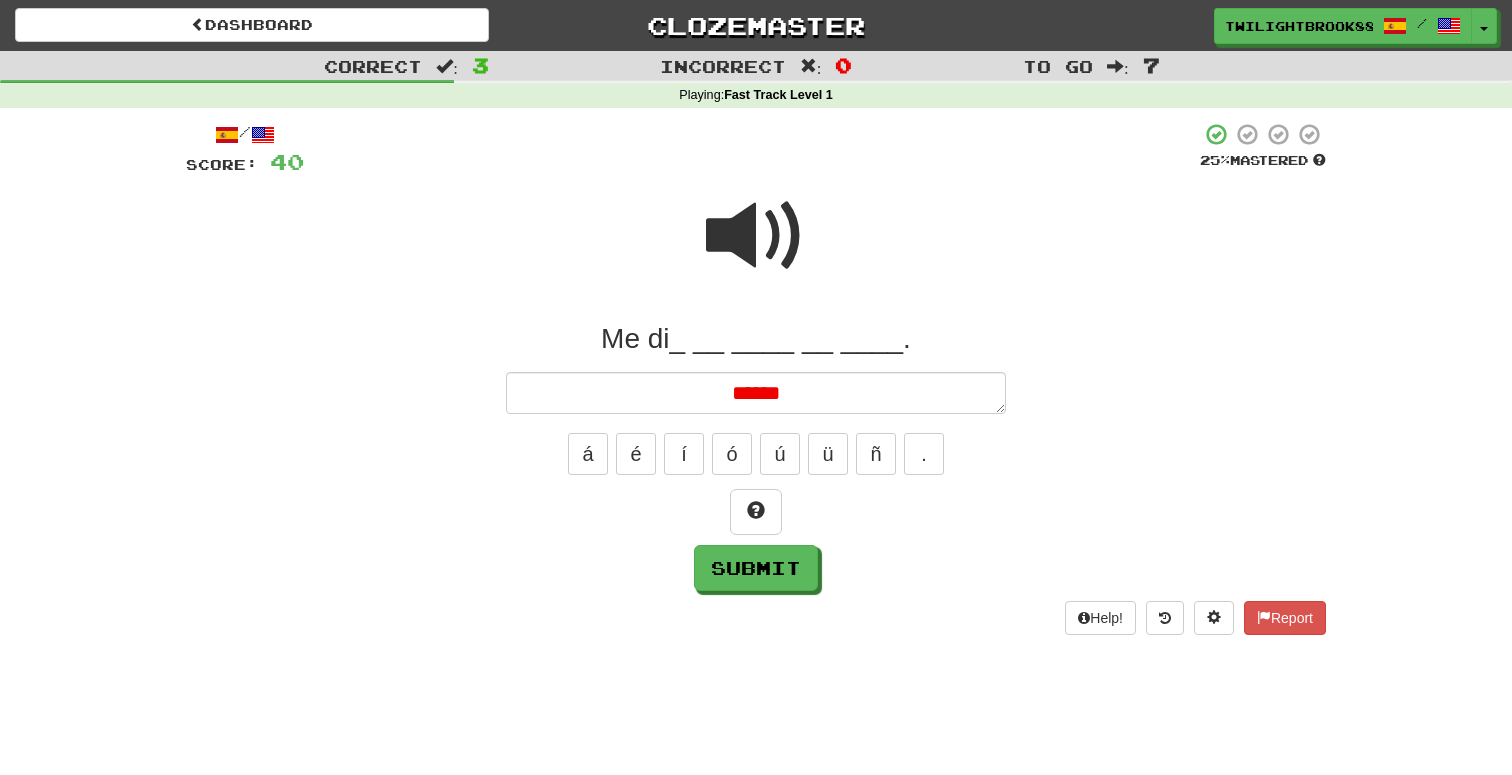 type on "*" 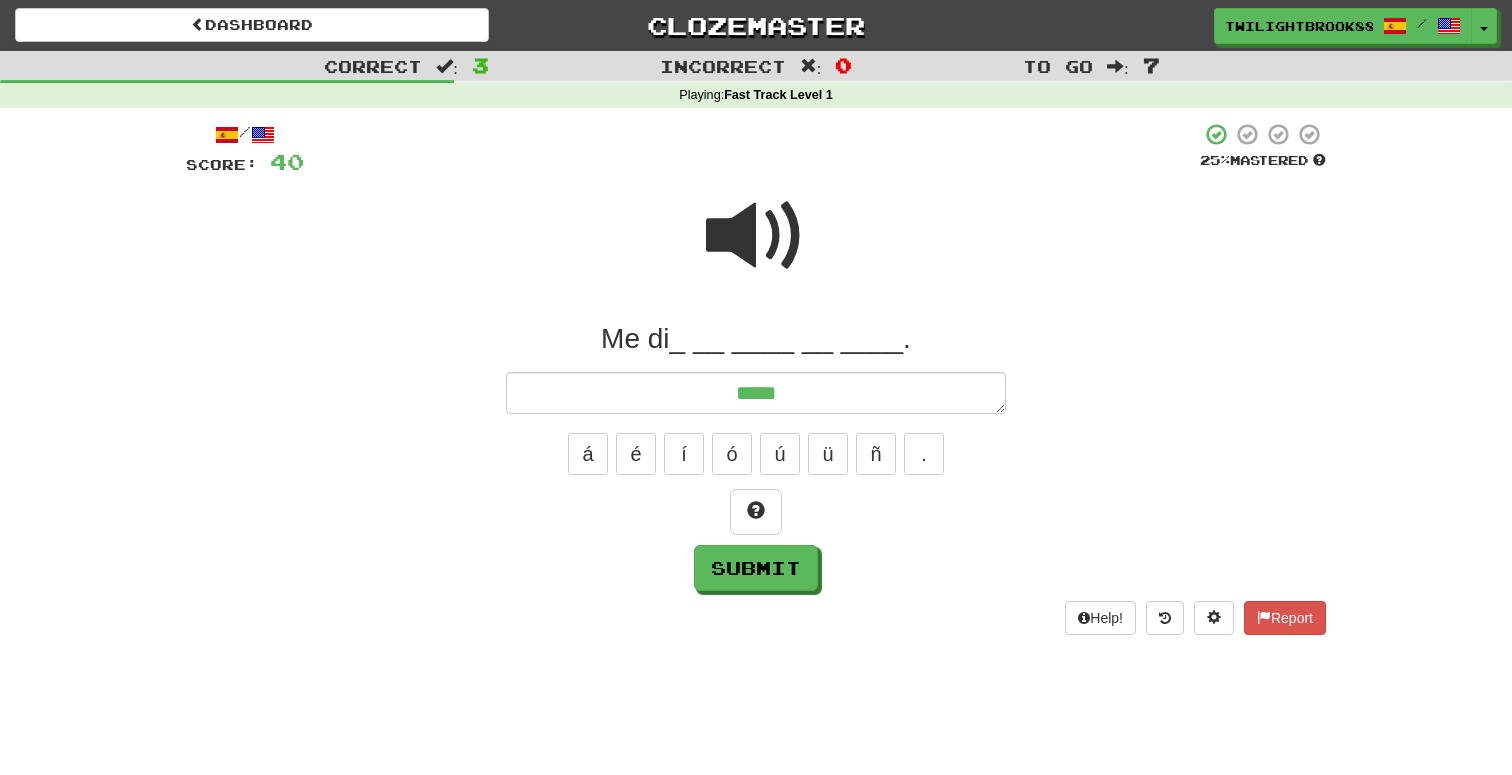 type on "*" 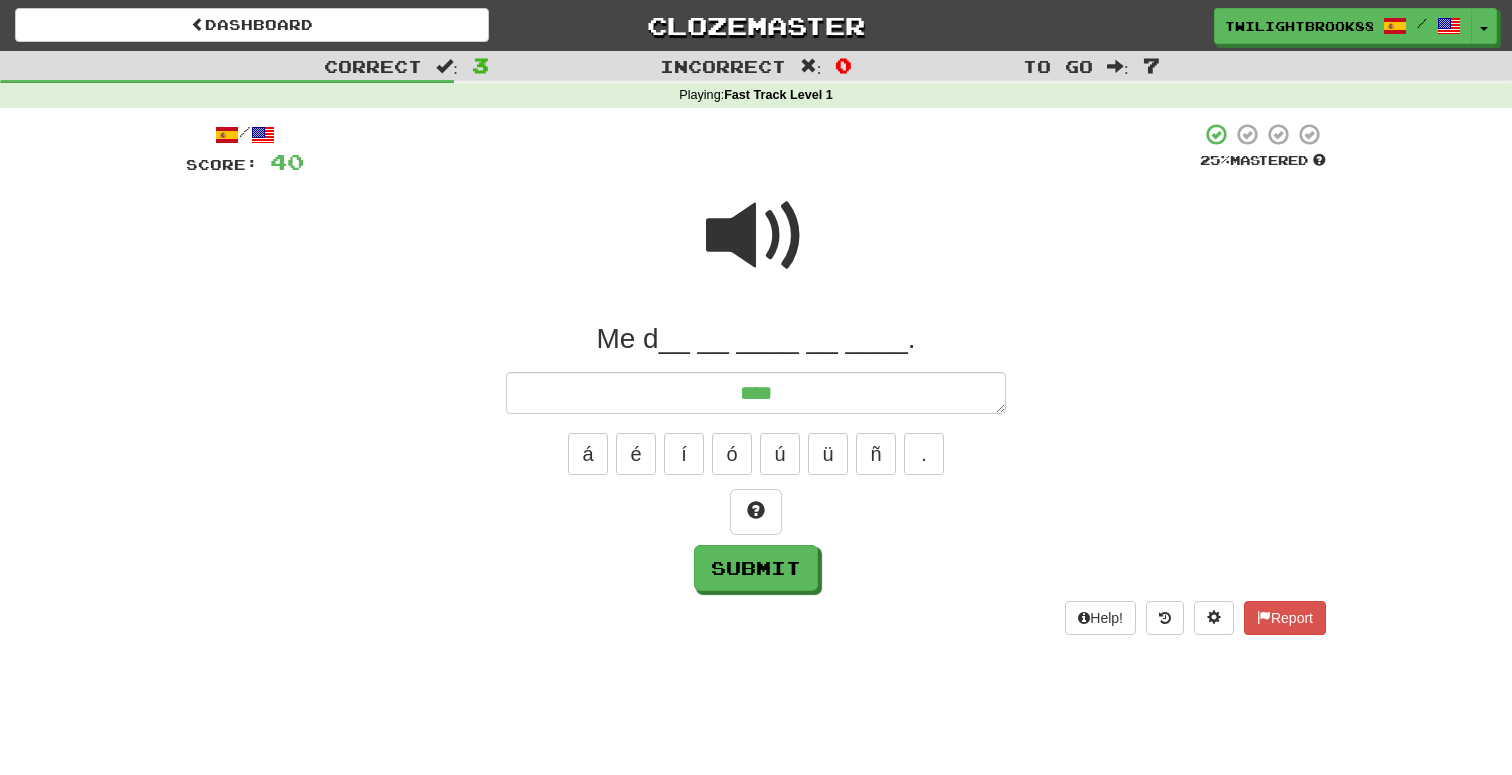 type on "*" 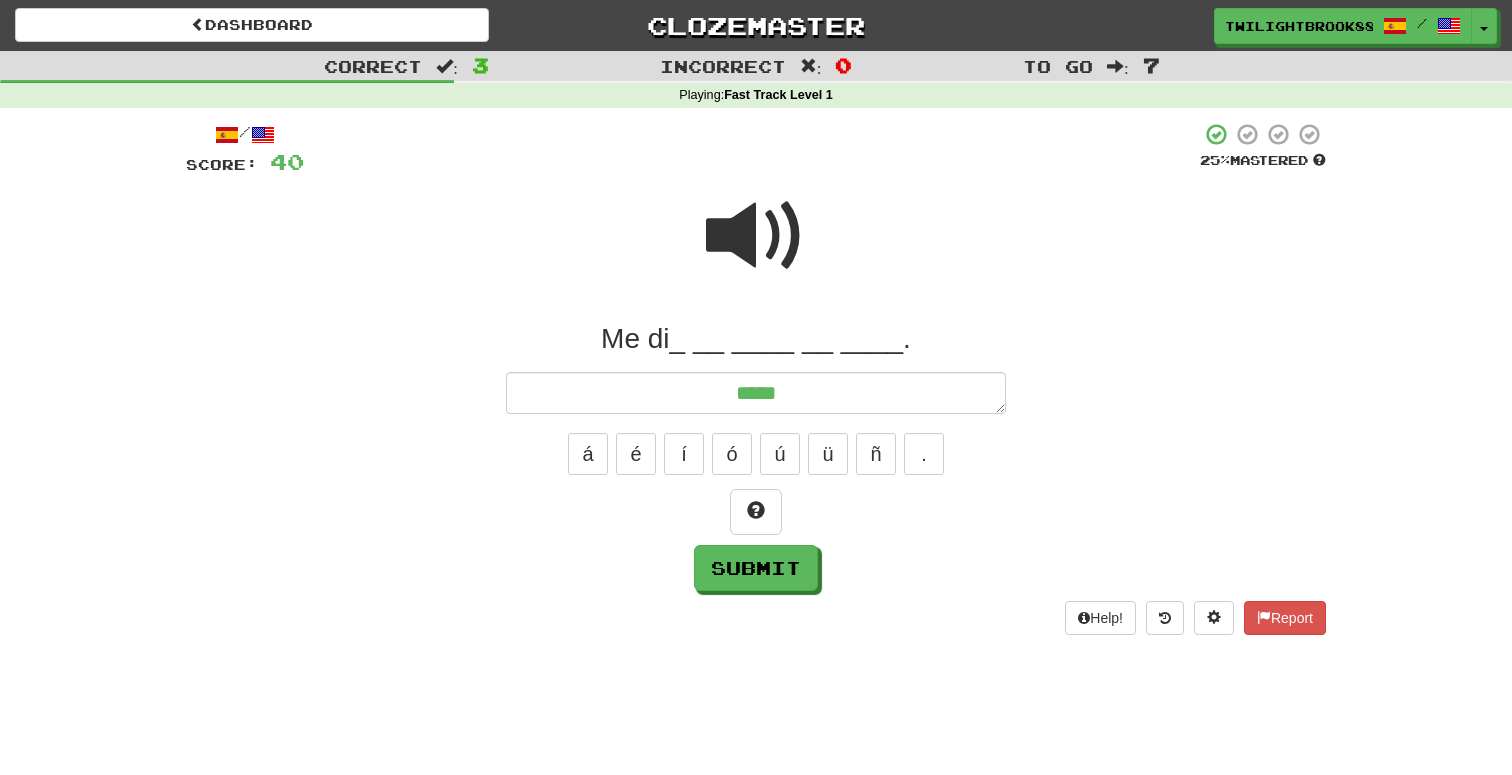 type on "*" 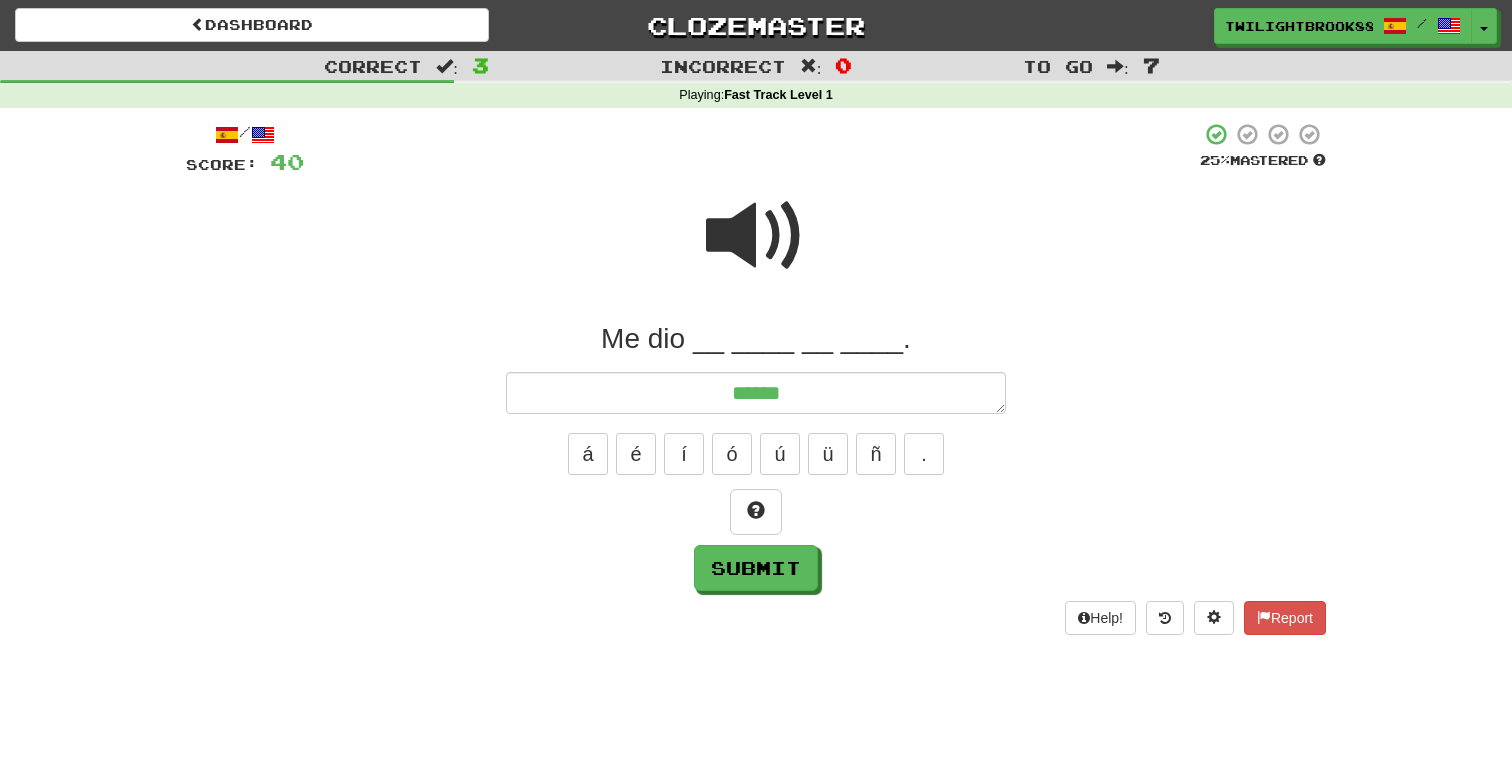 type on "*" 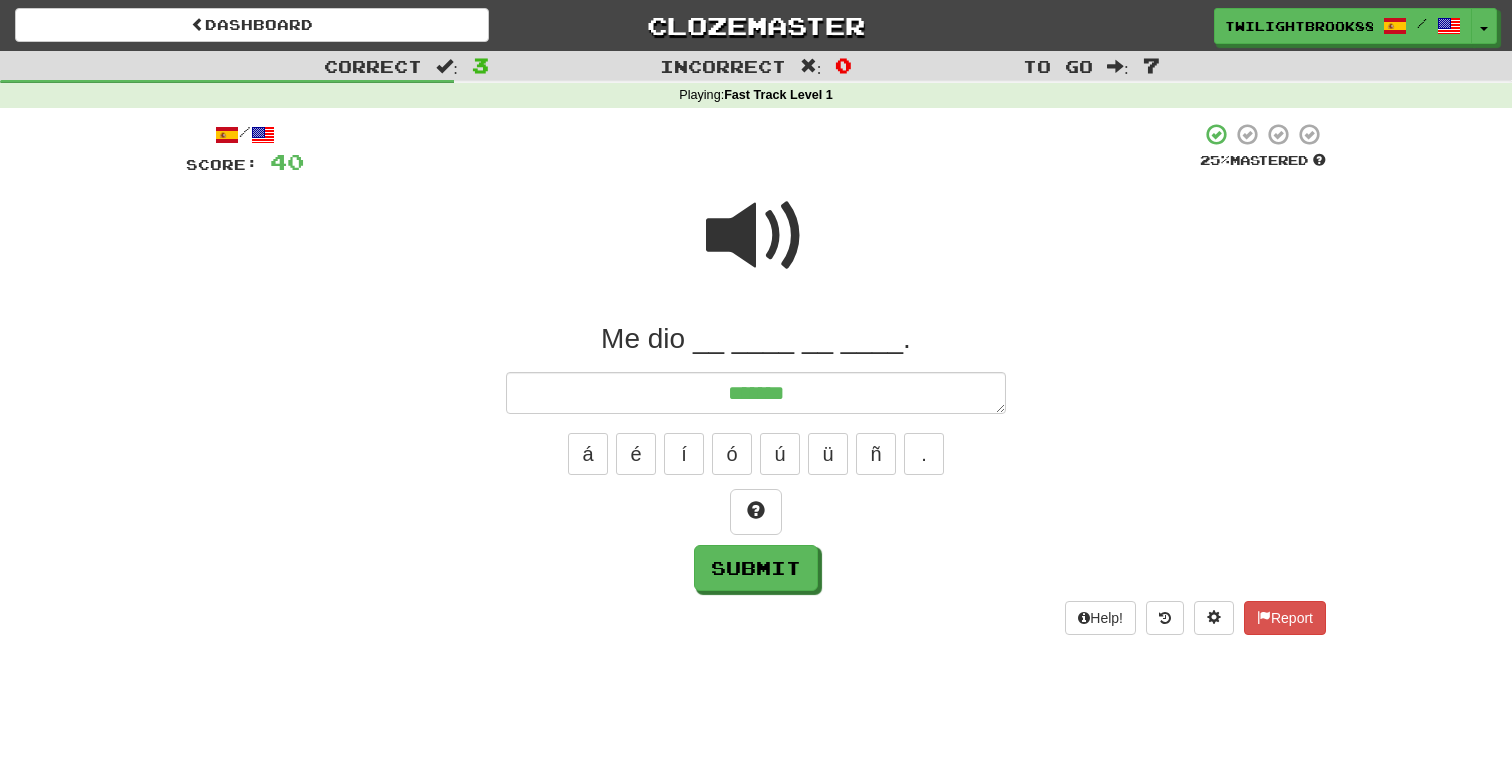 type on "*" 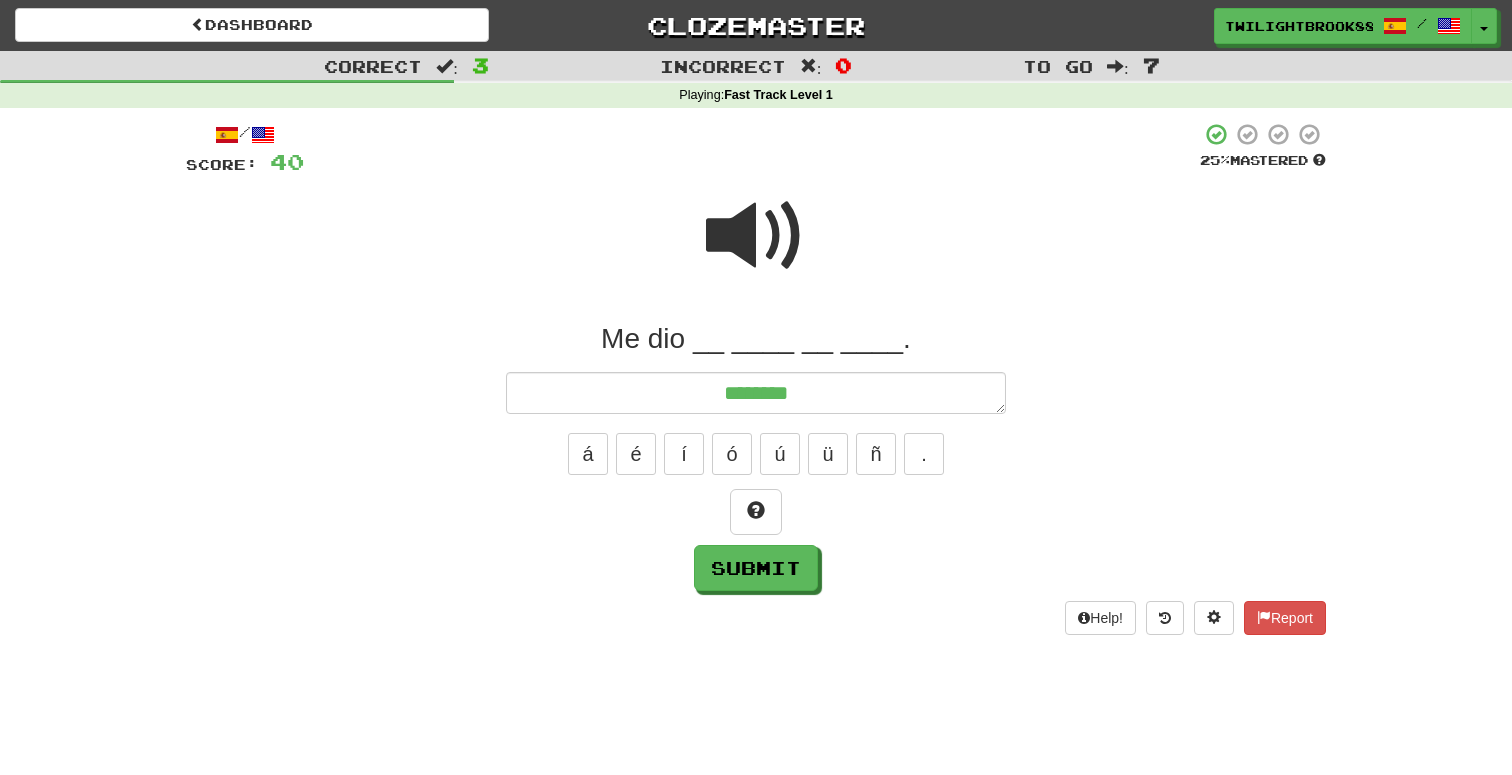 type on "*" 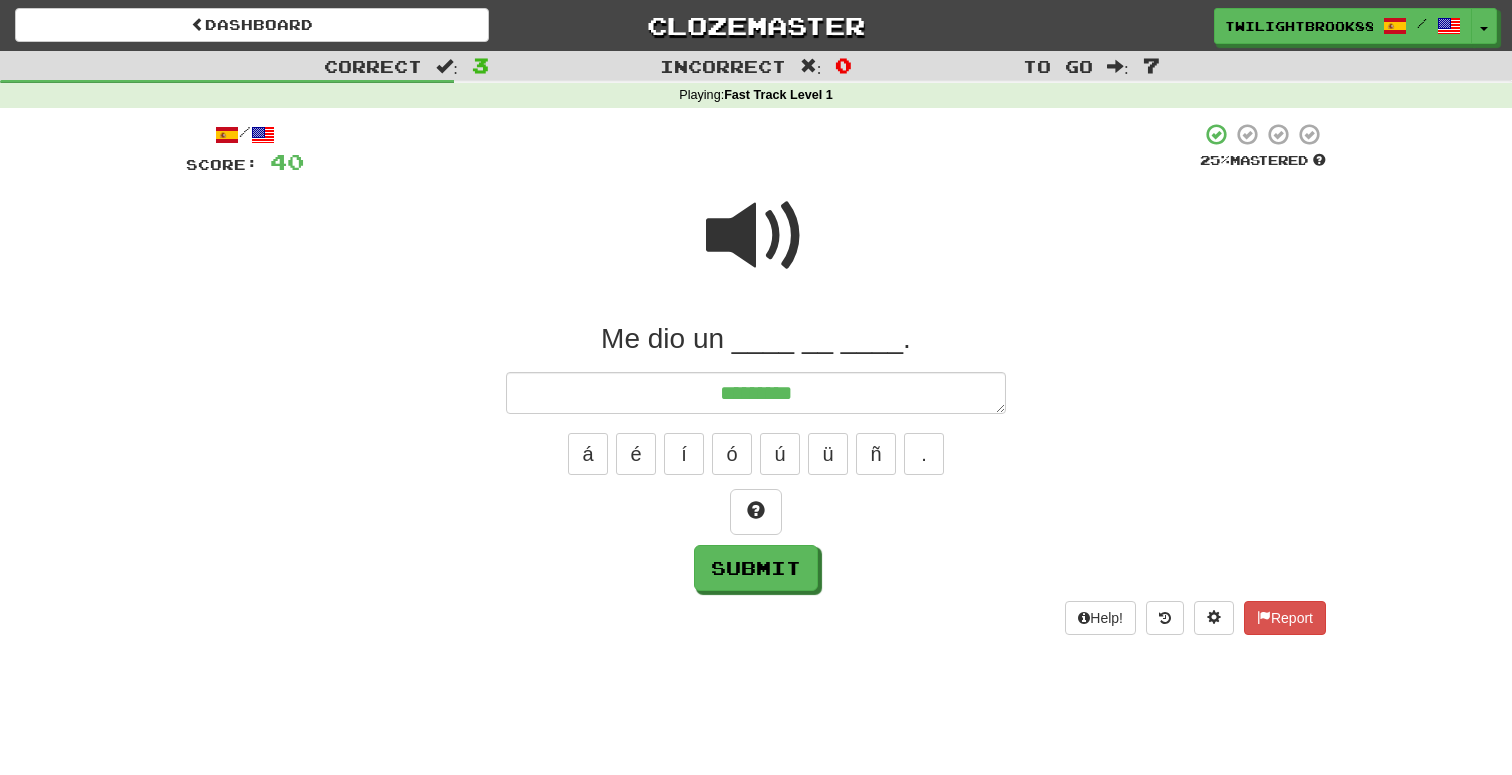 type on "*" 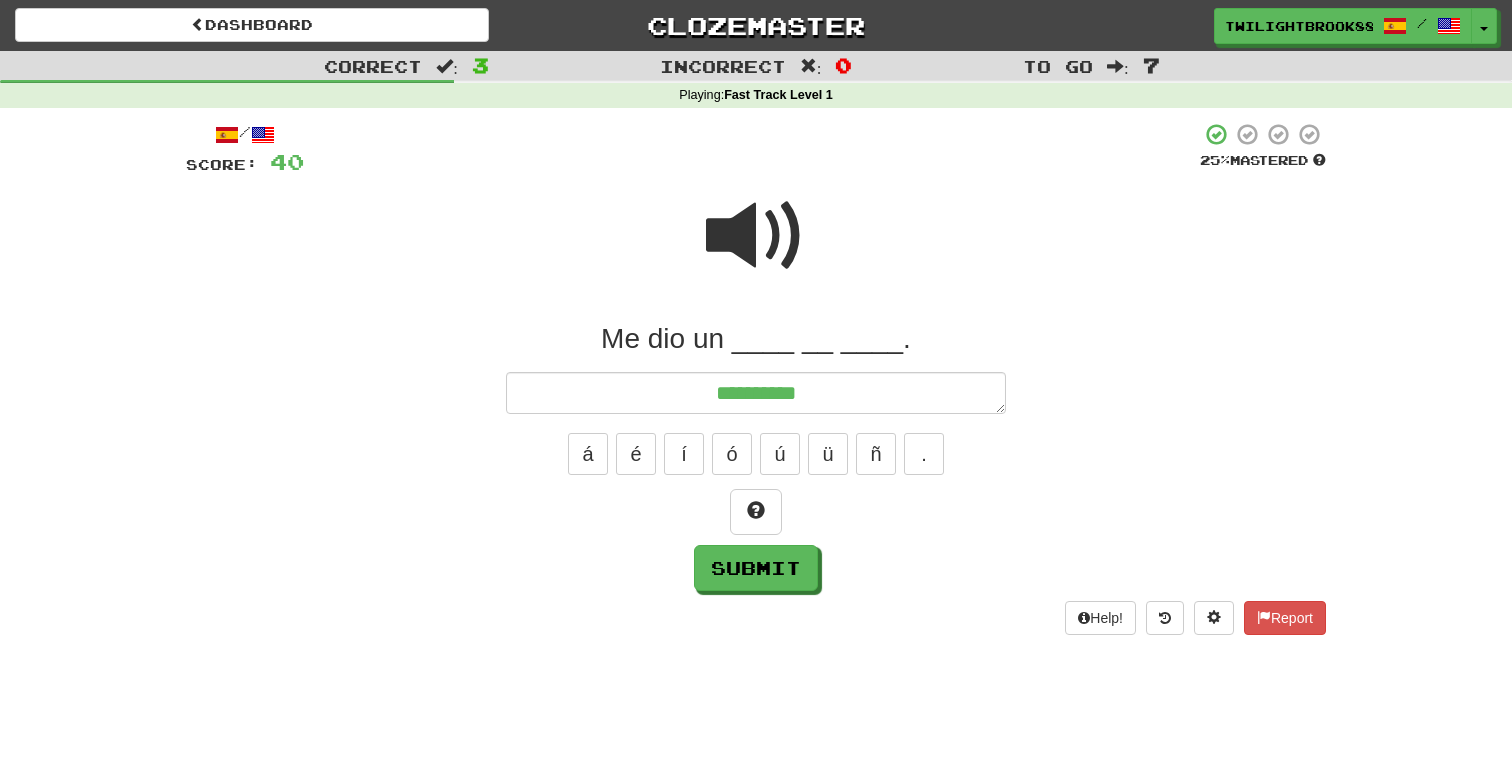type on "*" 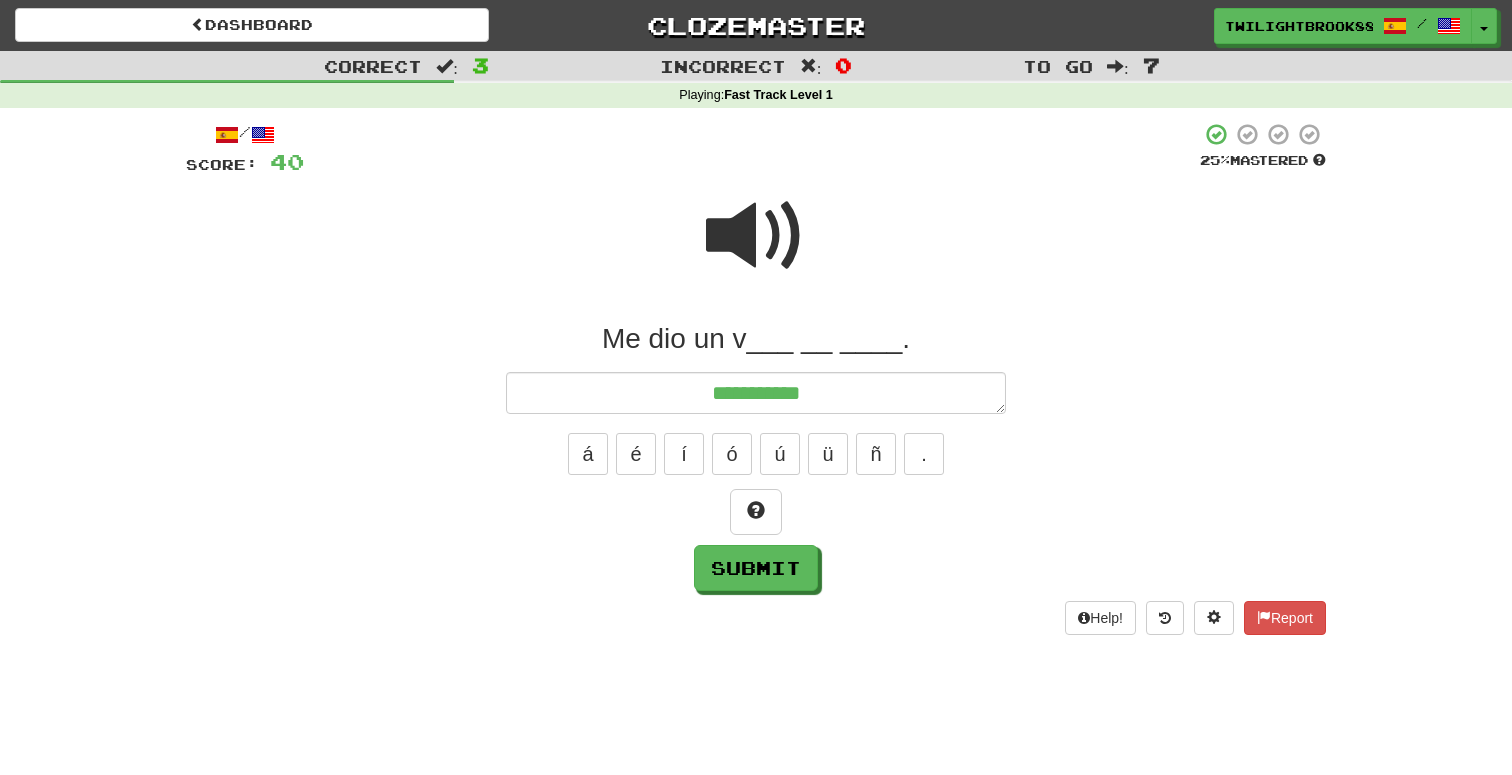 type on "*" 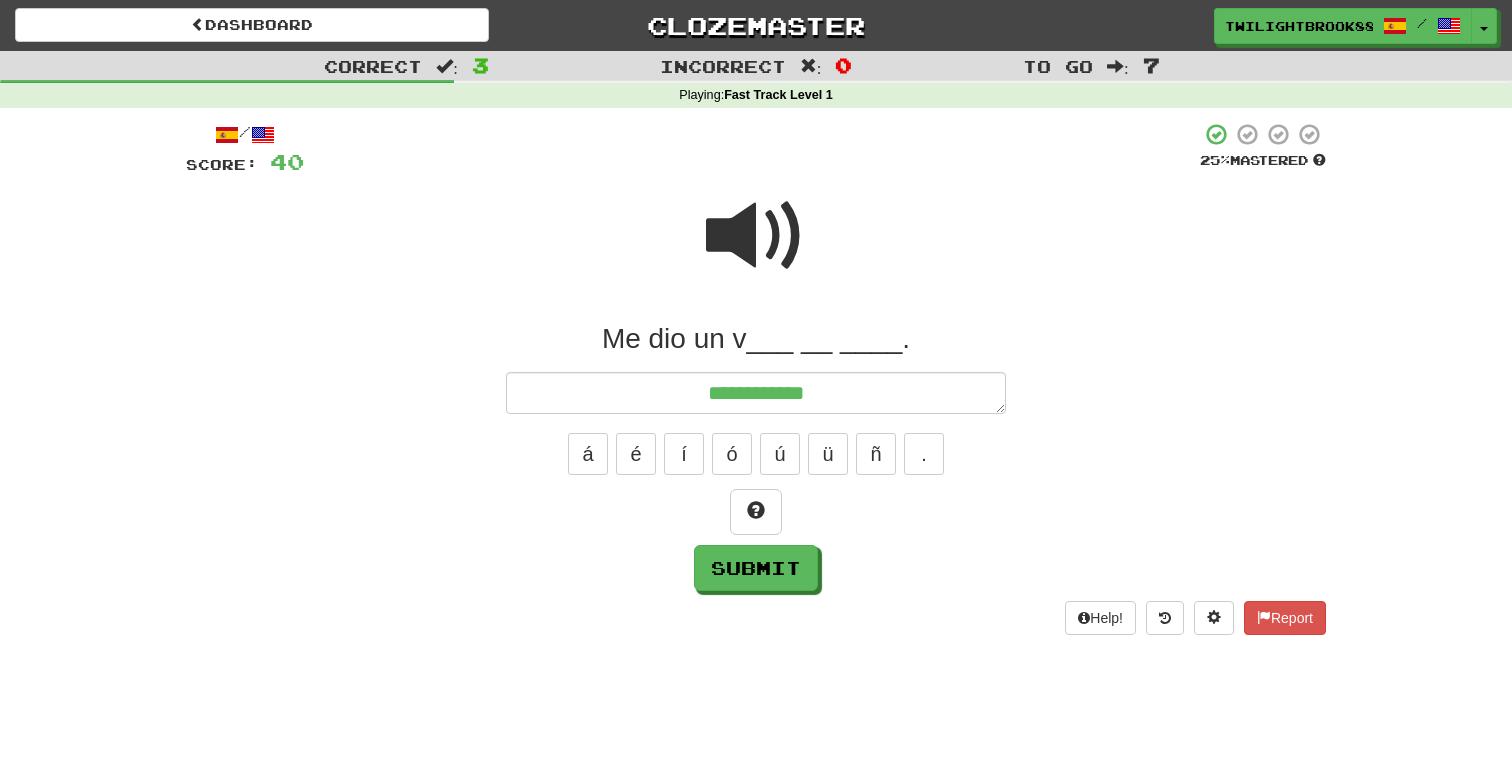 type on "*" 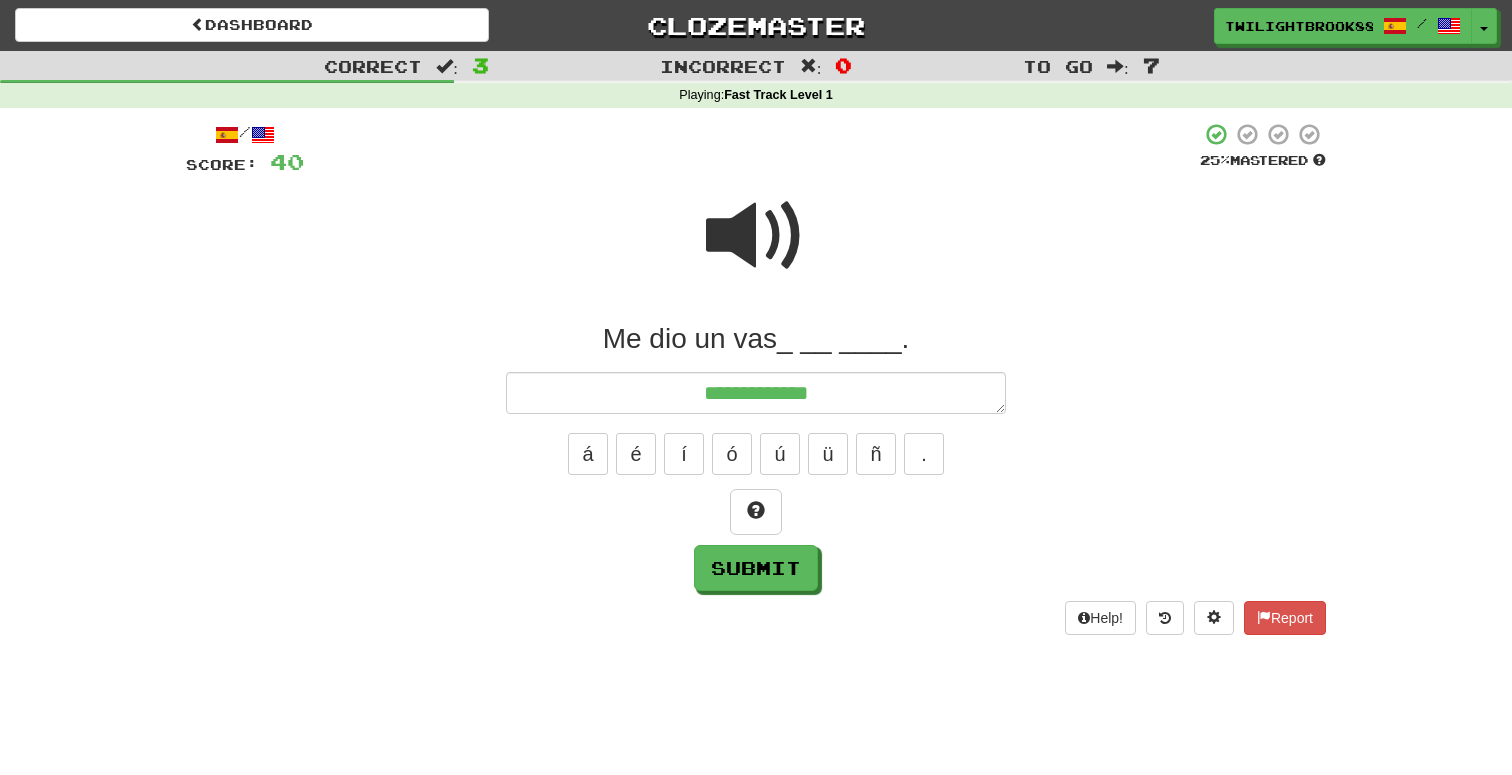 type on "*" 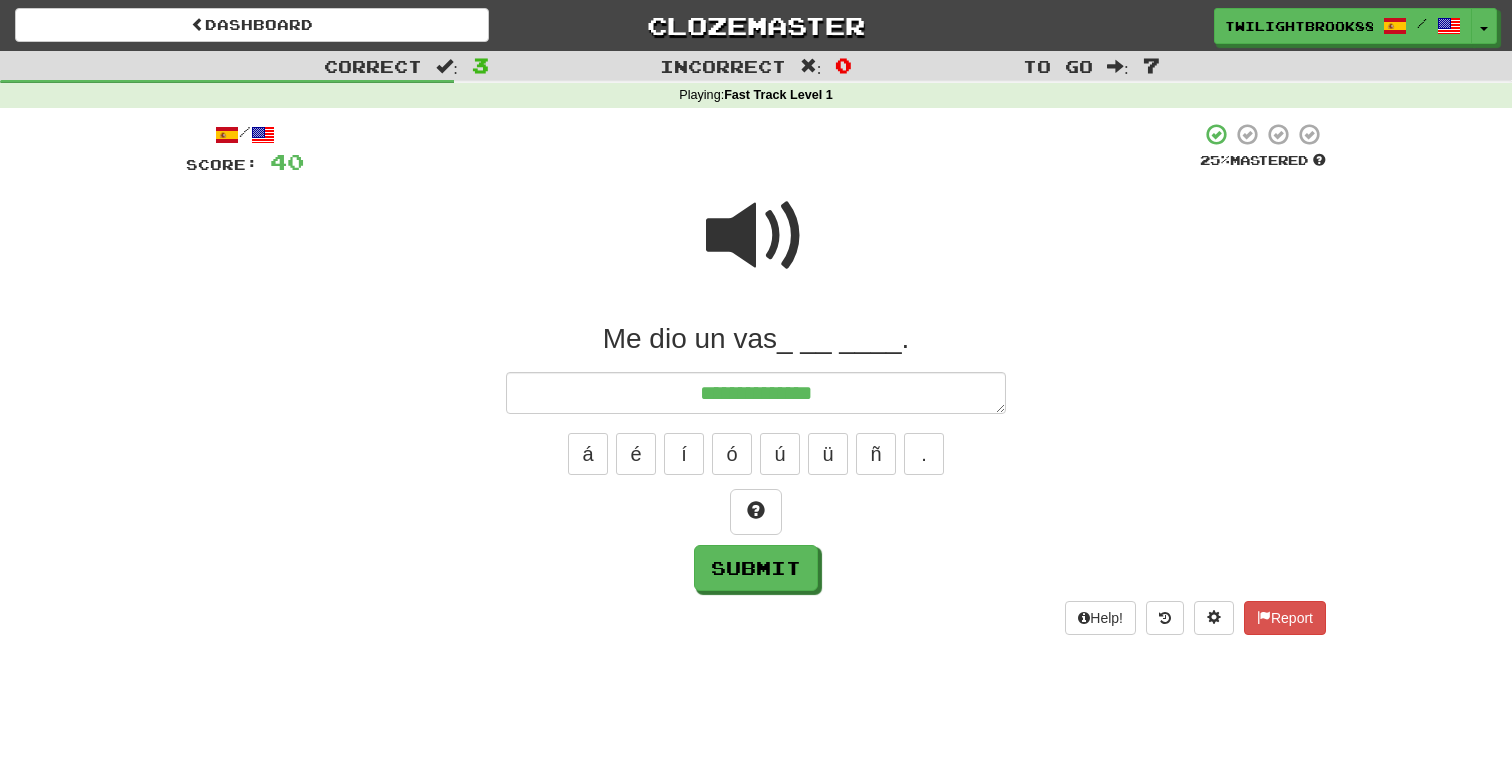 type on "*" 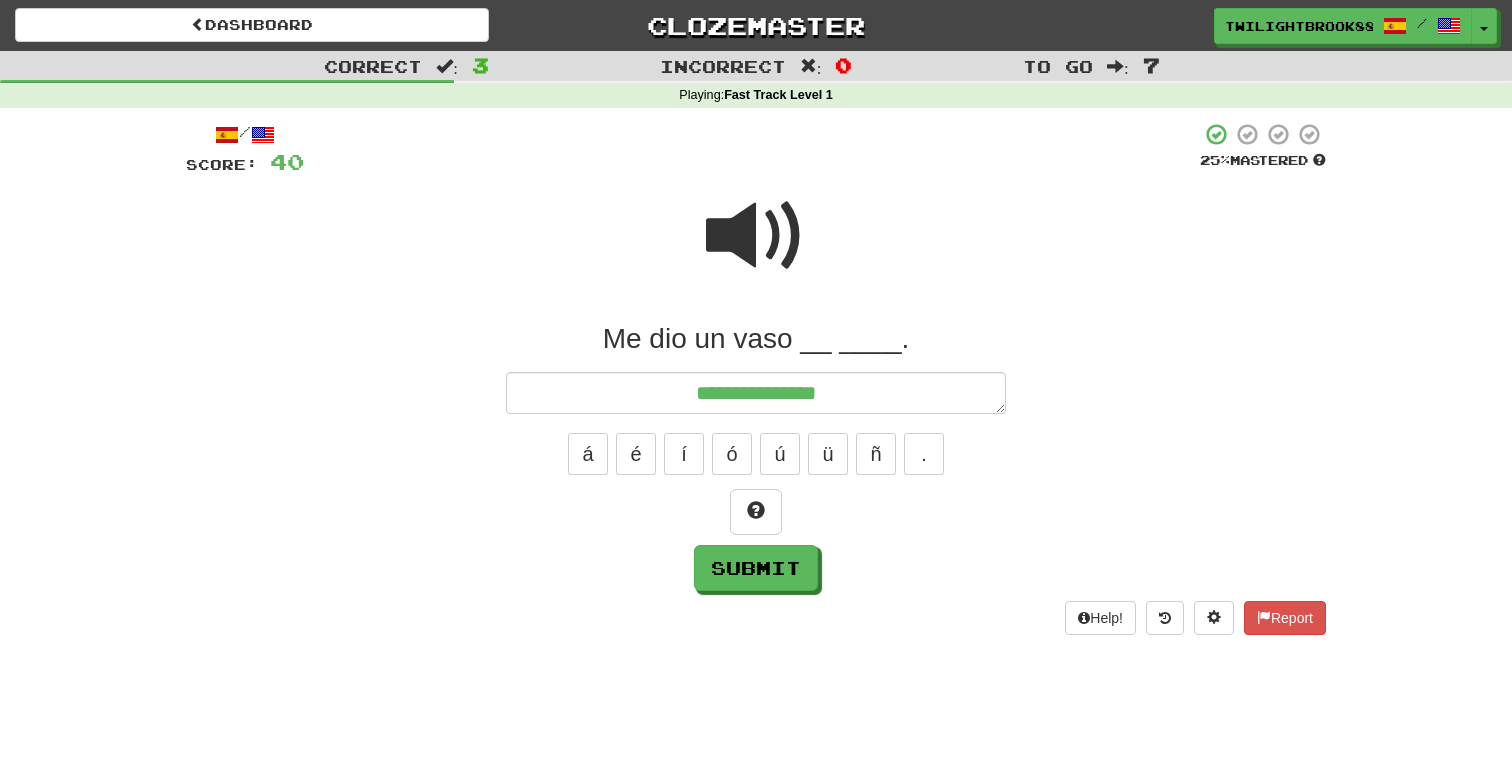 type on "*" 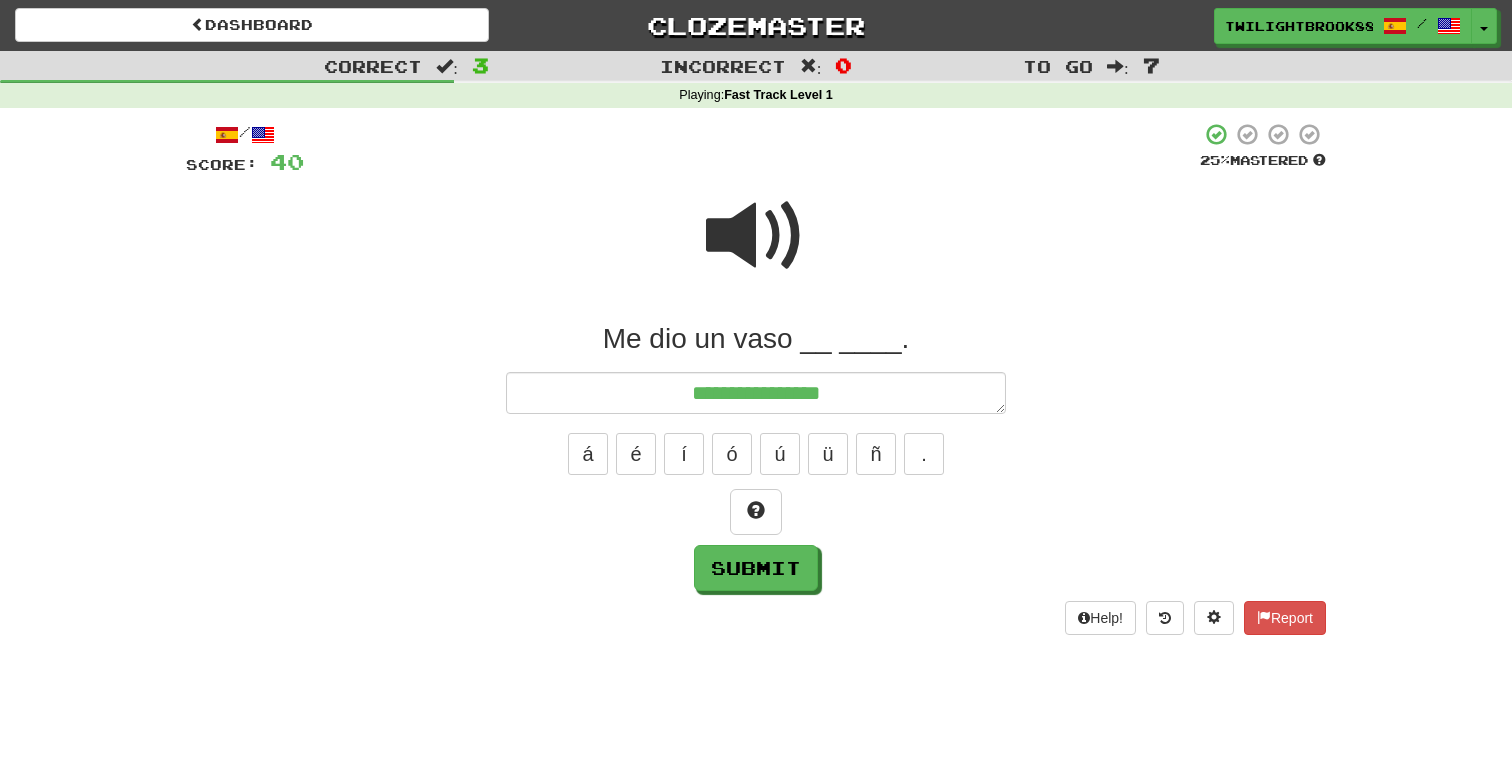 type on "*" 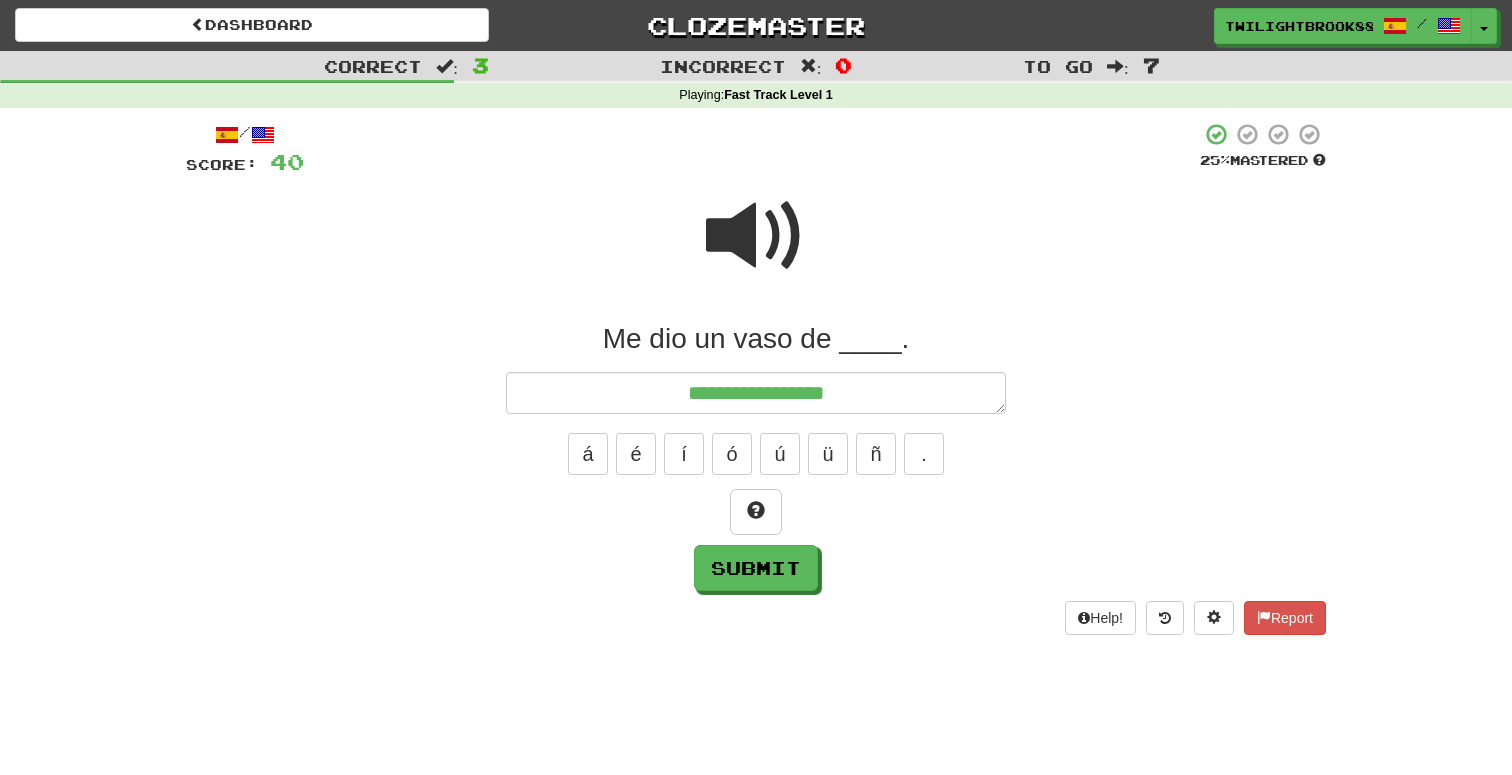 type on "*" 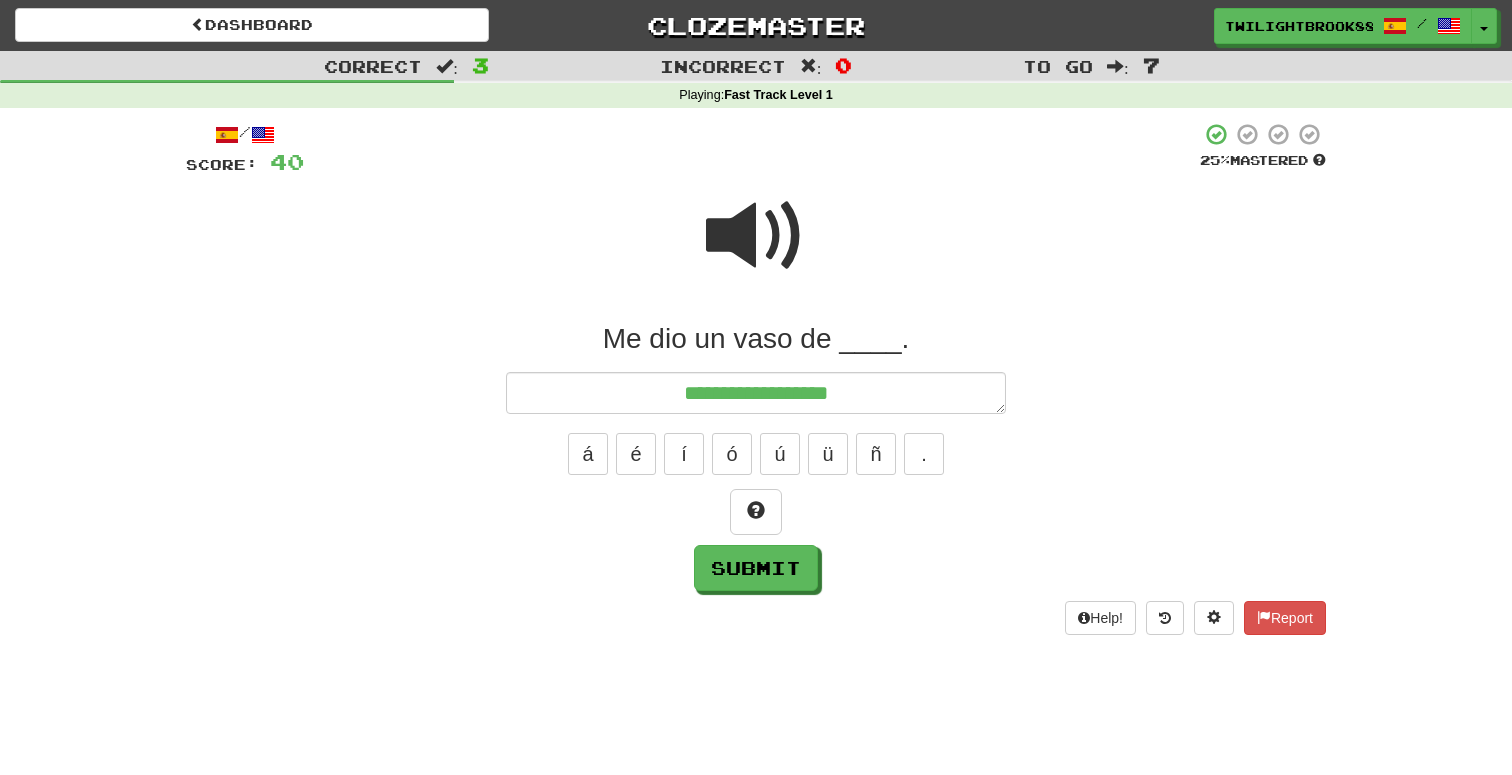 type on "*" 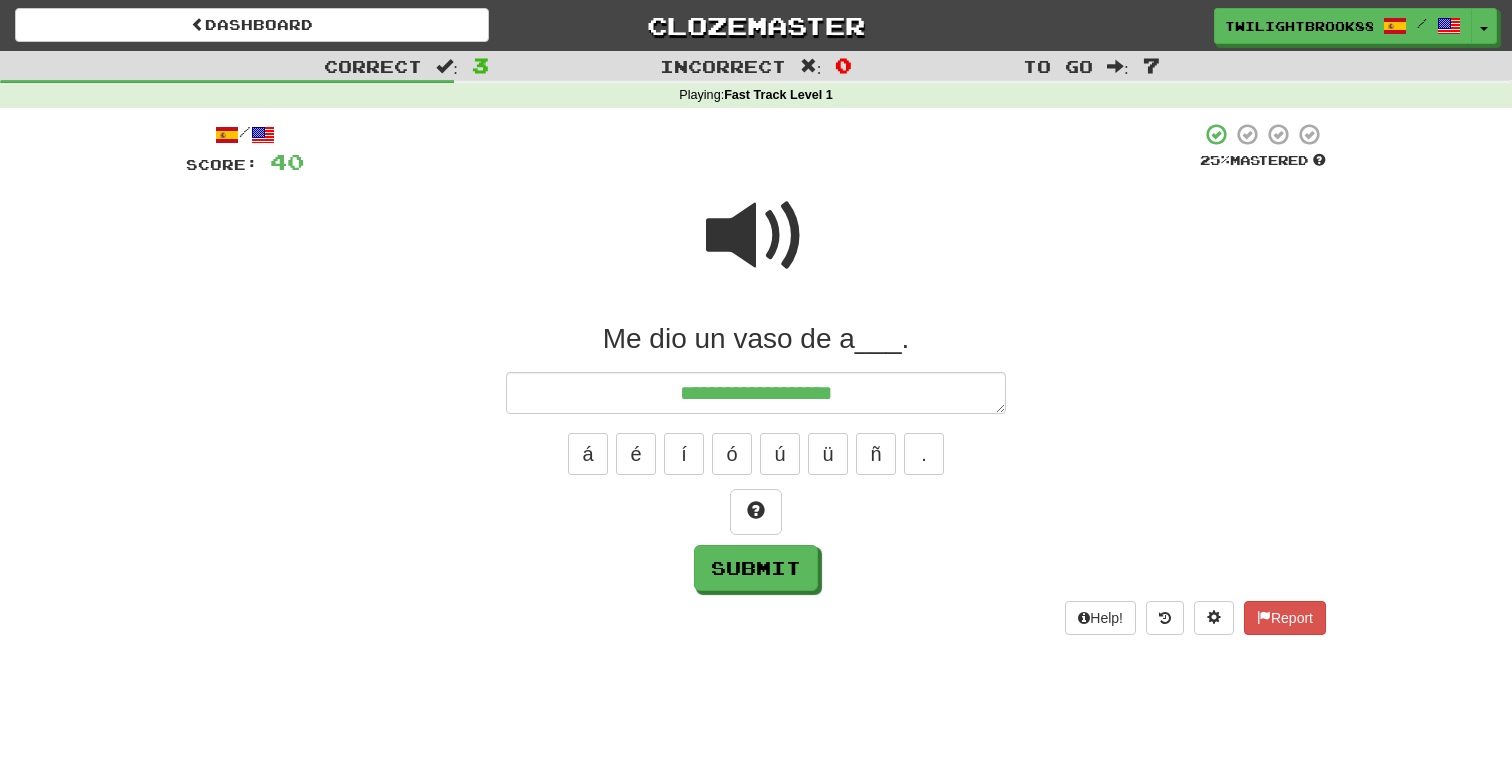 type on "*" 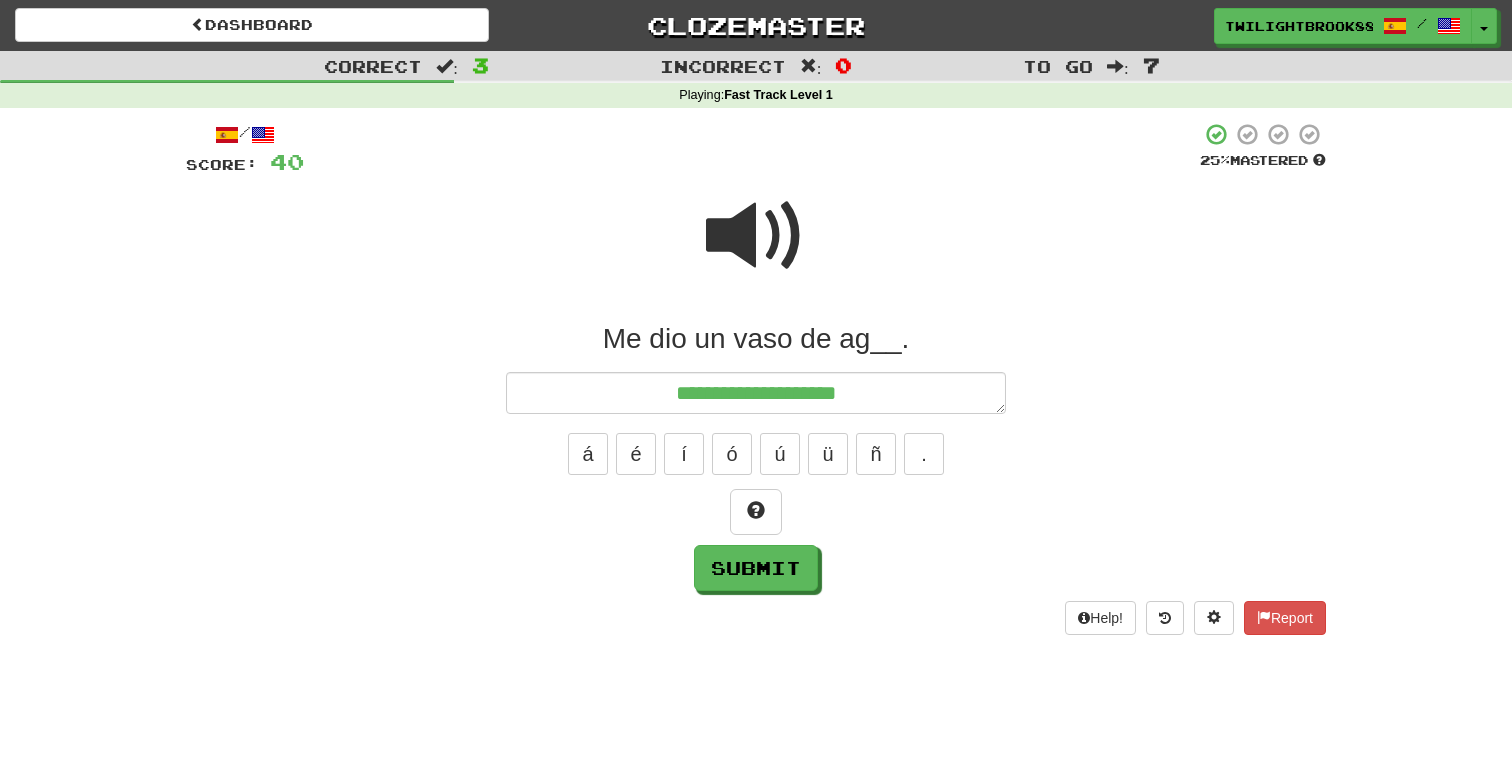 type on "*" 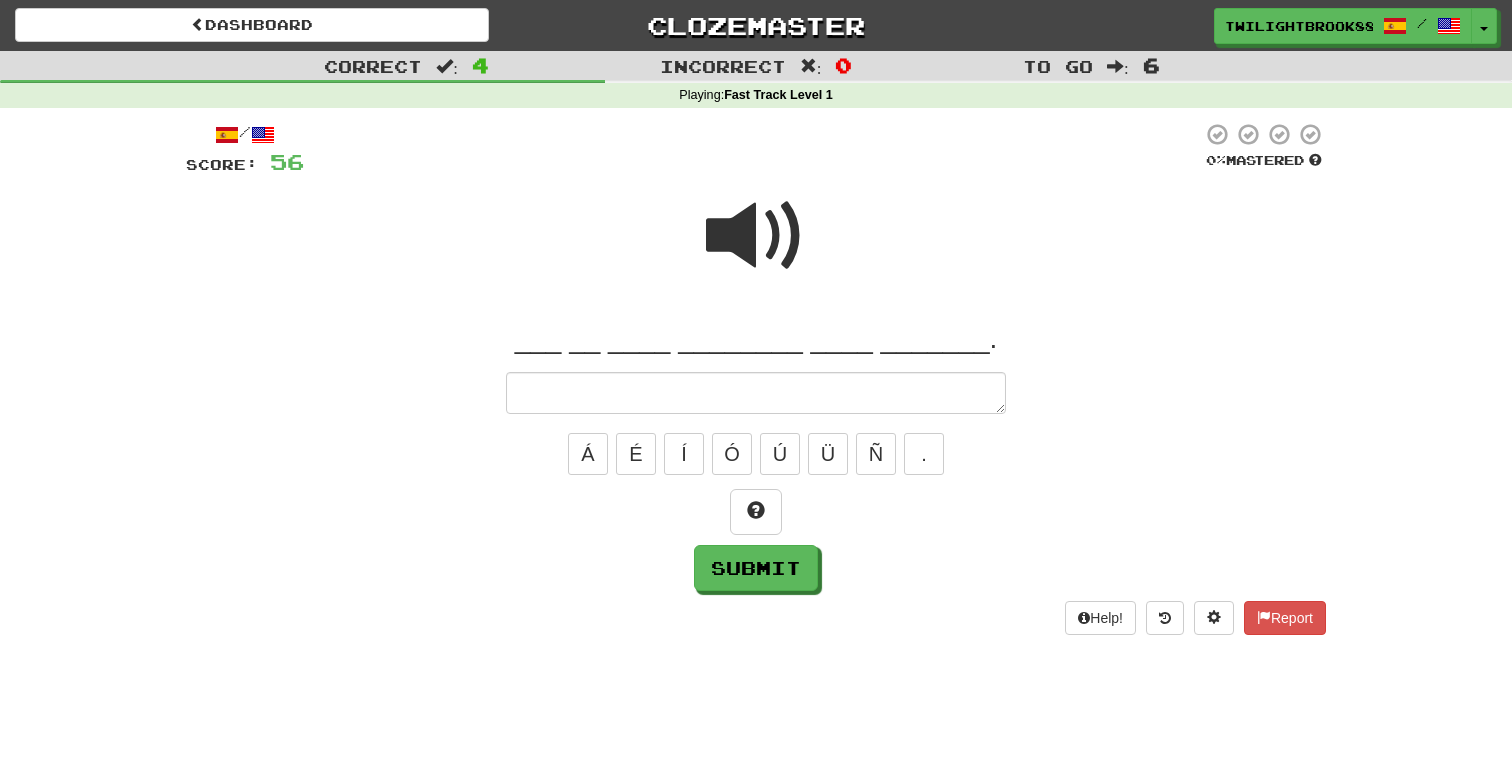 type on "*" 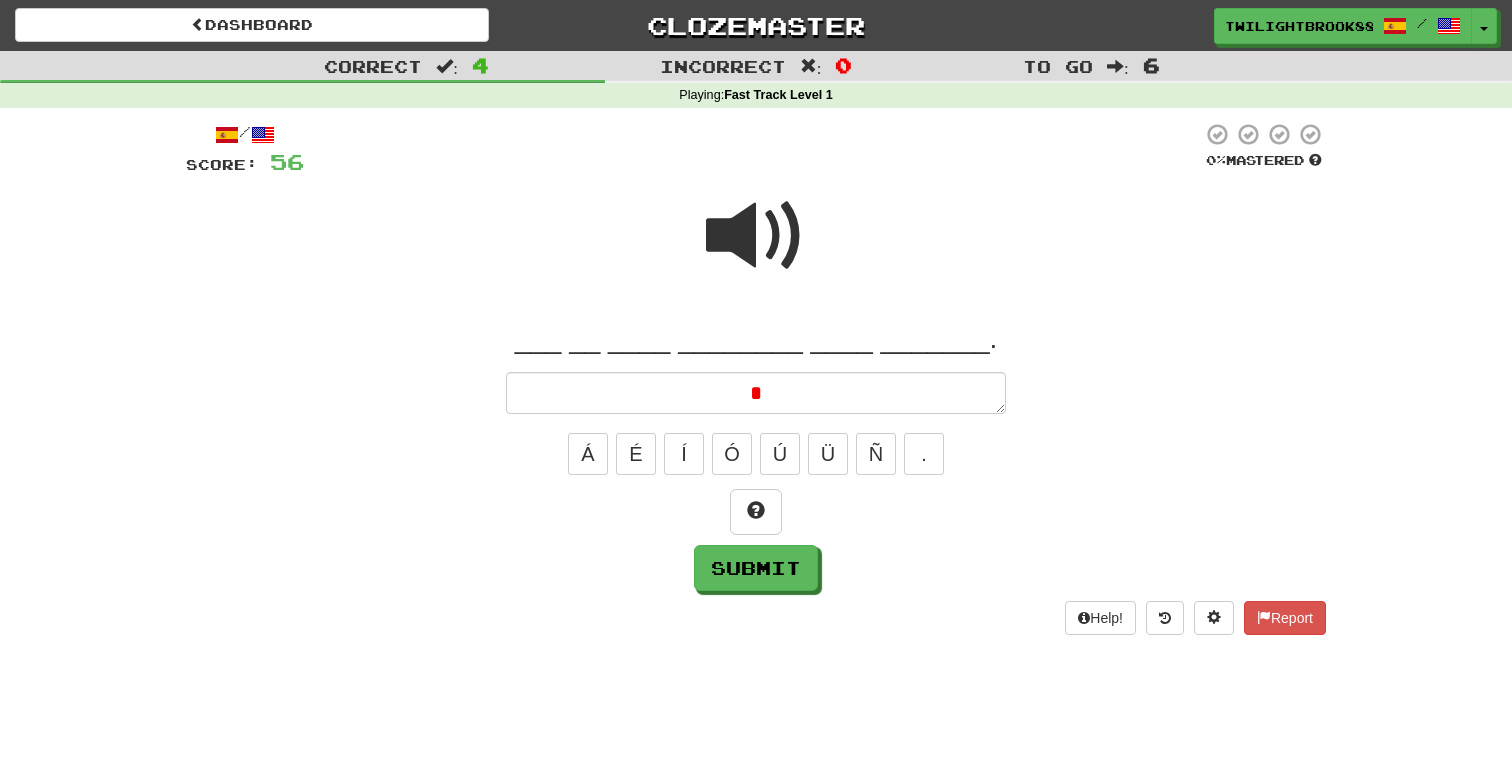 type 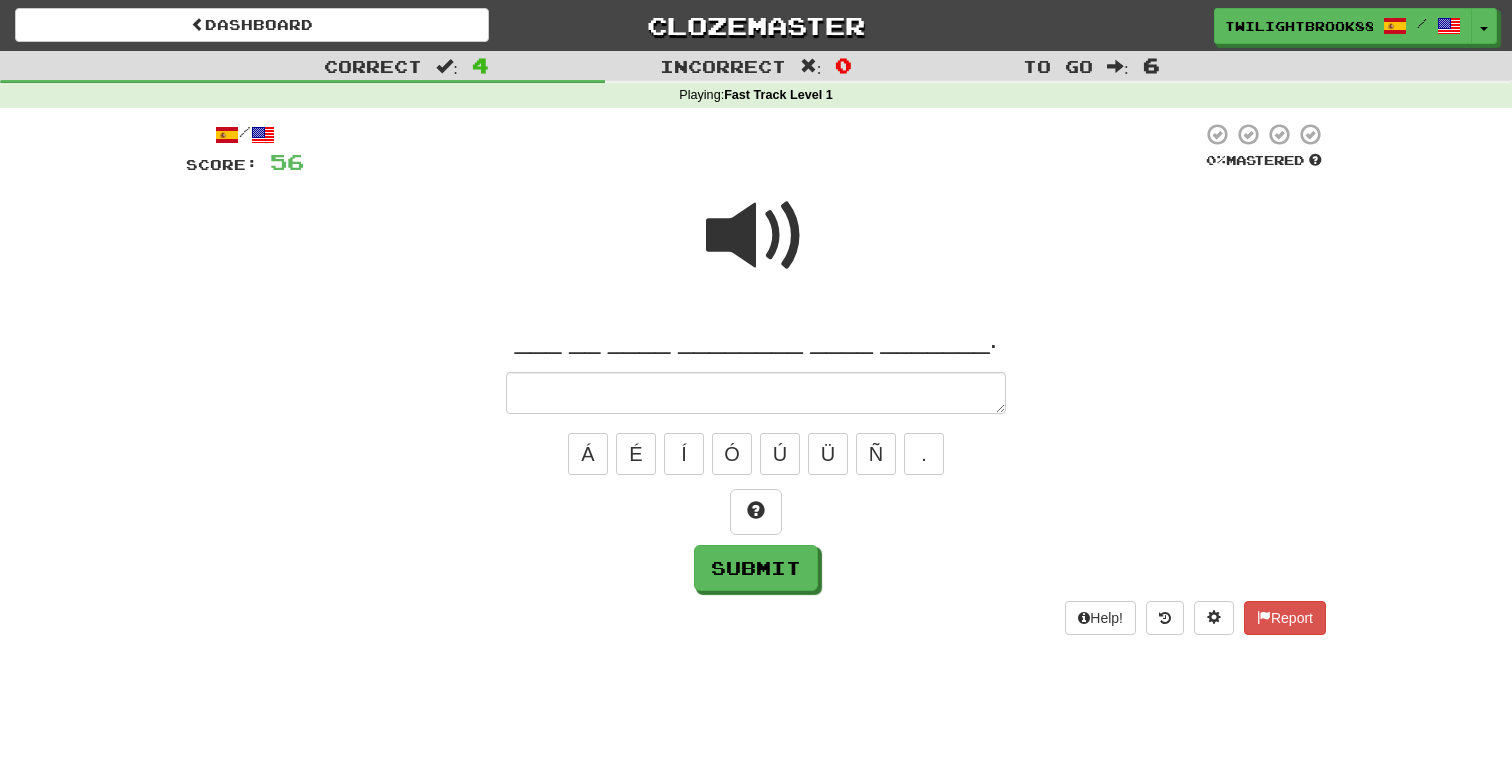 type on "*" 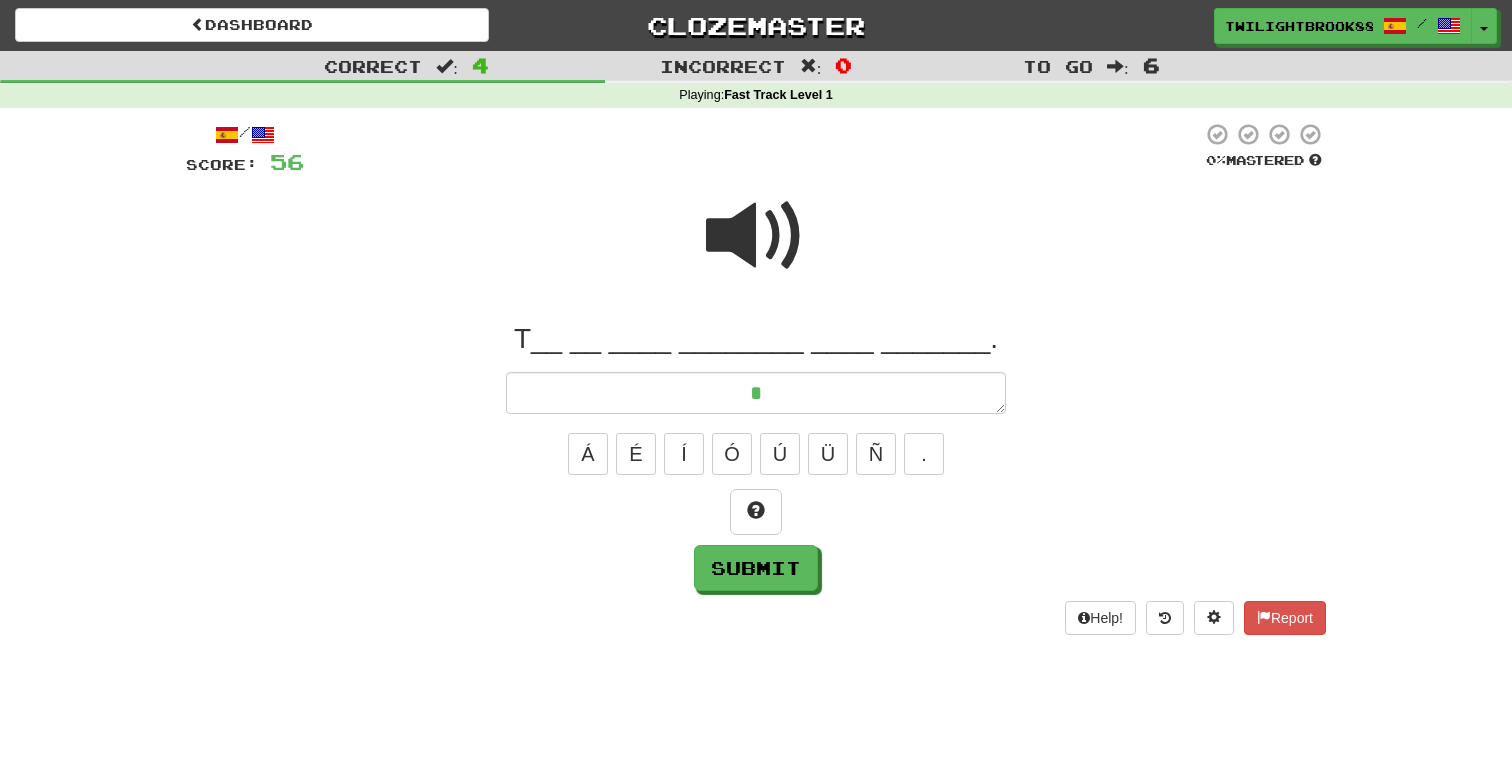 type on "*" 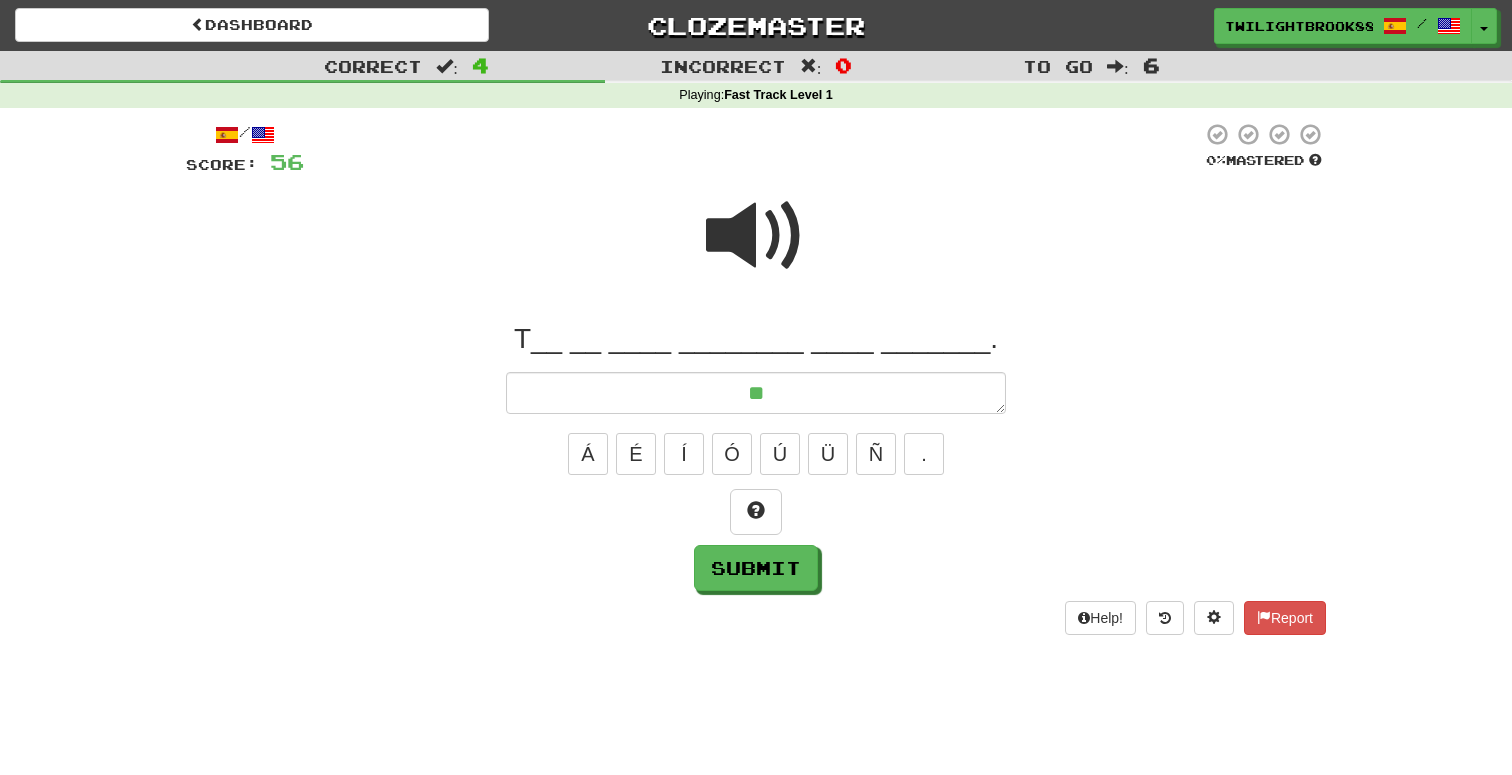 type on "*" 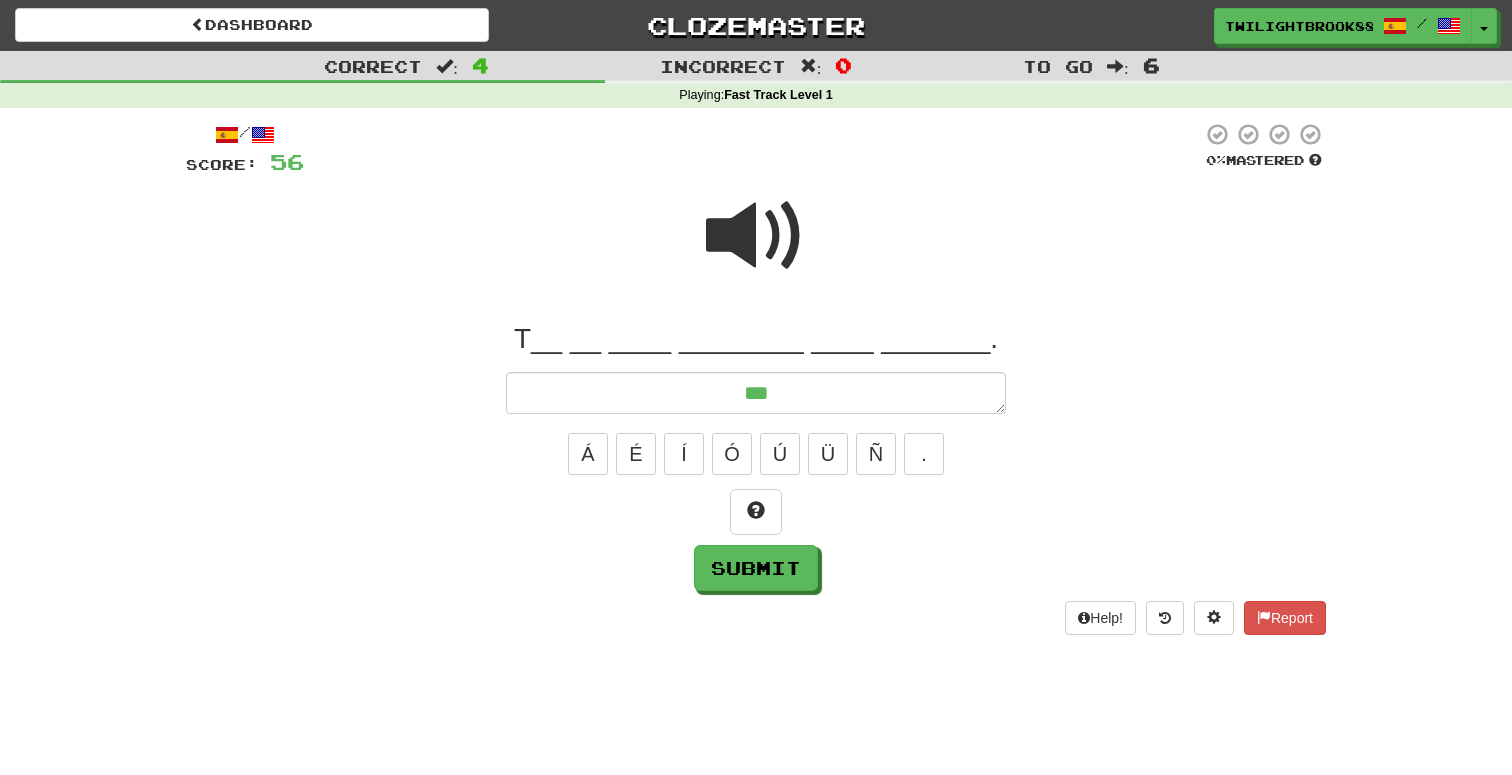type on "*" 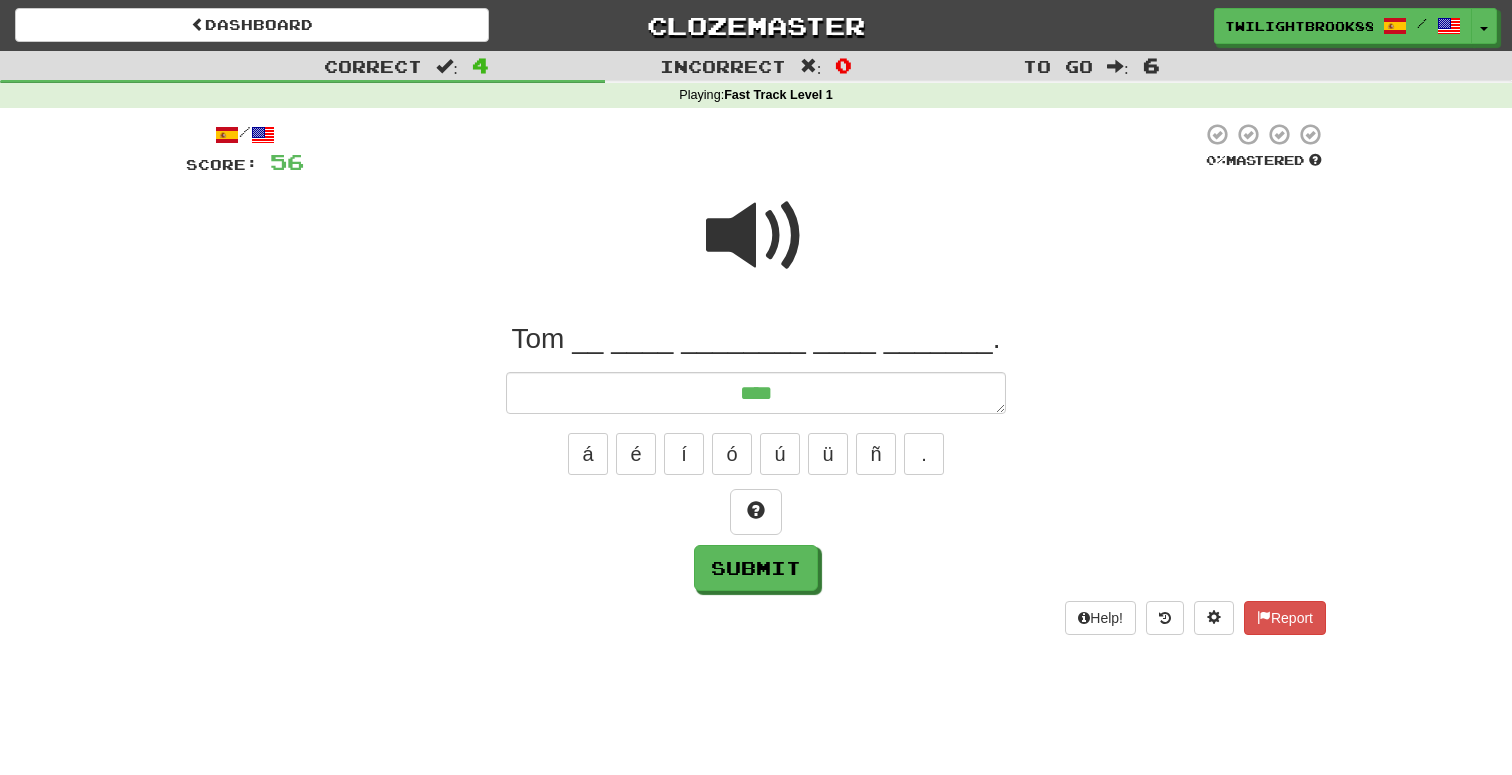 type on "*" 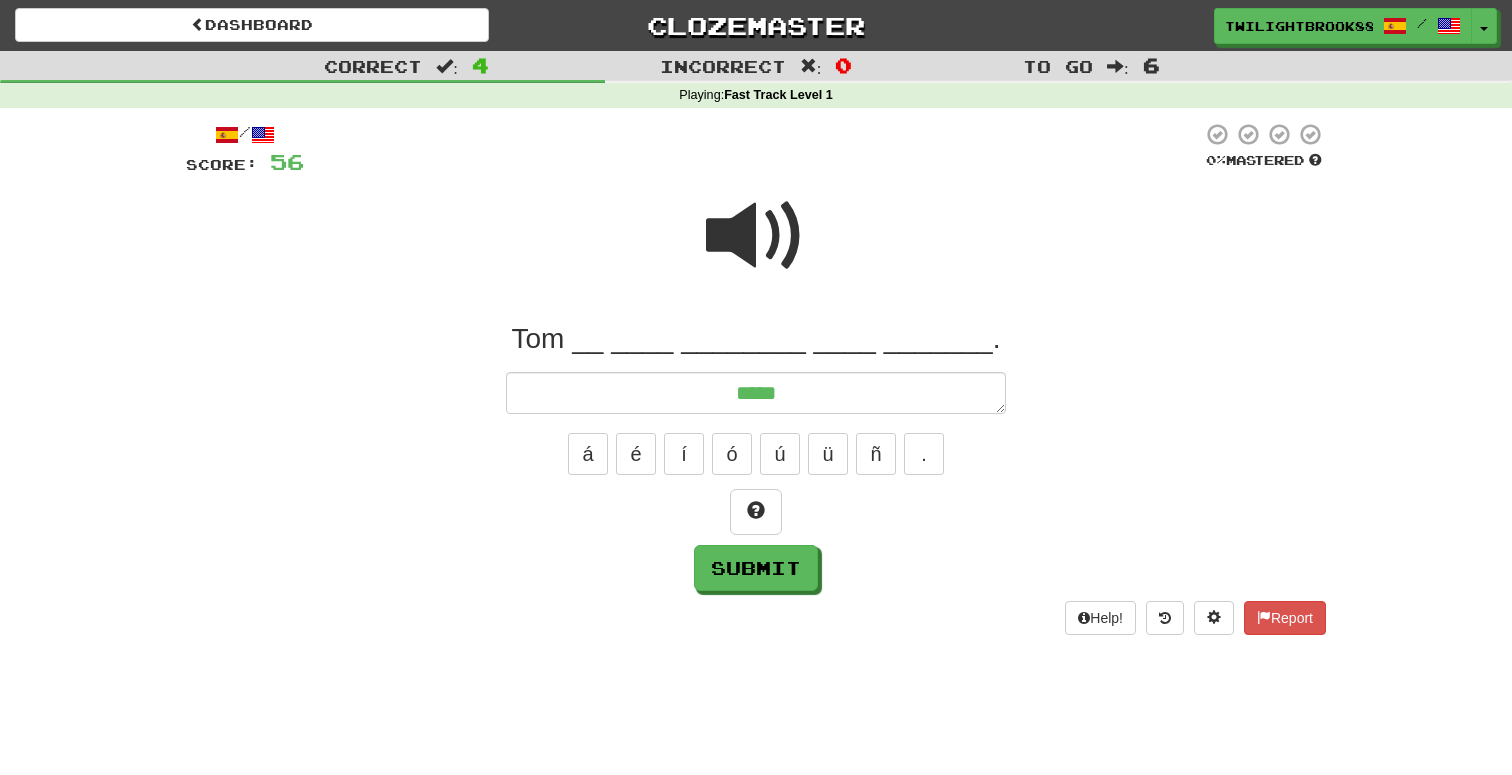 type on "*" 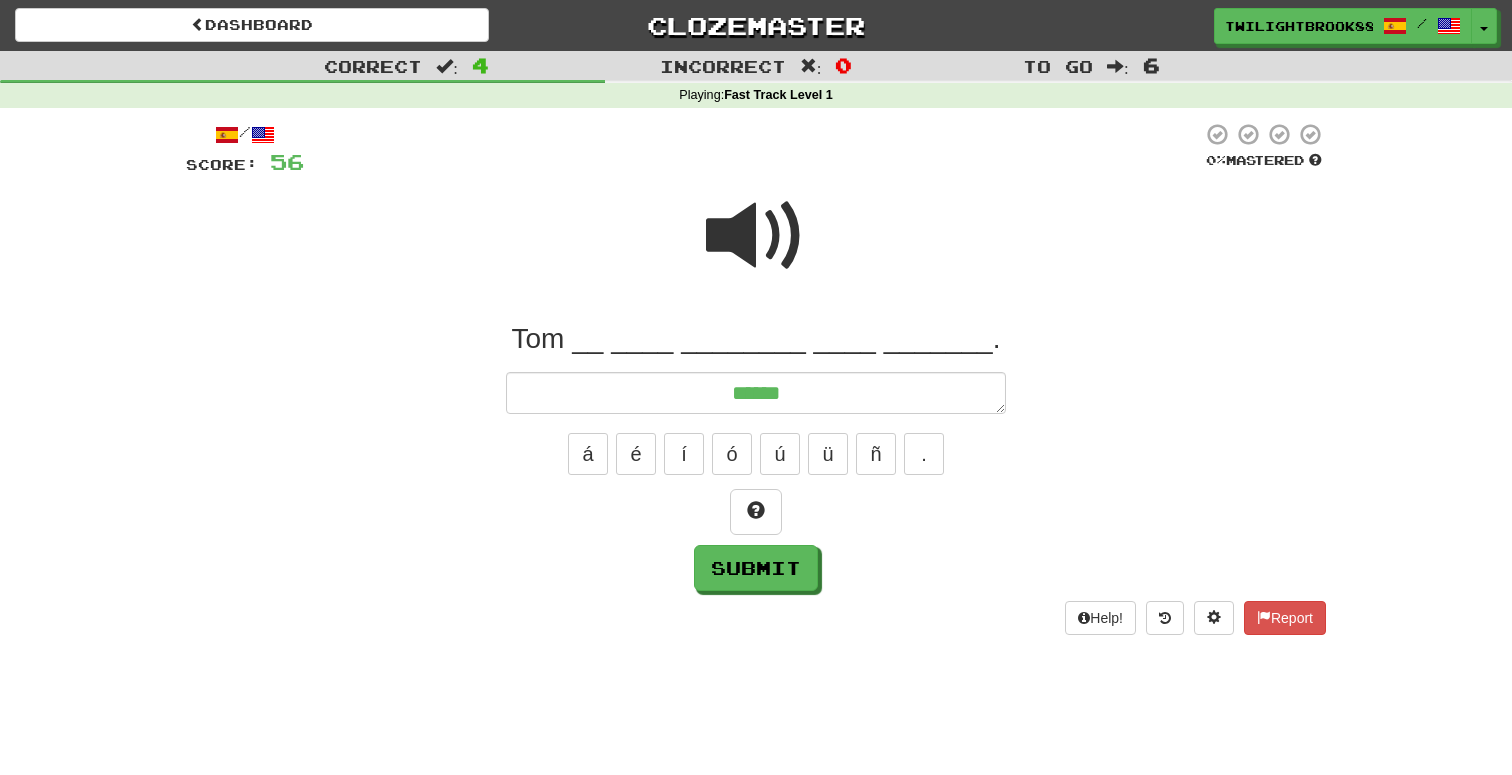 type on "*" 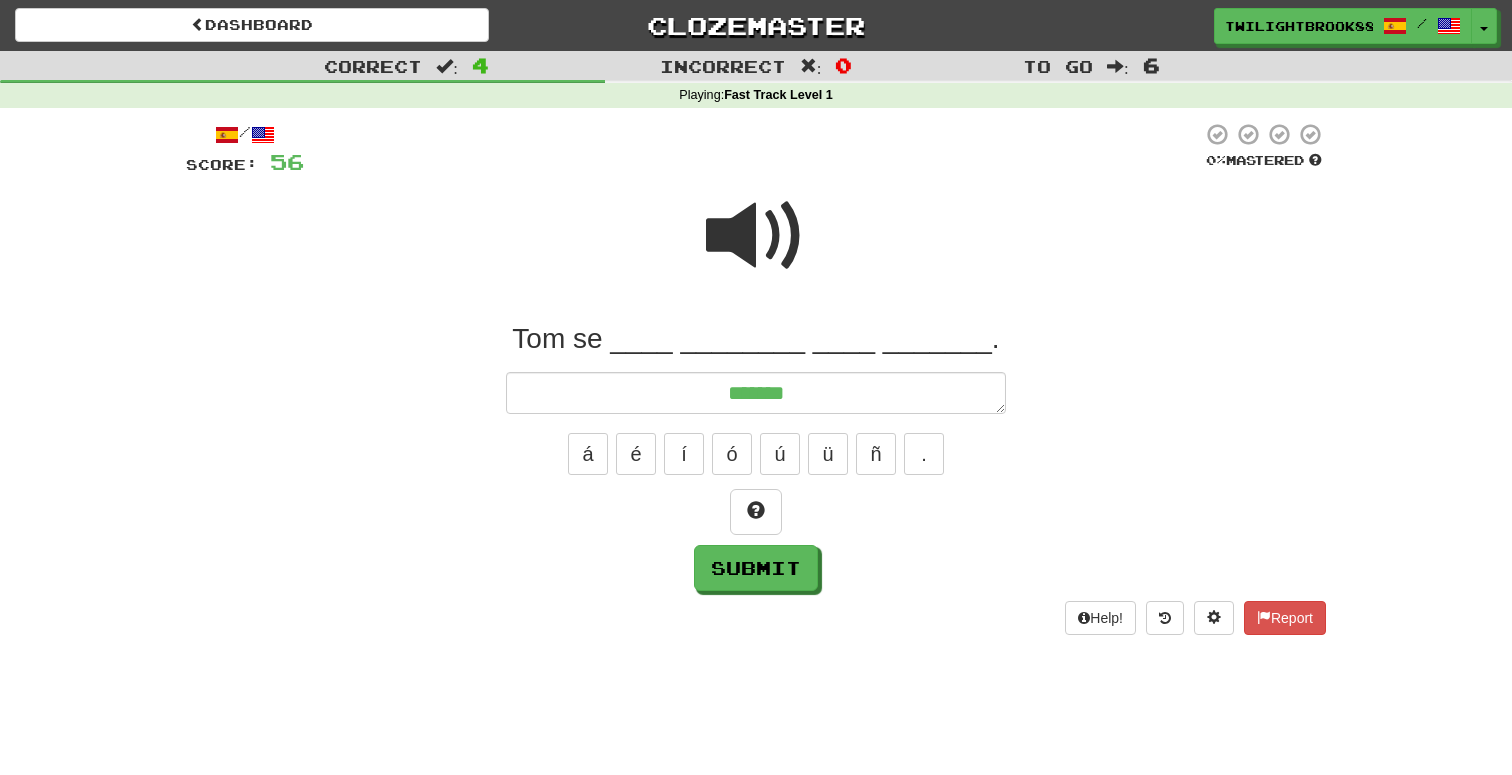 type on "*" 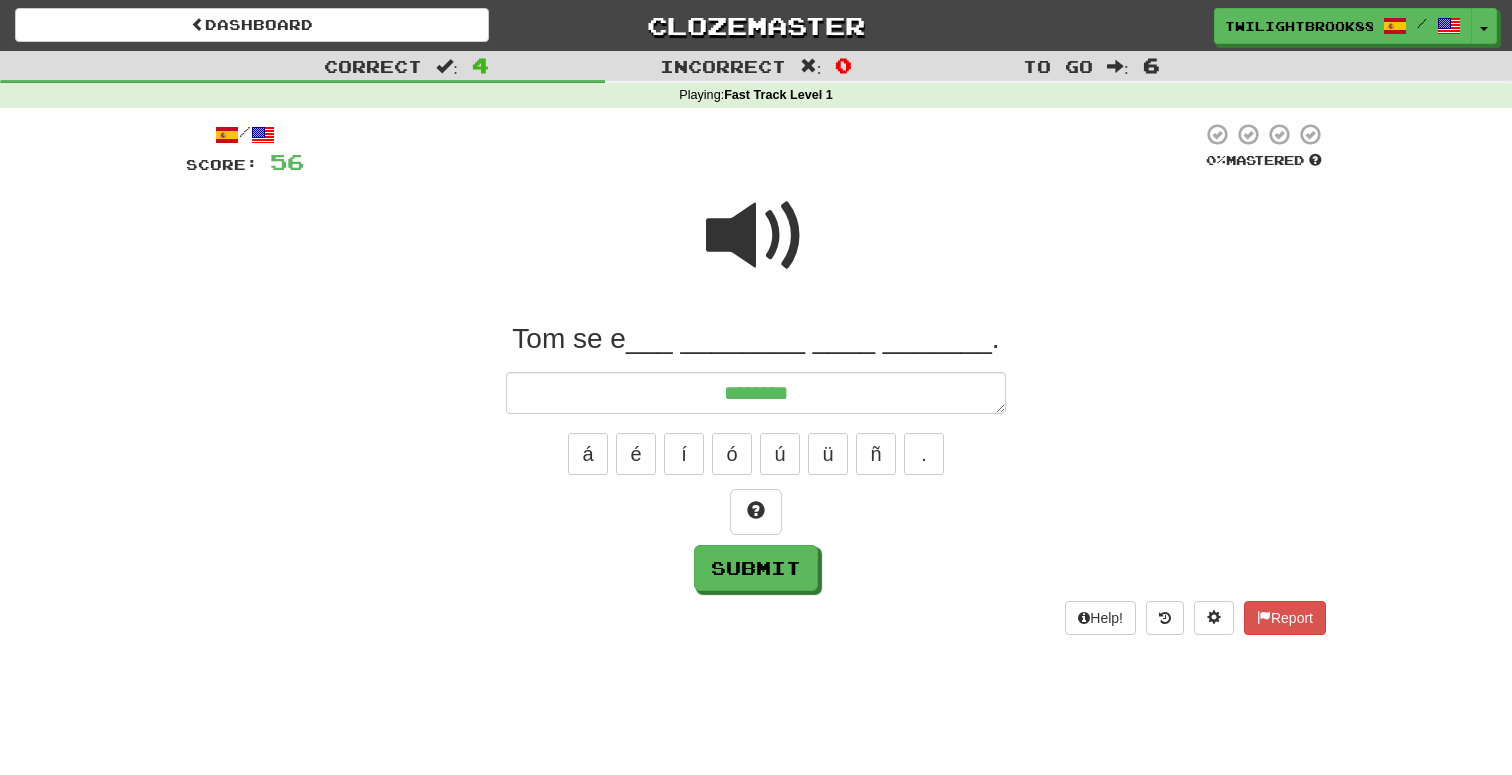 type on "*" 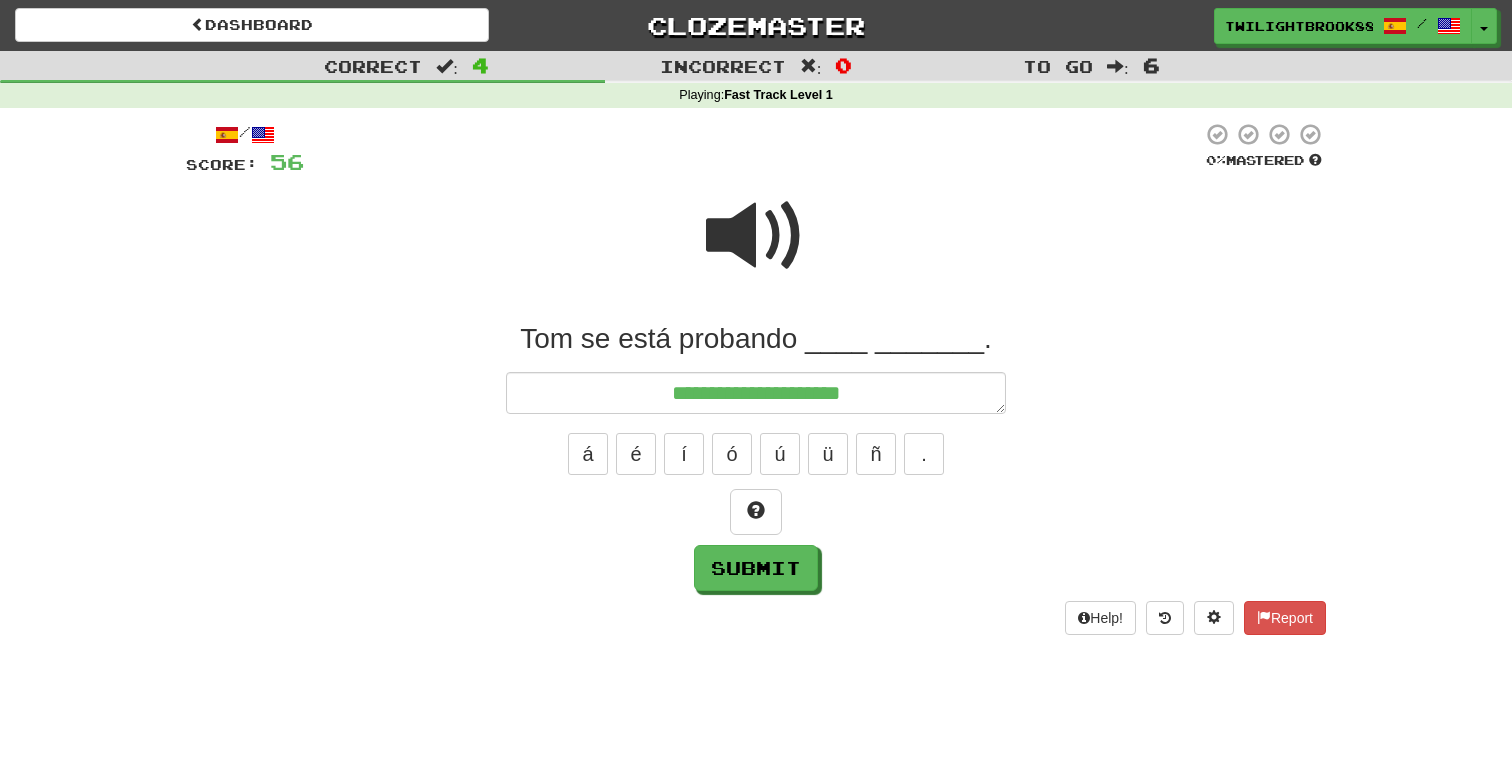 click at bounding box center [756, 249] 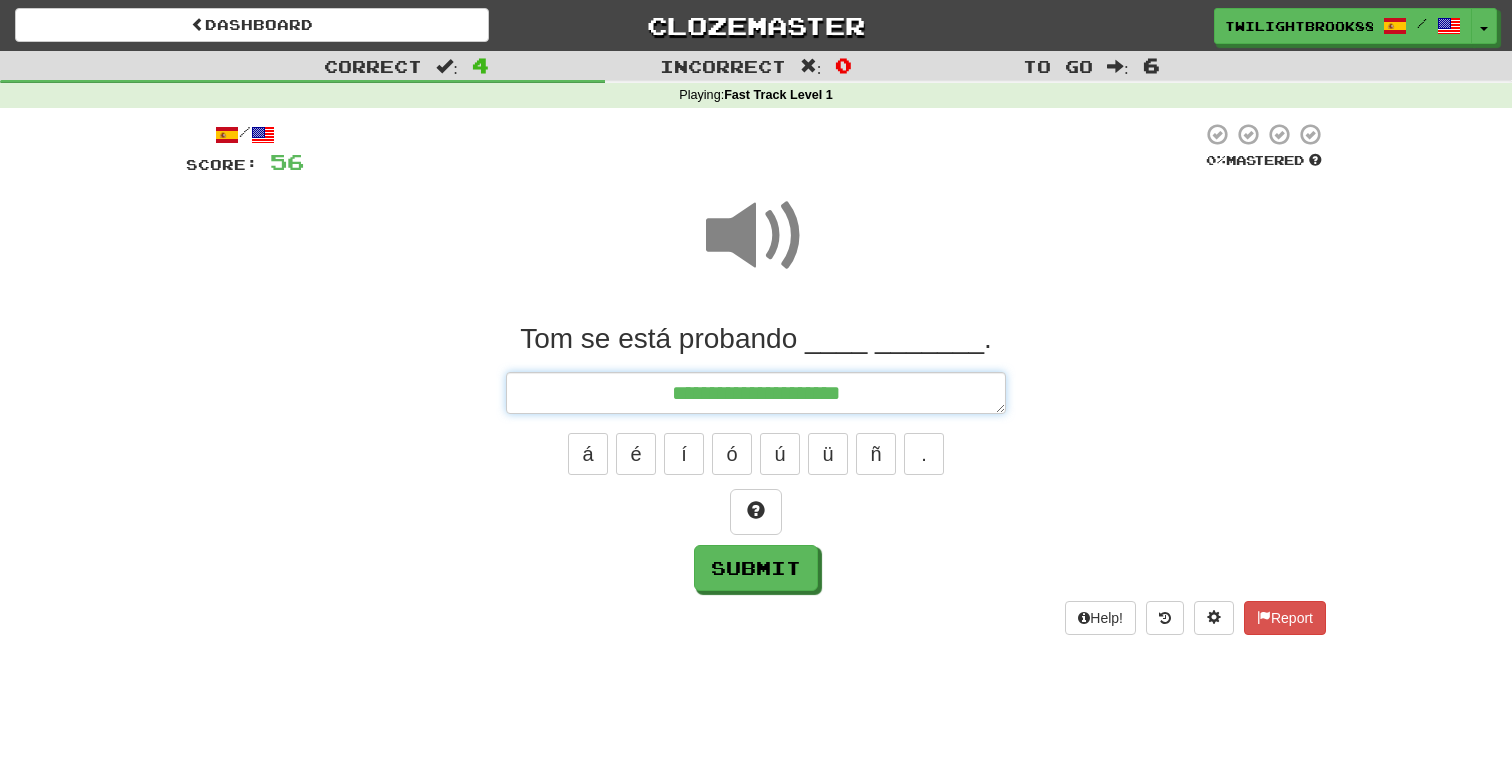 click on "**********" at bounding box center (756, 393) 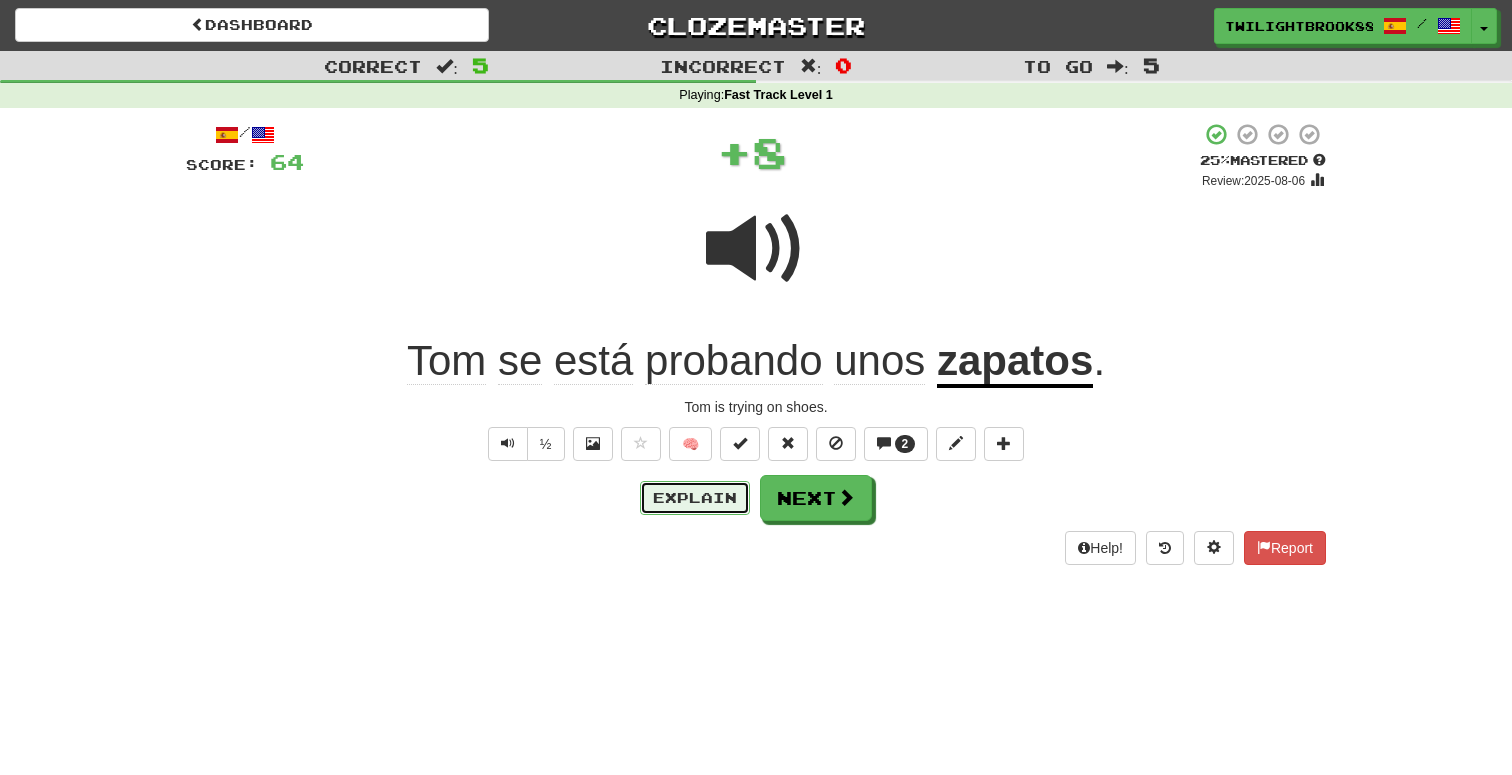 click on "Explain" at bounding box center [695, 498] 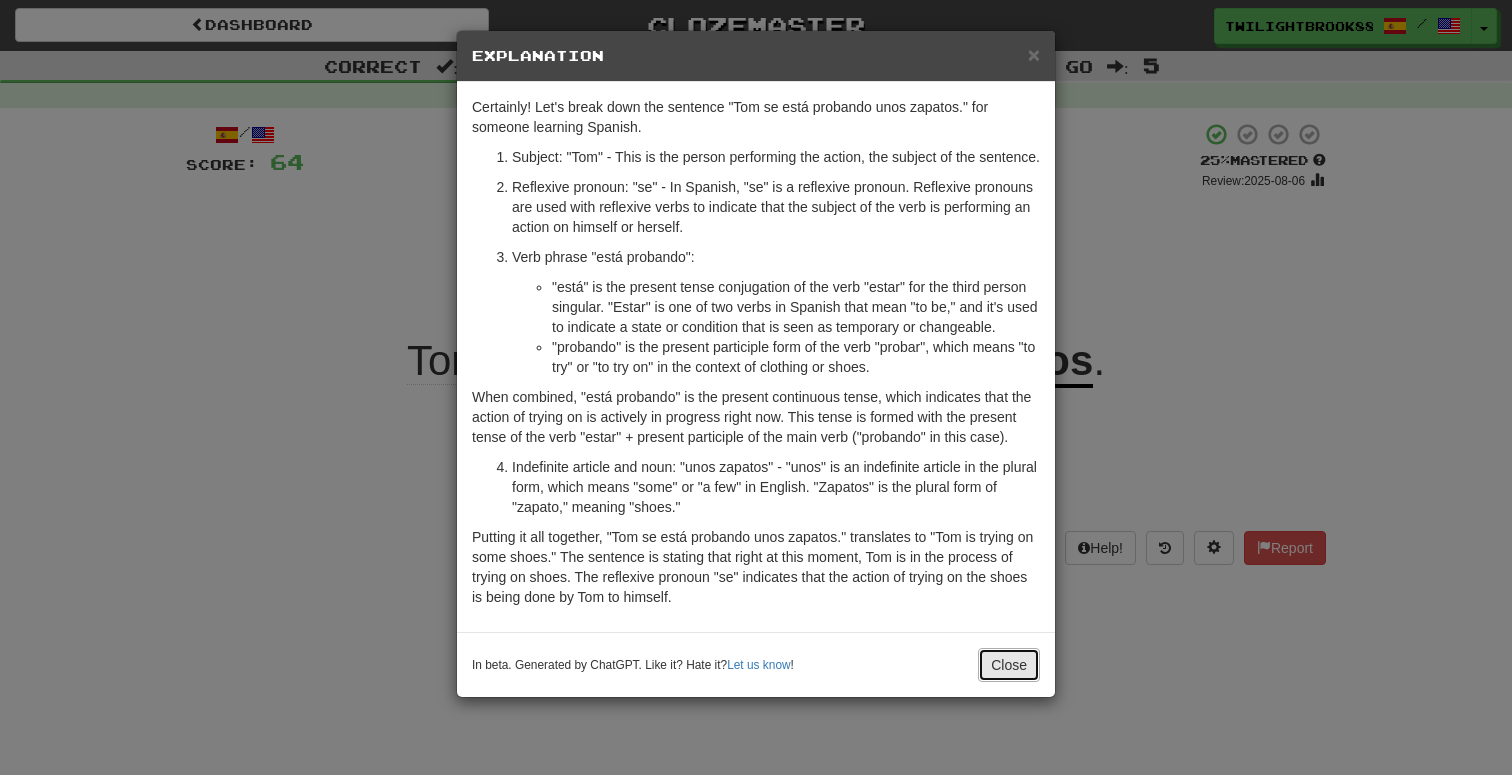click on "Close" at bounding box center (1009, 665) 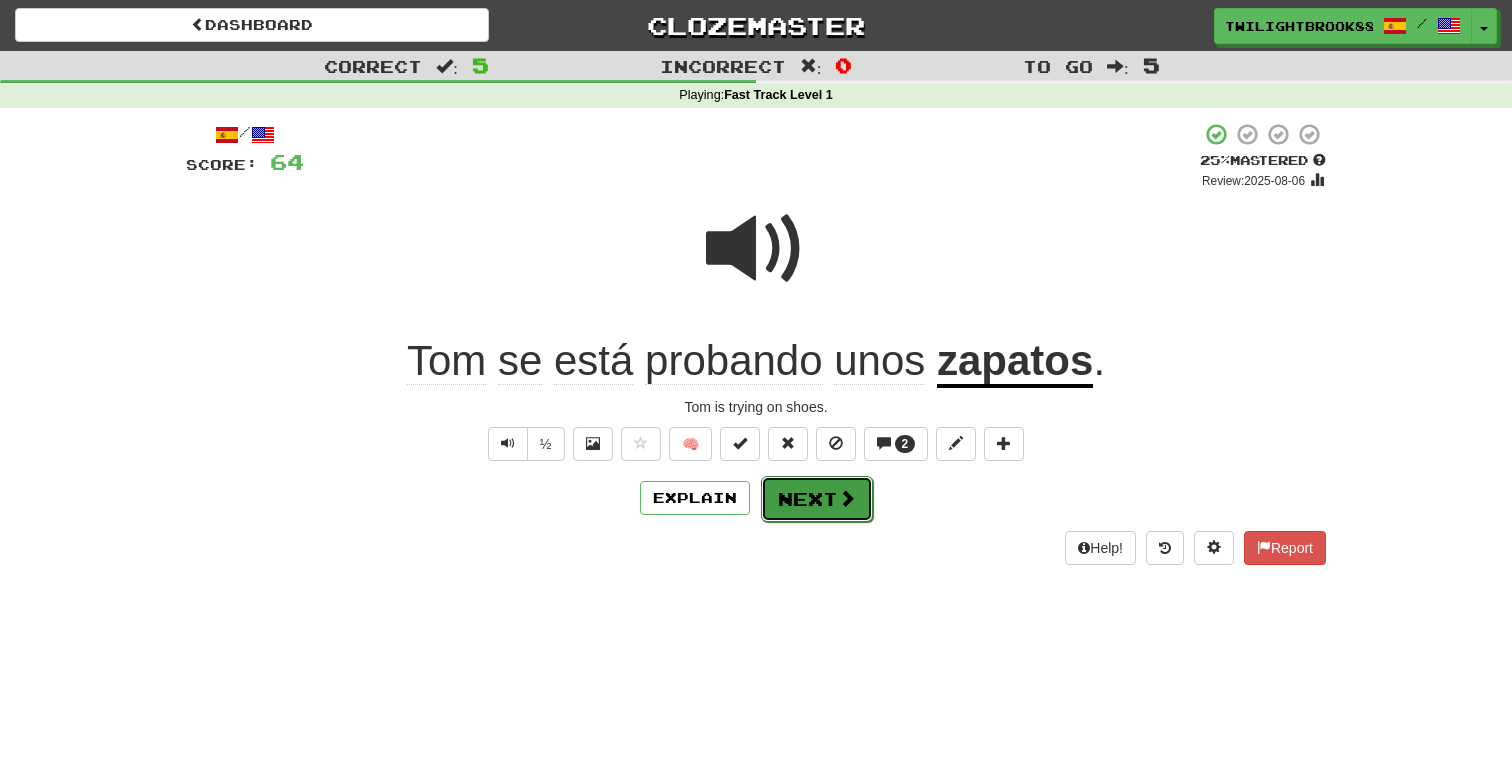 click on "Next" at bounding box center (817, 499) 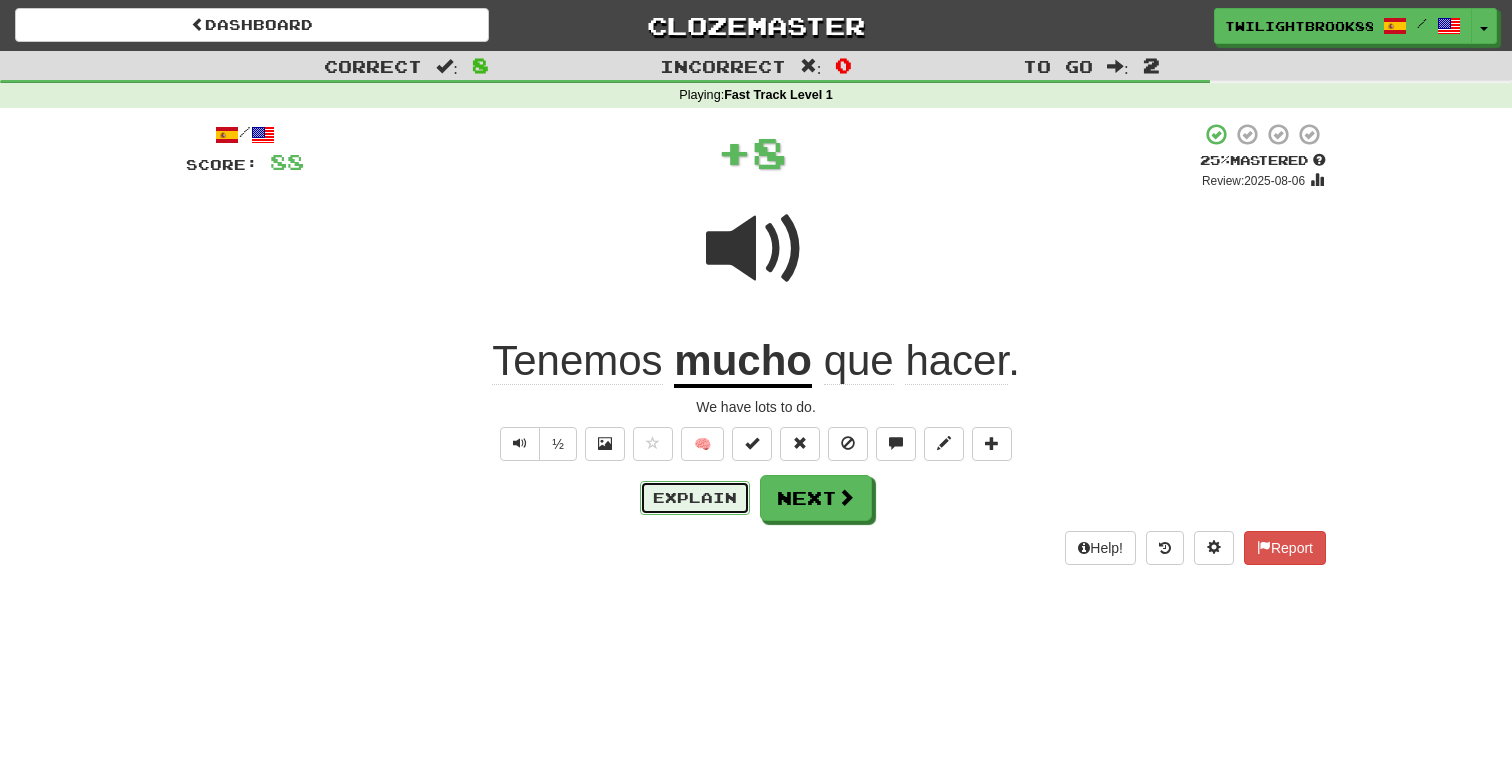 click on "Explain" at bounding box center (695, 498) 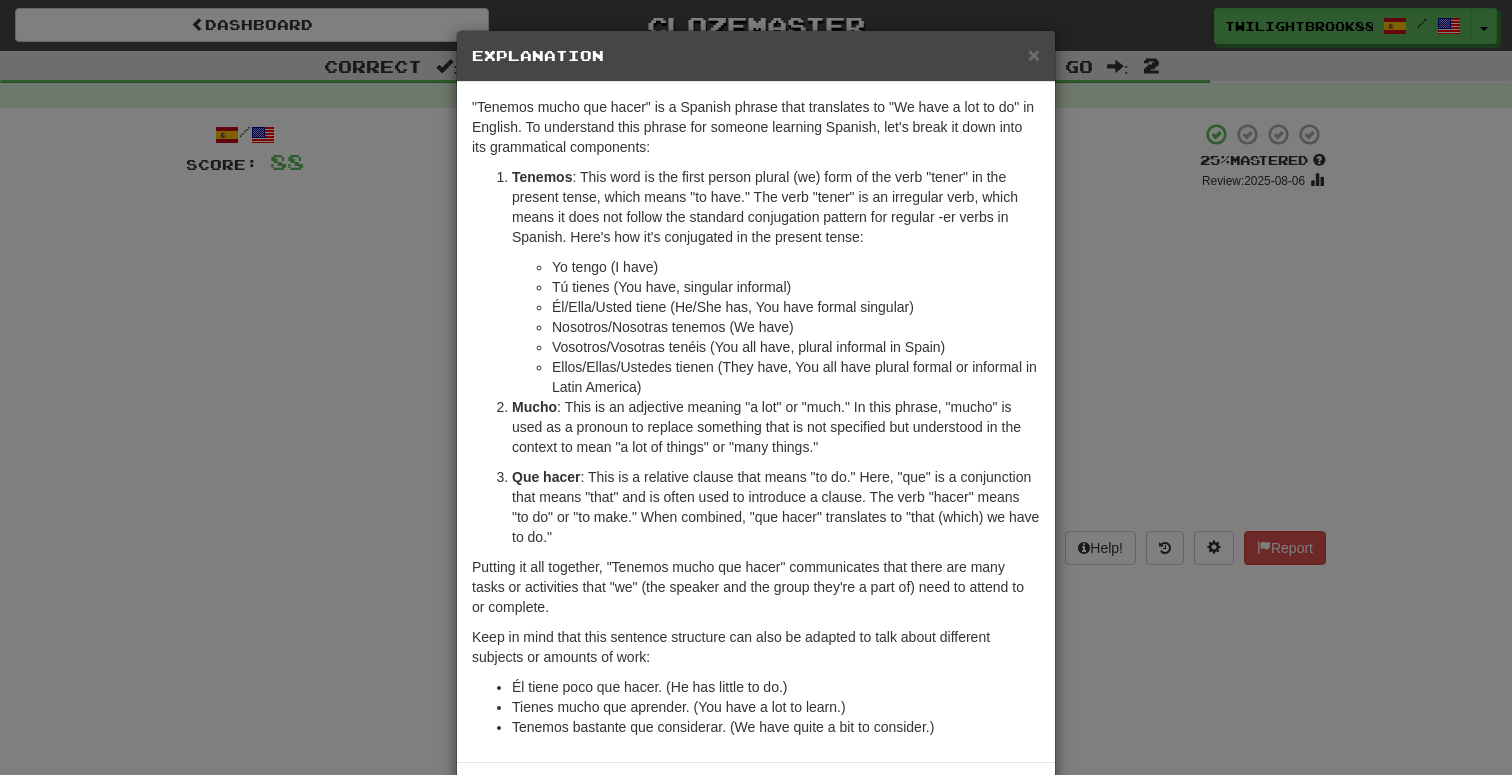 click on "× Explanation" at bounding box center (756, 56) 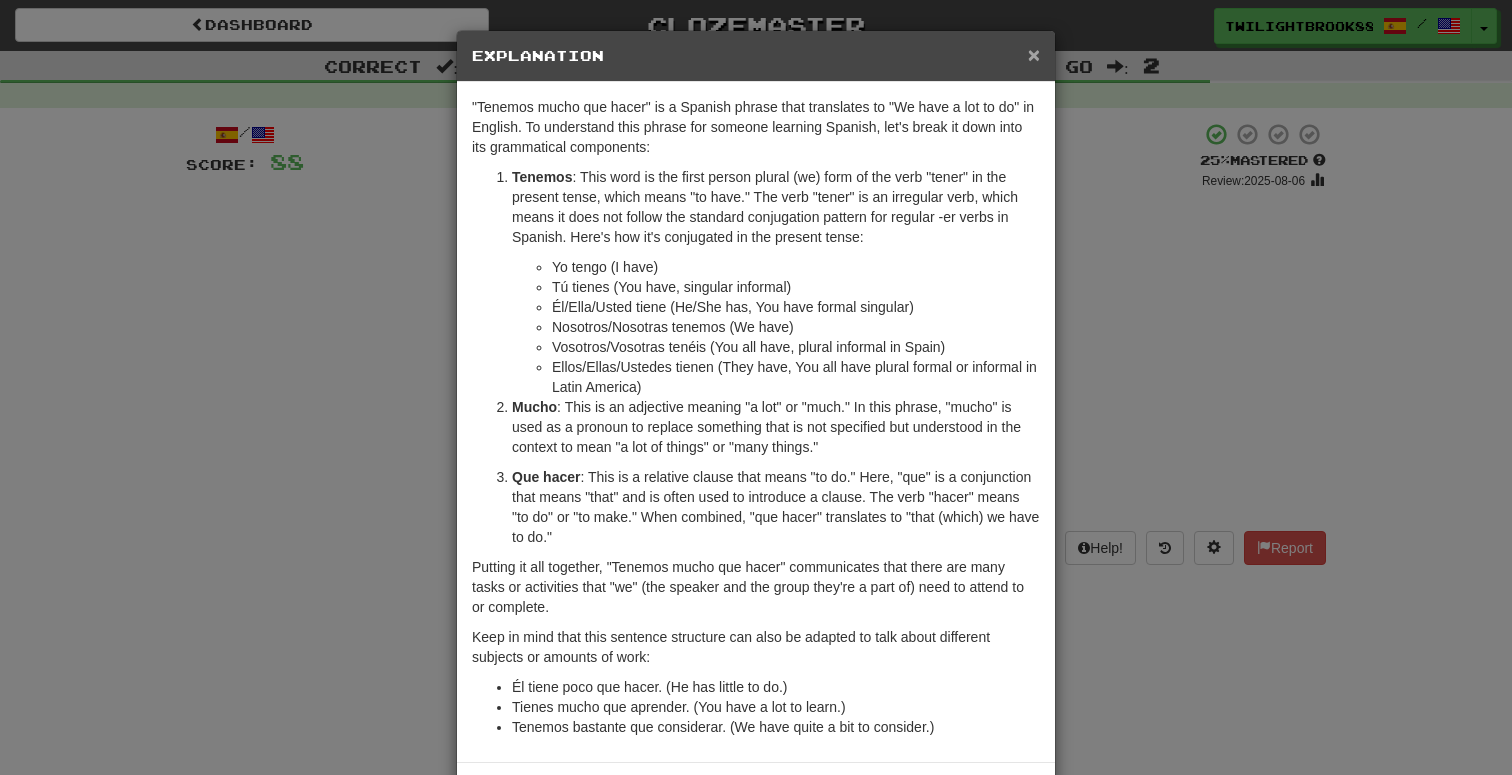 click on "×" at bounding box center (1034, 54) 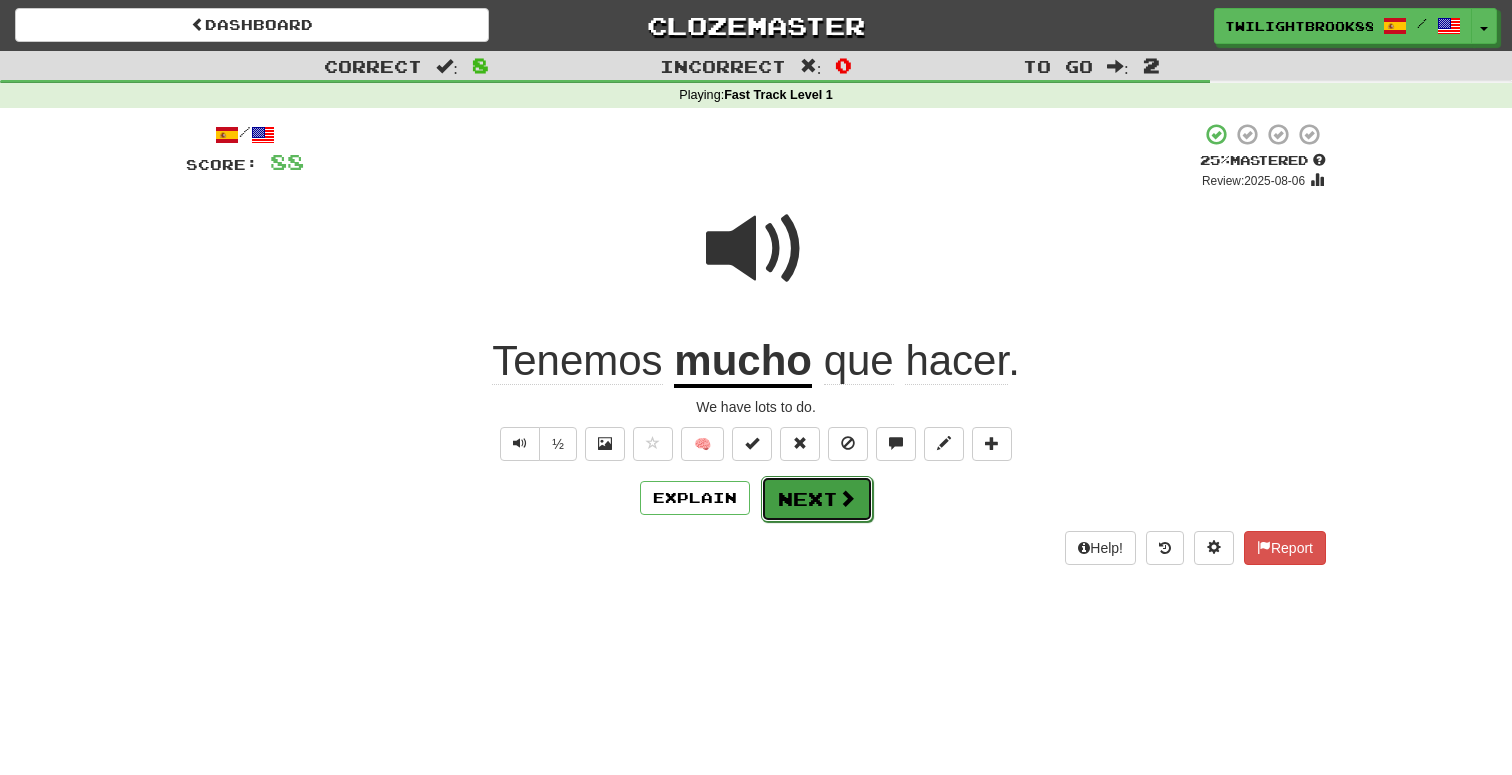 click on "Next" at bounding box center [817, 499] 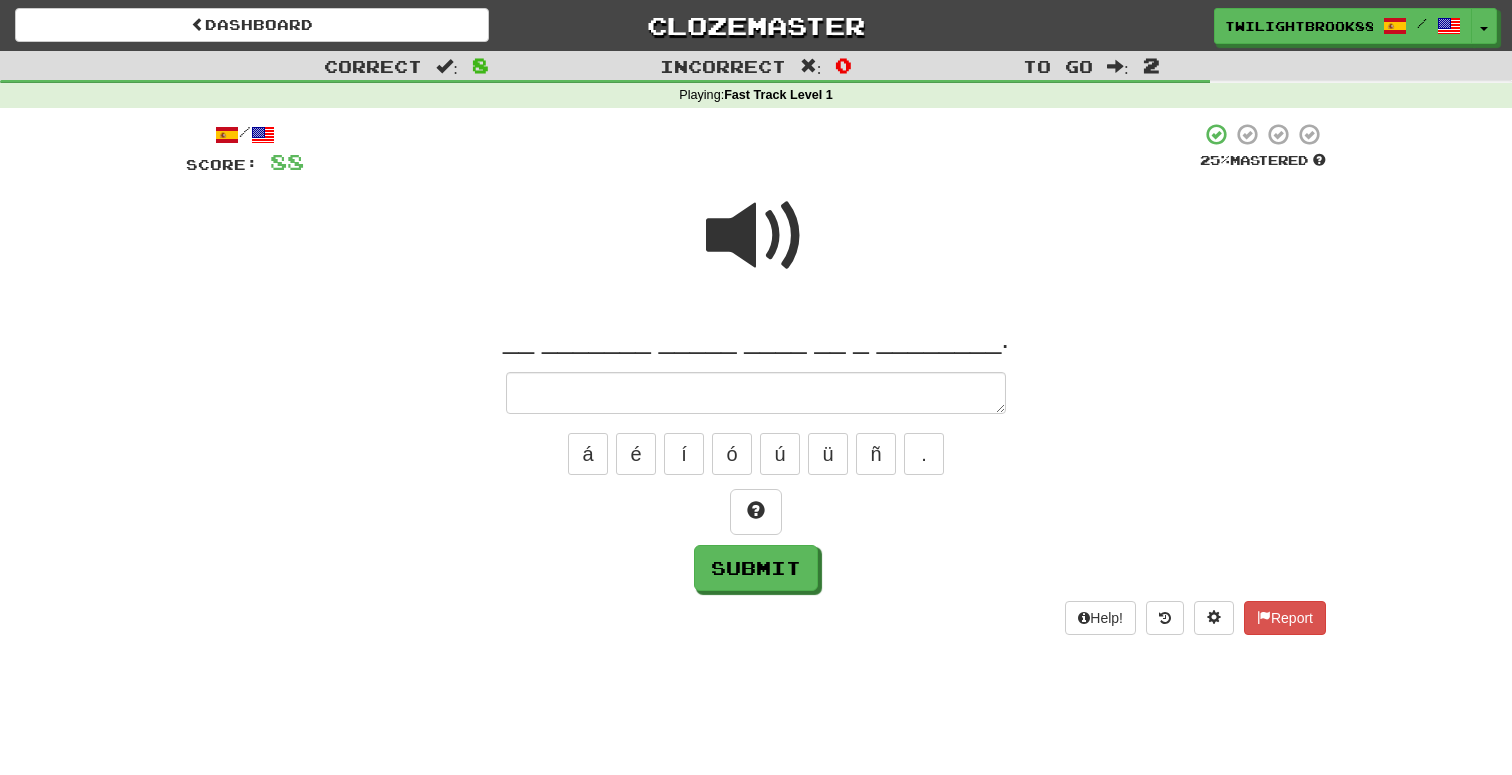 click at bounding box center (756, 236) 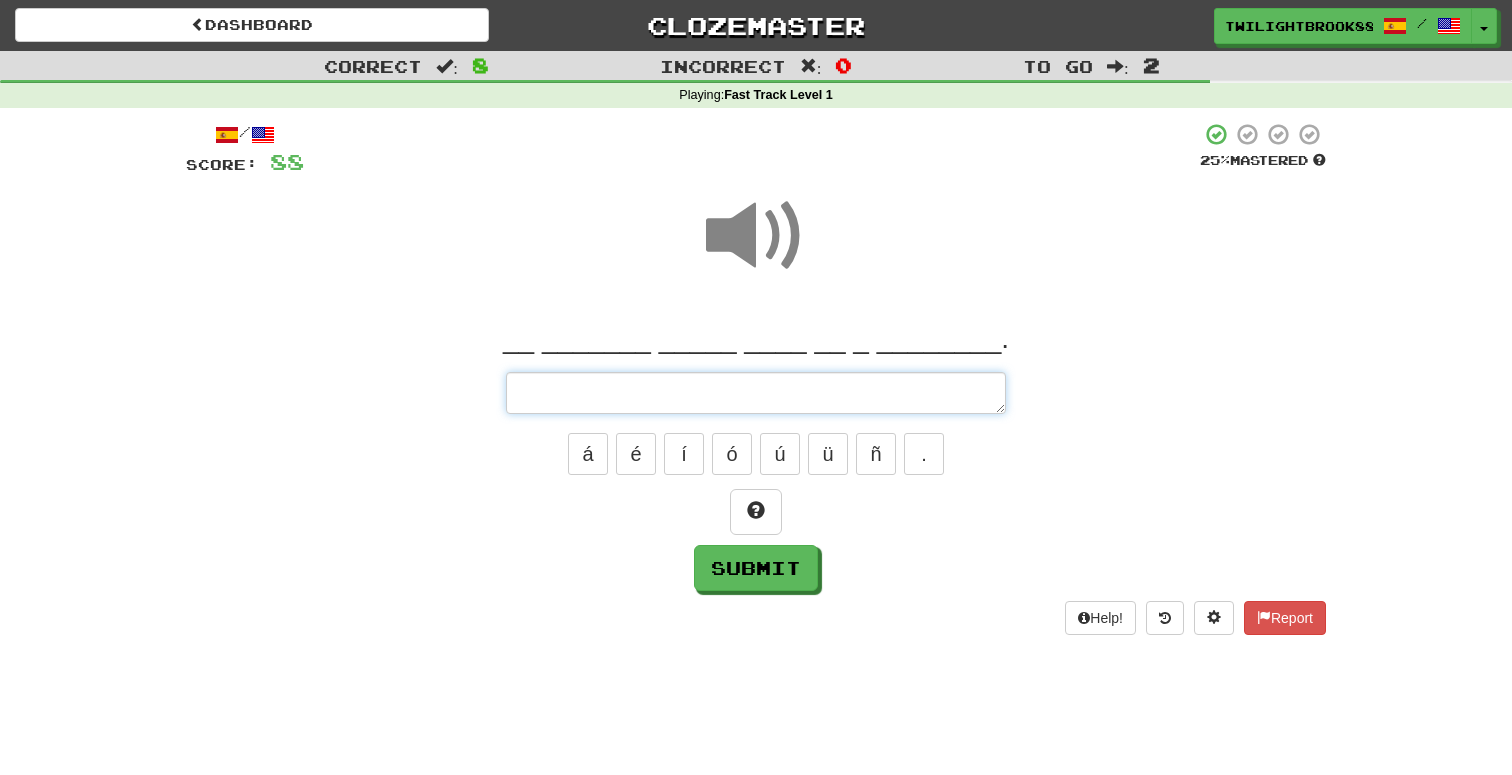 click at bounding box center [756, 393] 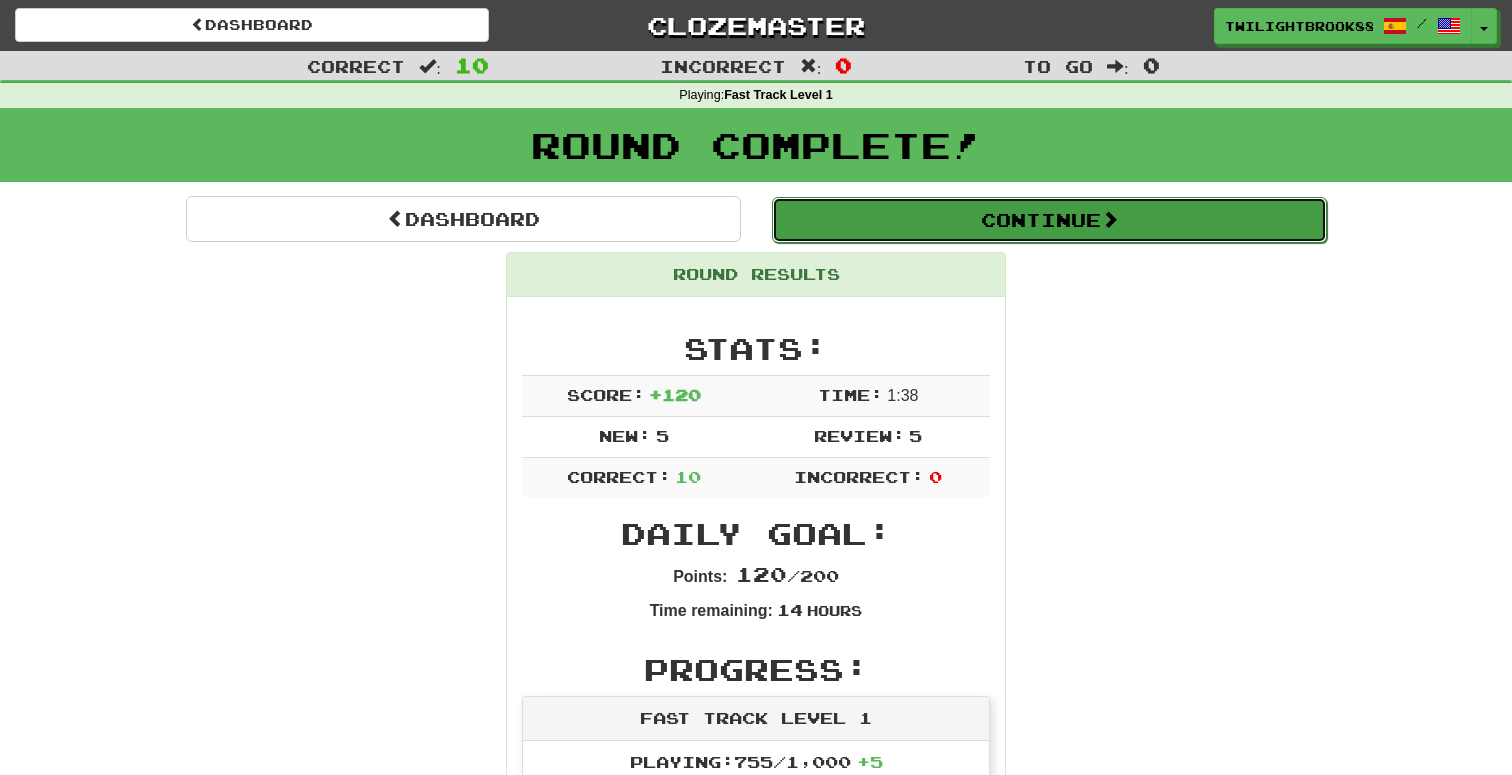 click on "Continue" at bounding box center [1049, 220] 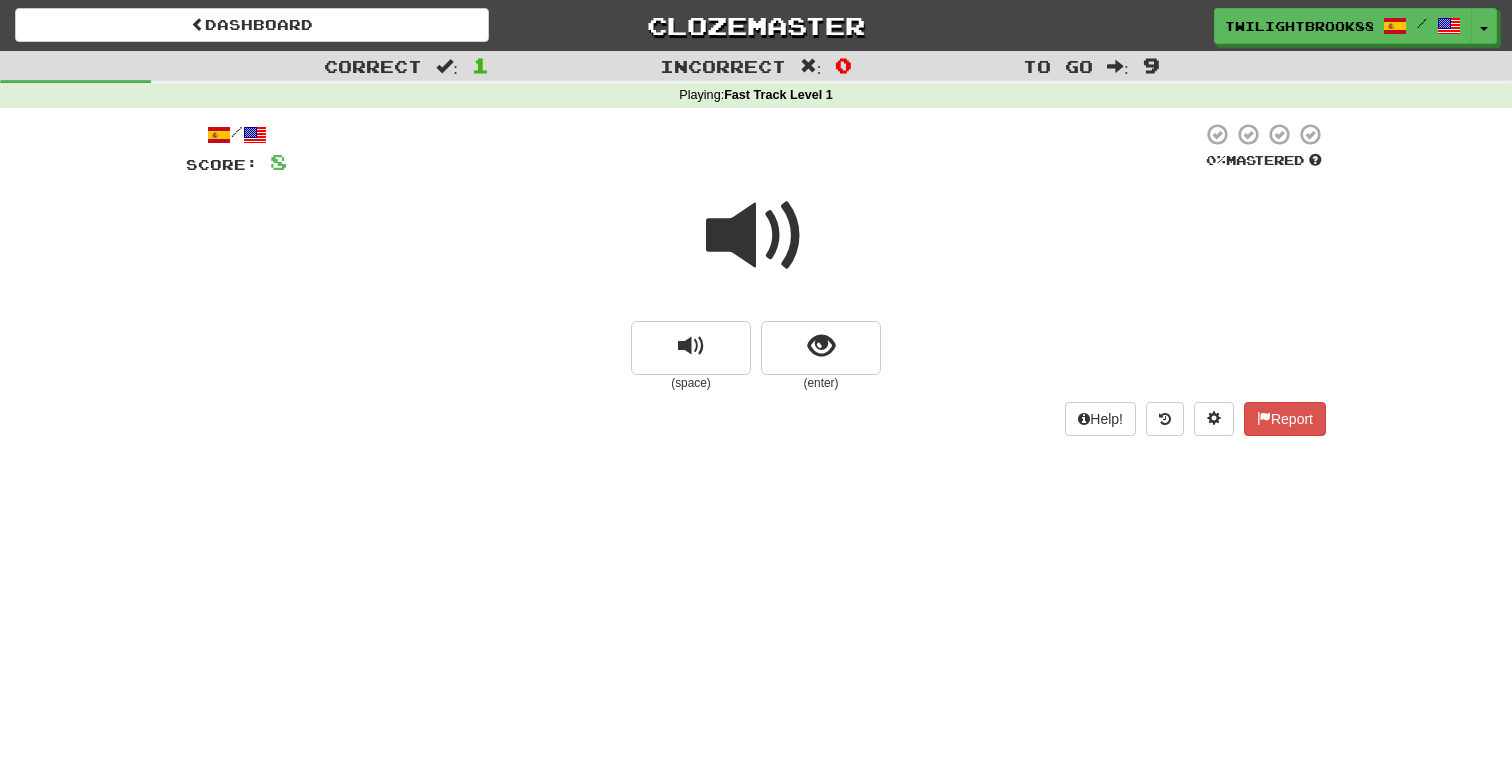 click at bounding box center [756, 236] 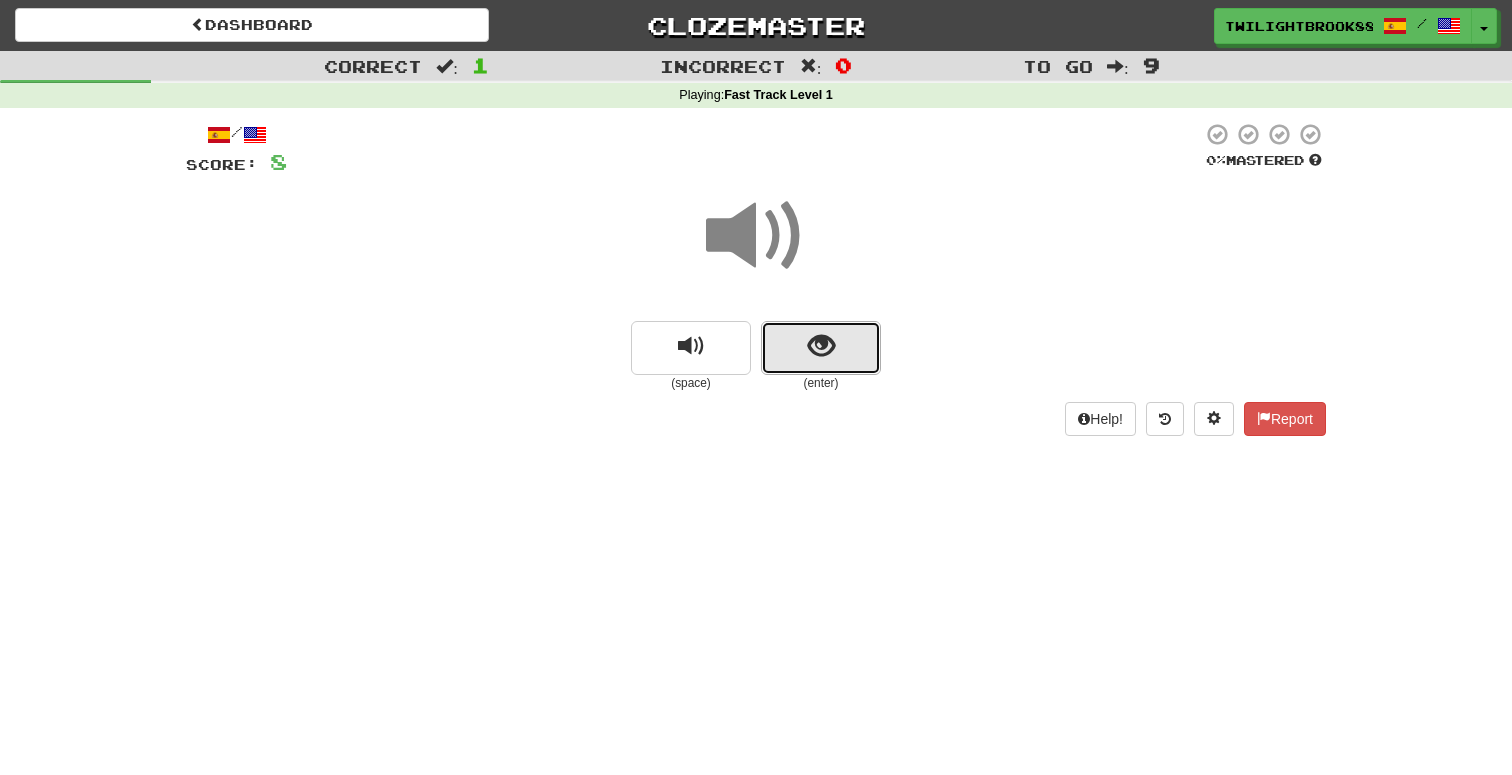 click at bounding box center (821, 346) 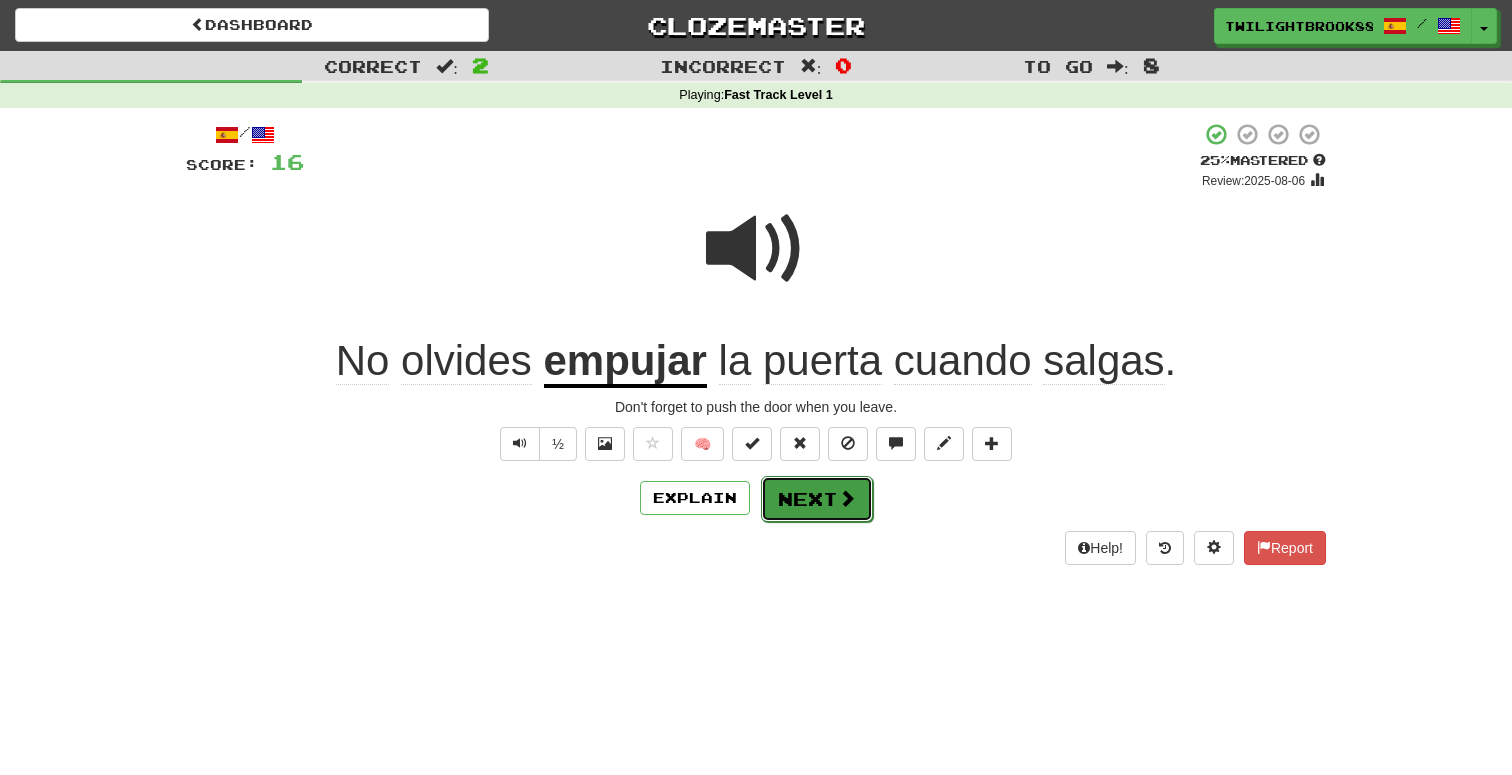 click on "Next" at bounding box center [817, 499] 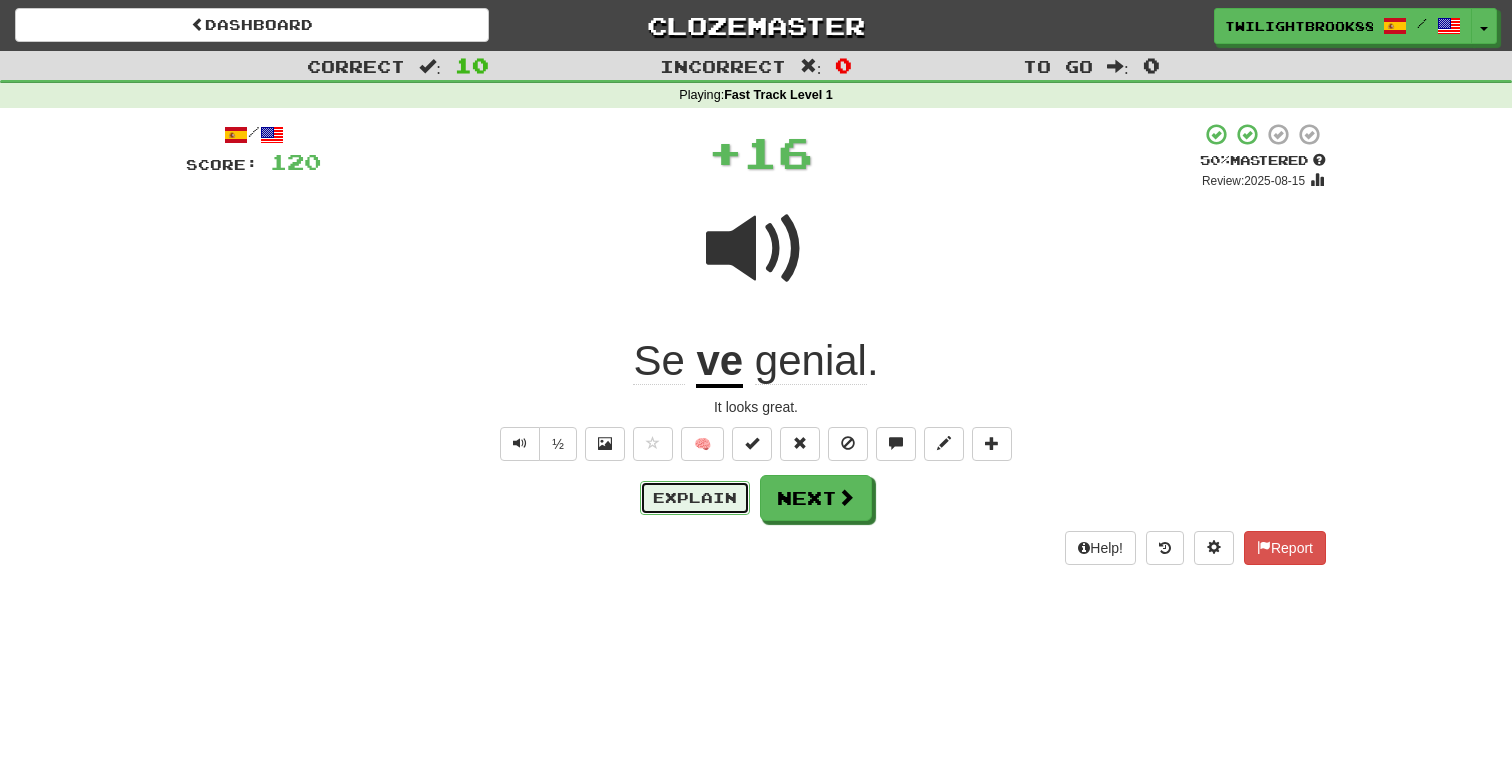 click on "Explain" at bounding box center [695, 498] 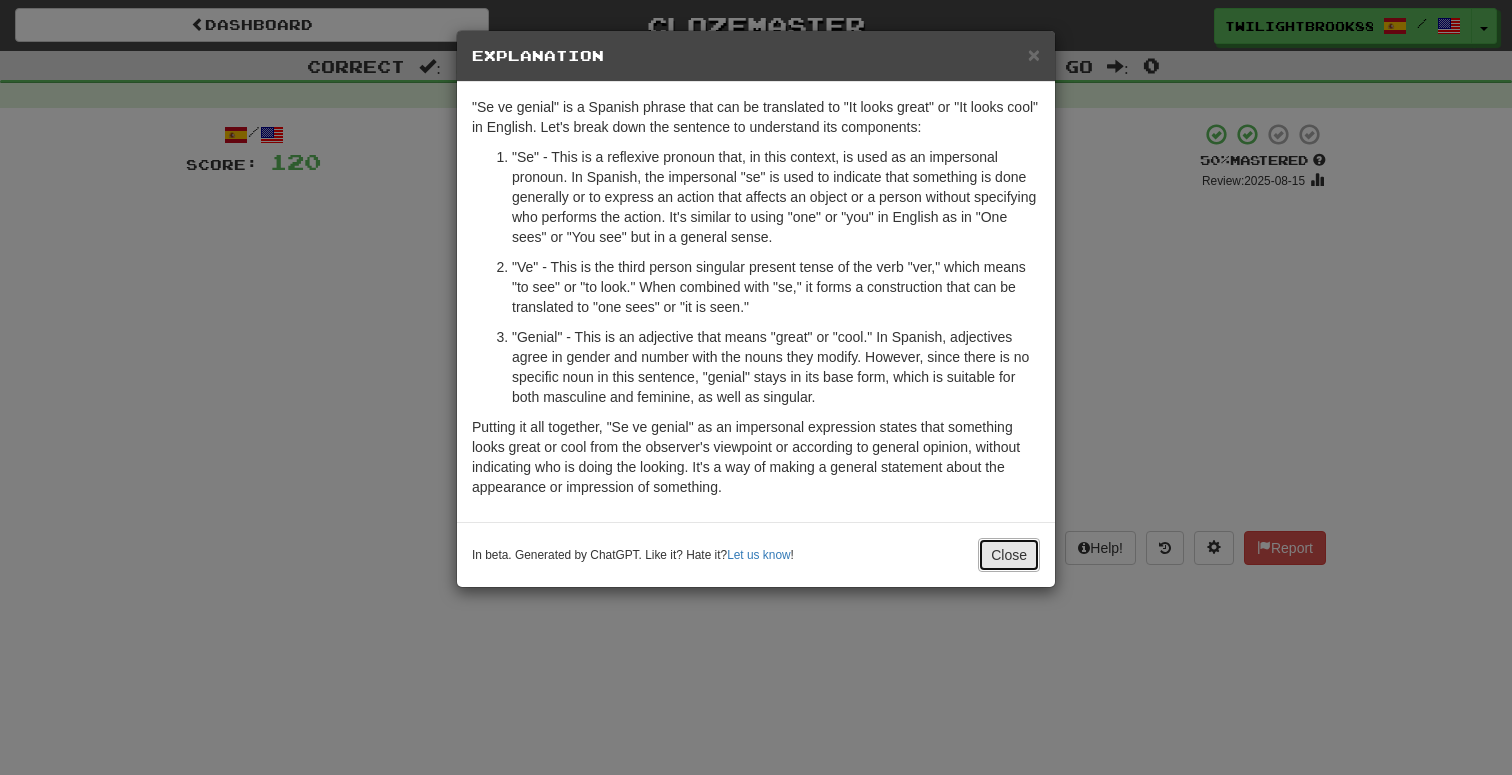 click on "Close" at bounding box center [1009, 555] 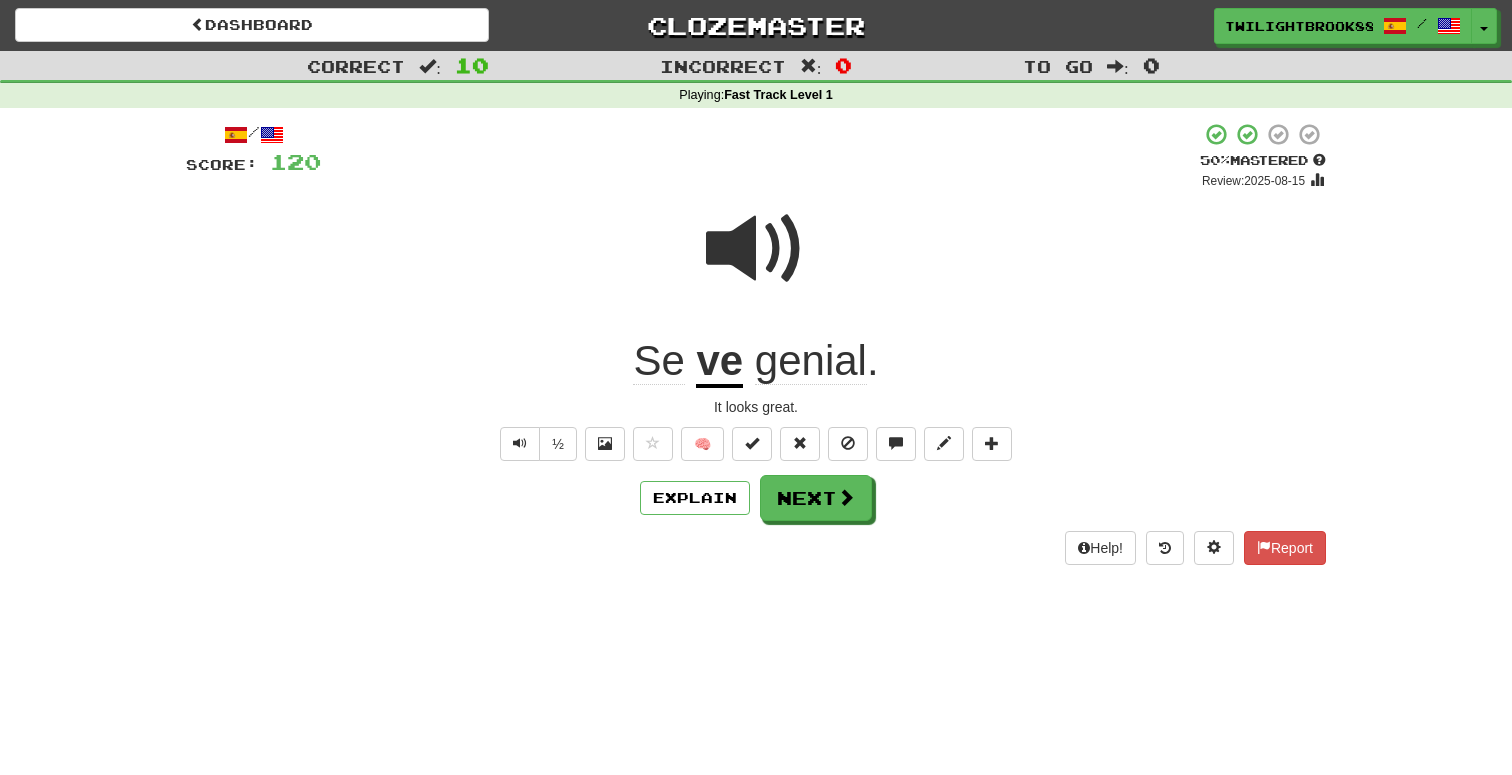click on "/  Score:   120 + 16 50 %  Mastered Review:  2025-08-15 Se   ve   genial . It looks great. ½ 🧠 Explain Next  Help!  Report" at bounding box center (756, 343) 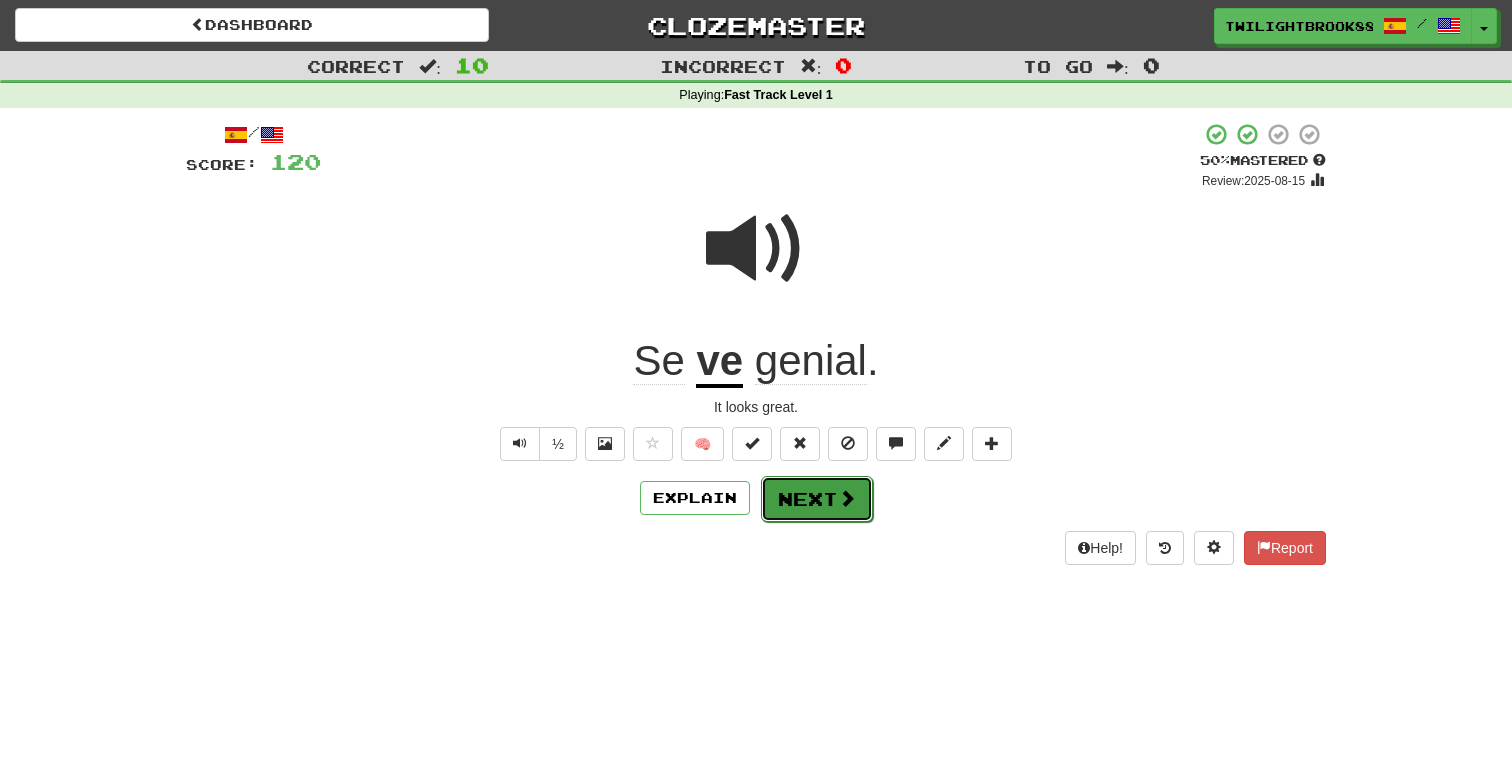 click on "Next" at bounding box center (817, 499) 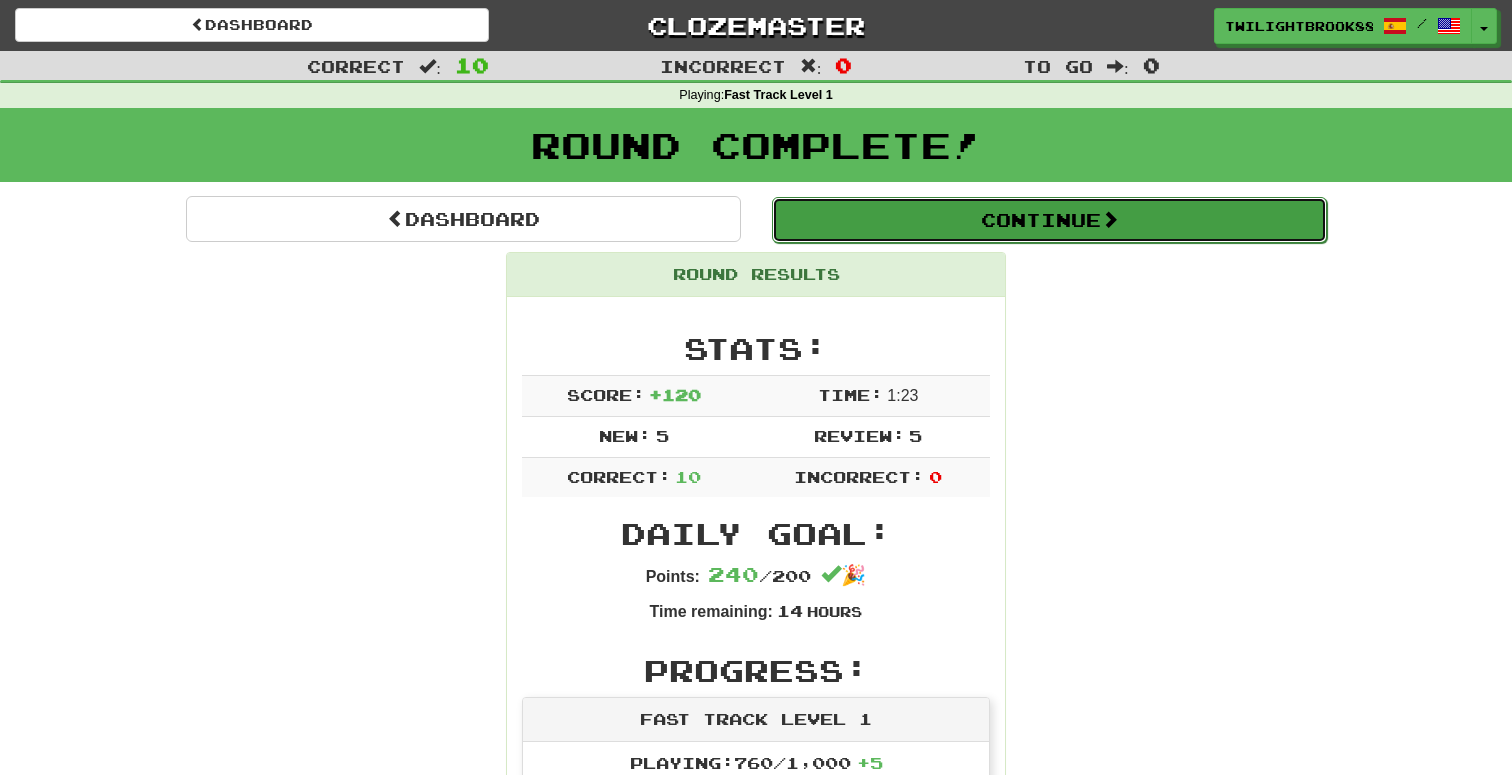 click on "Continue" at bounding box center [1049, 220] 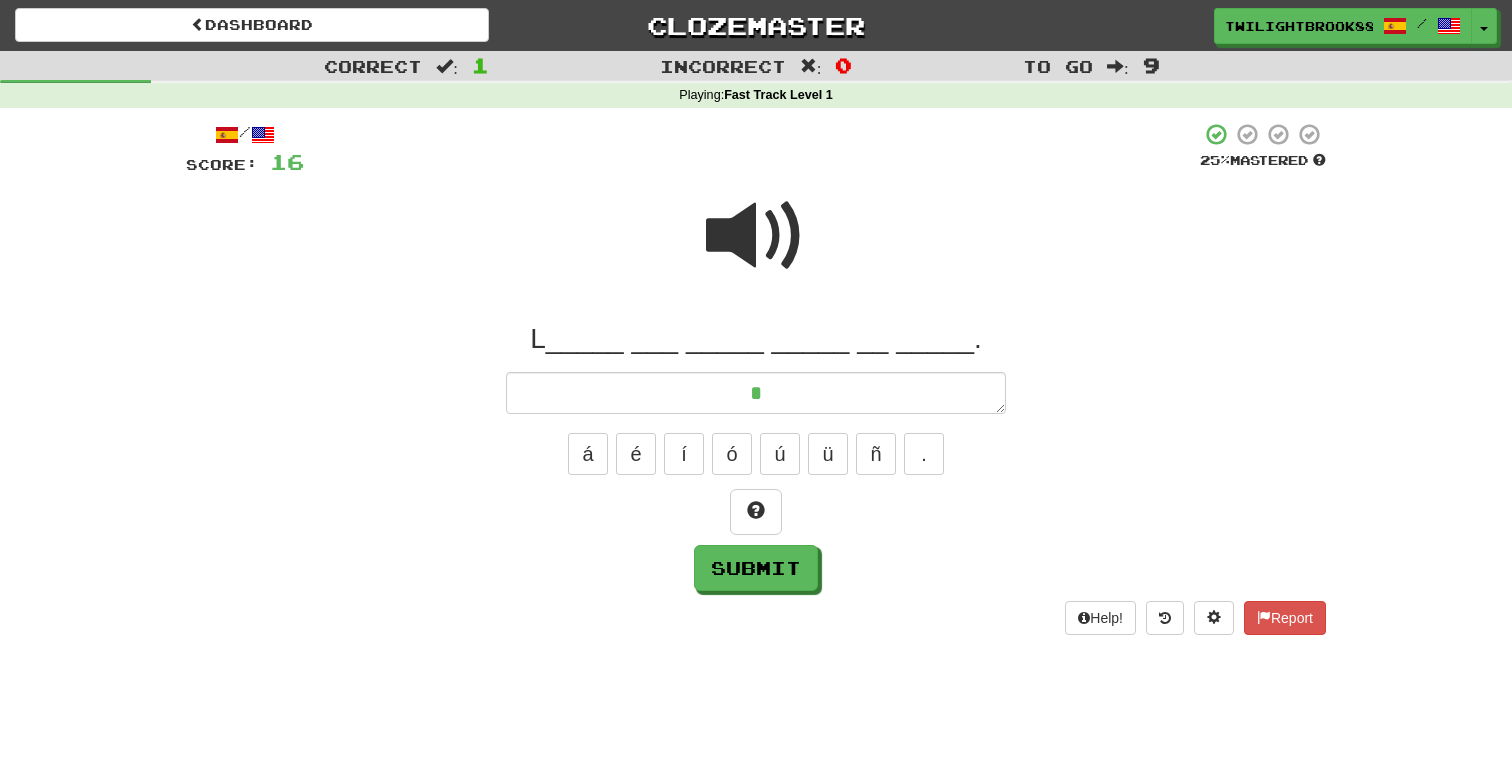 click at bounding box center [756, 236] 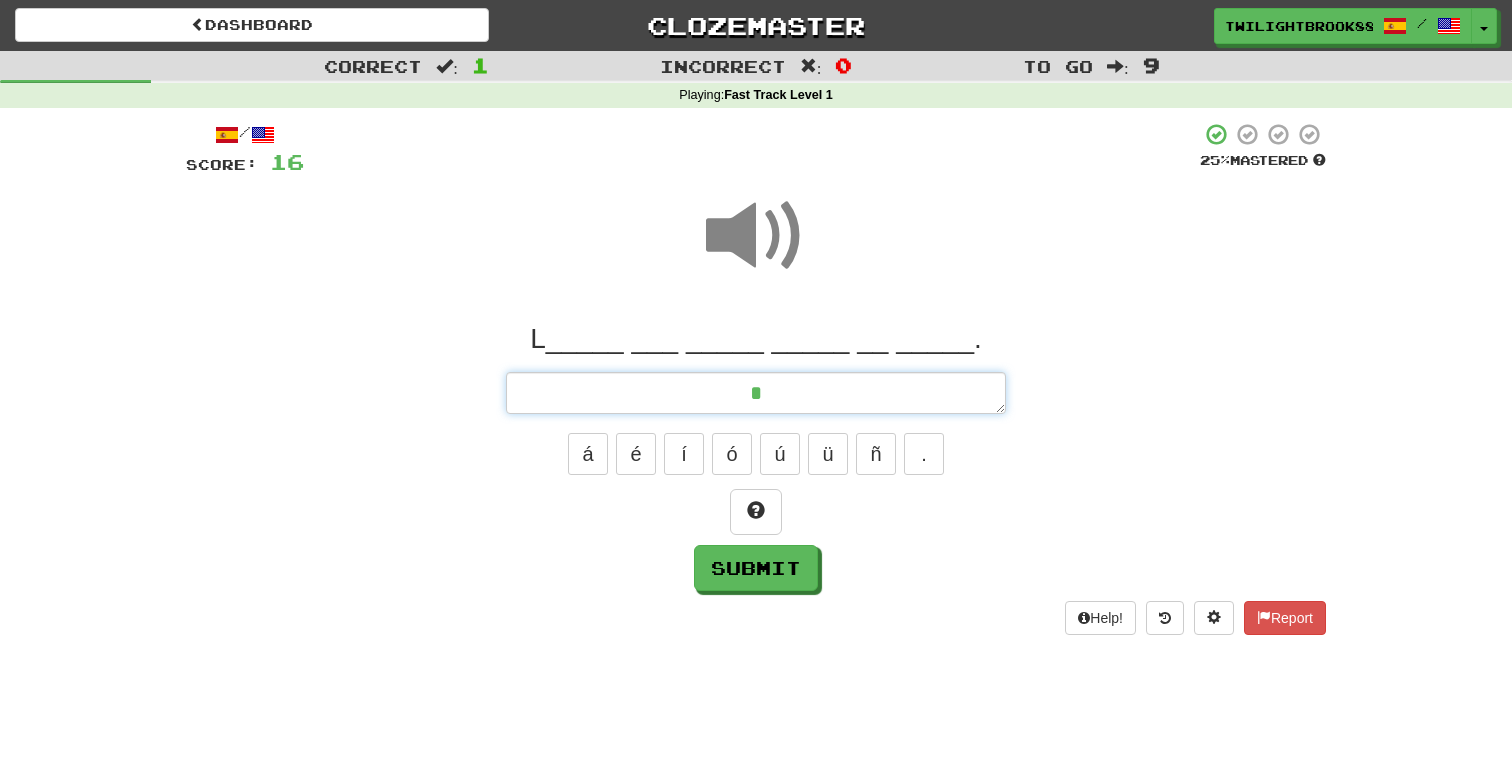 click on "*" at bounding box center (756, 393) 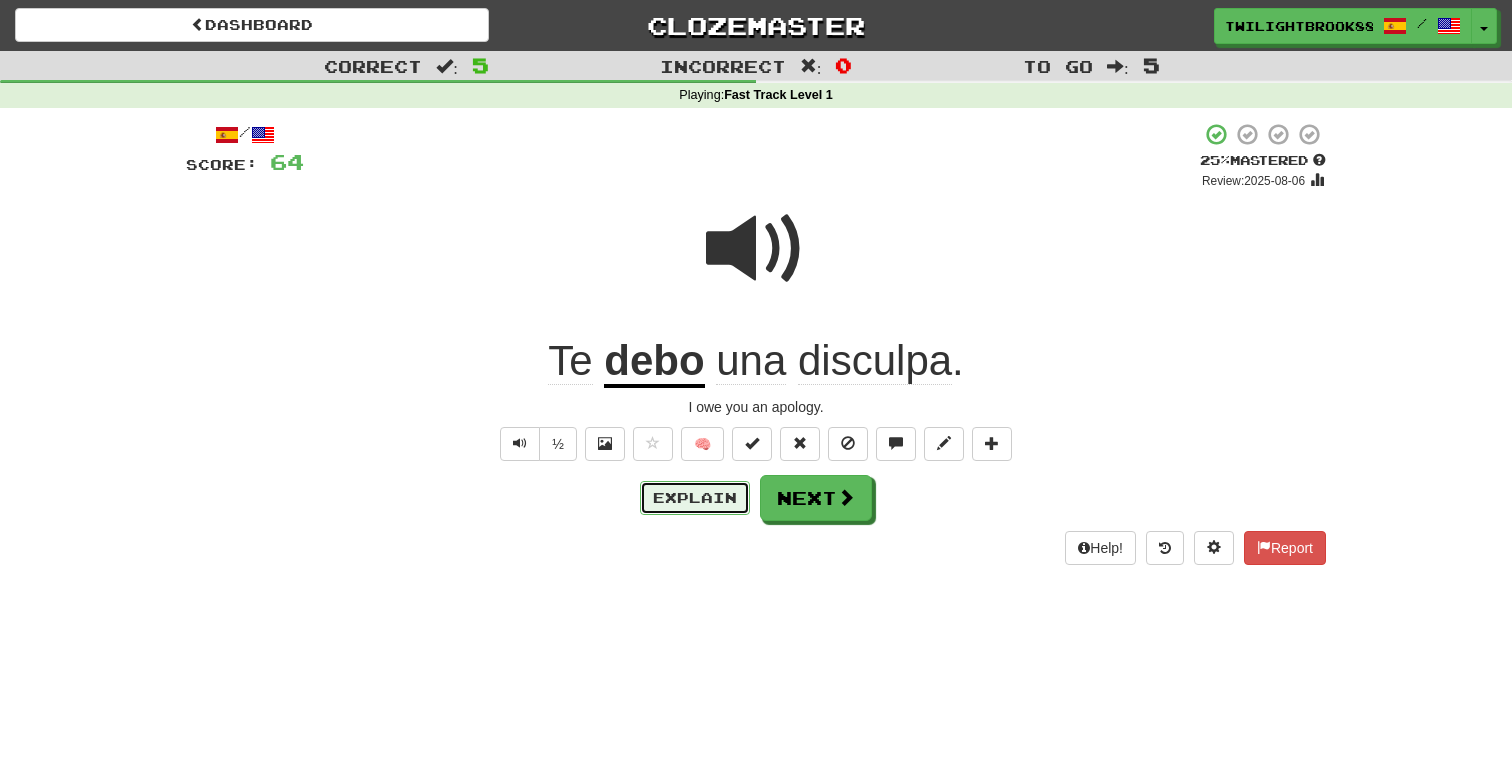 click on "Explain" at bounding box center [695, 498] 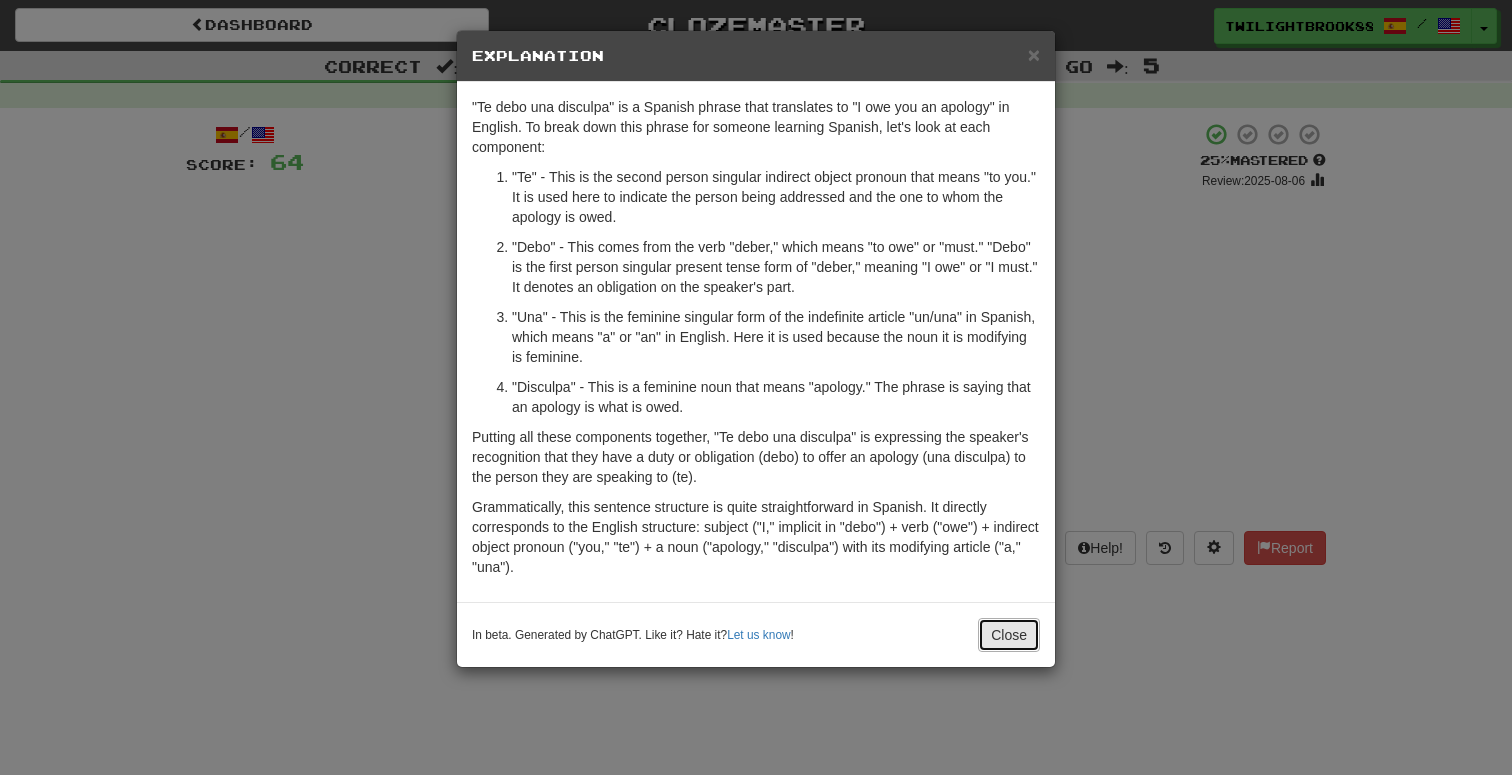 click on "Close" at bounding box center (1009, 635) 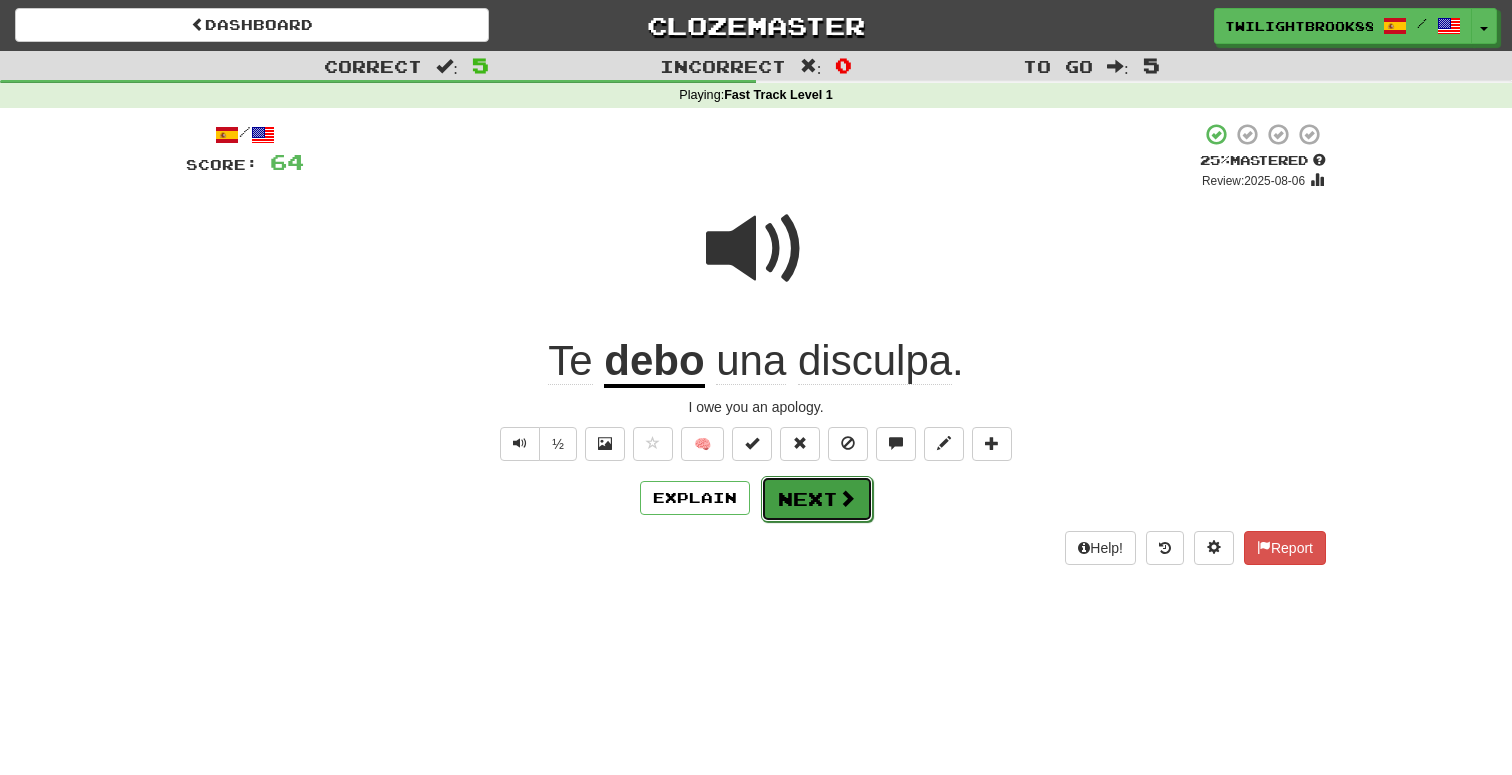 click on "Next" at bounding box center (817, 499) 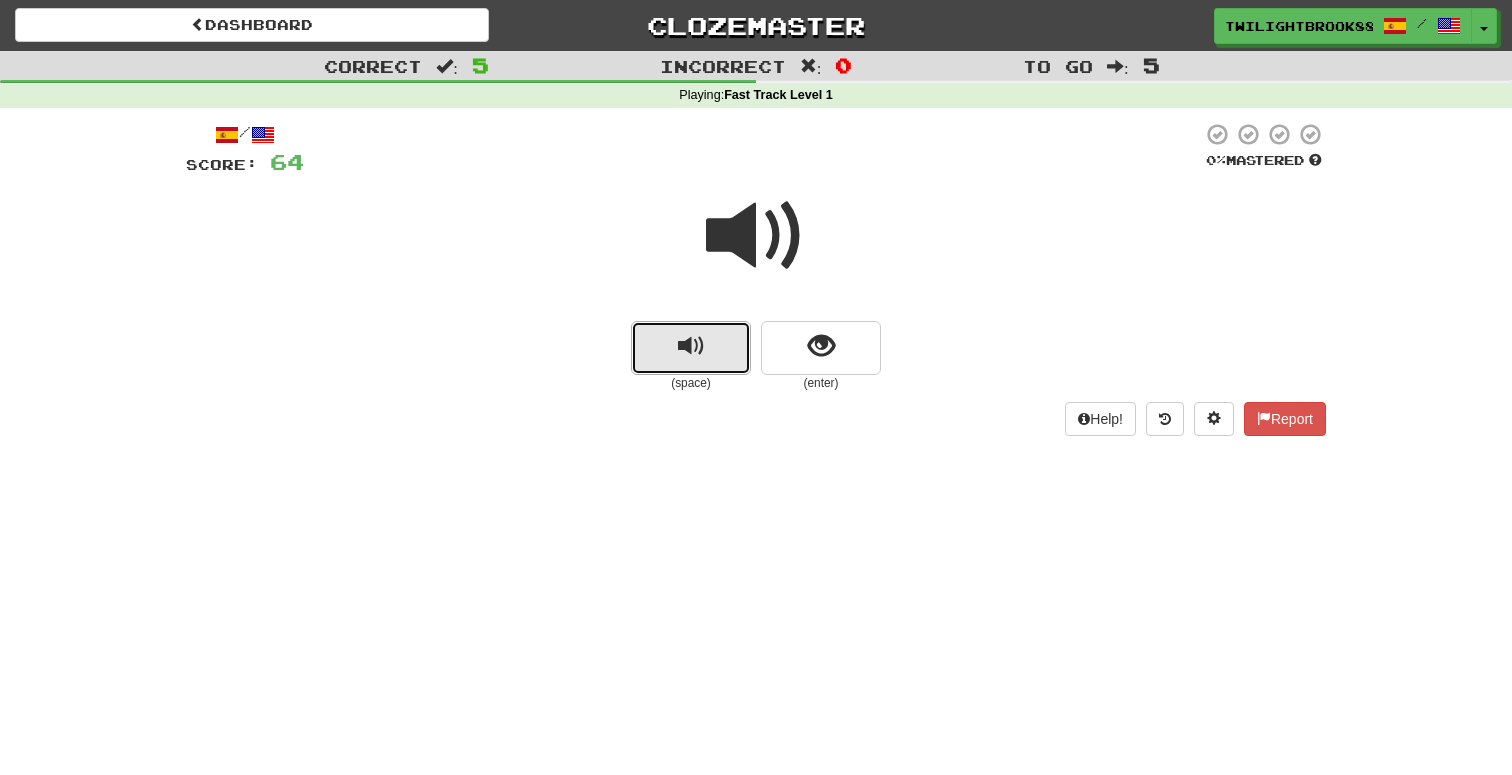 click at bounding box center [691, 348] 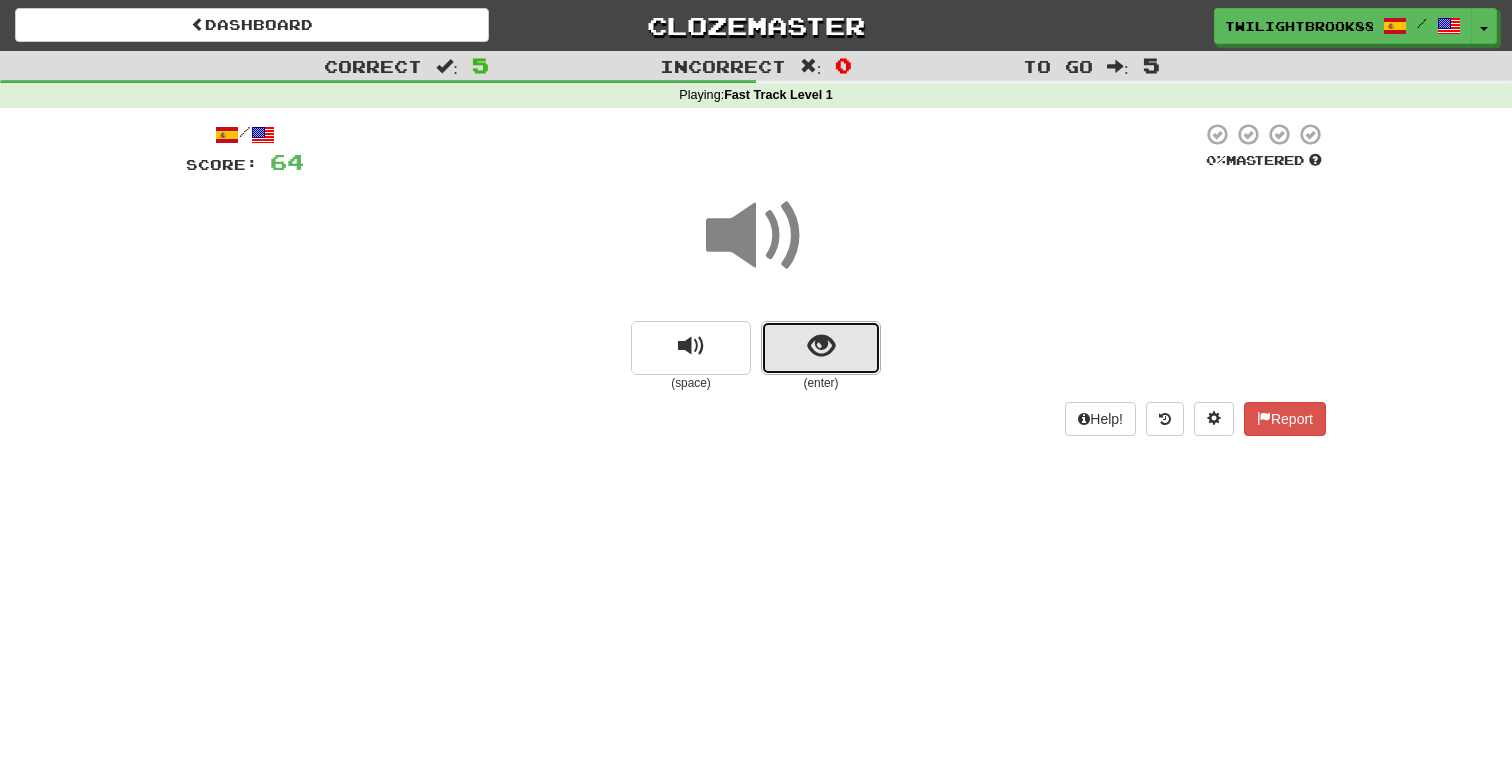 click at bounding box center [821, 346] 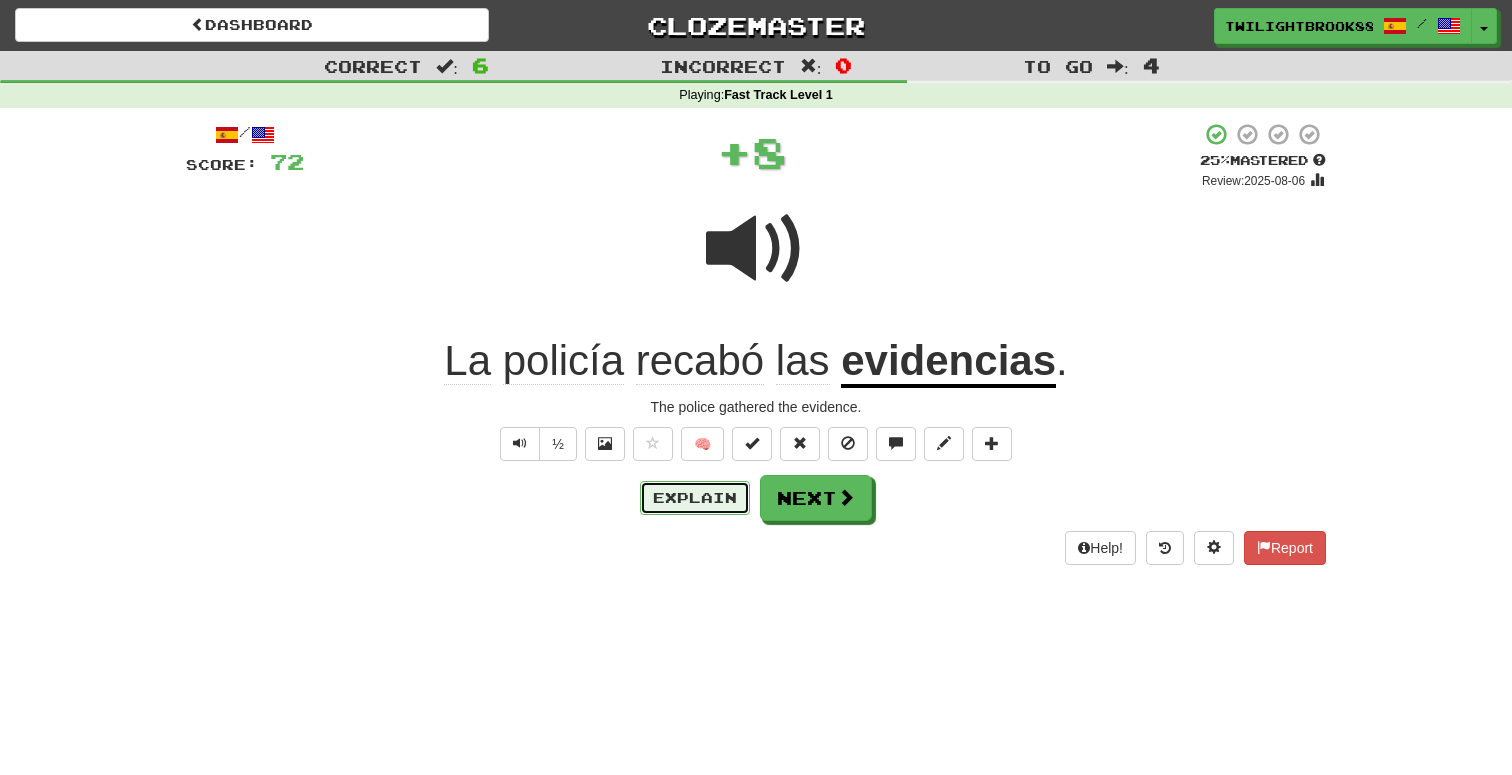 click on "Explain" at bounding box center [695, 498] 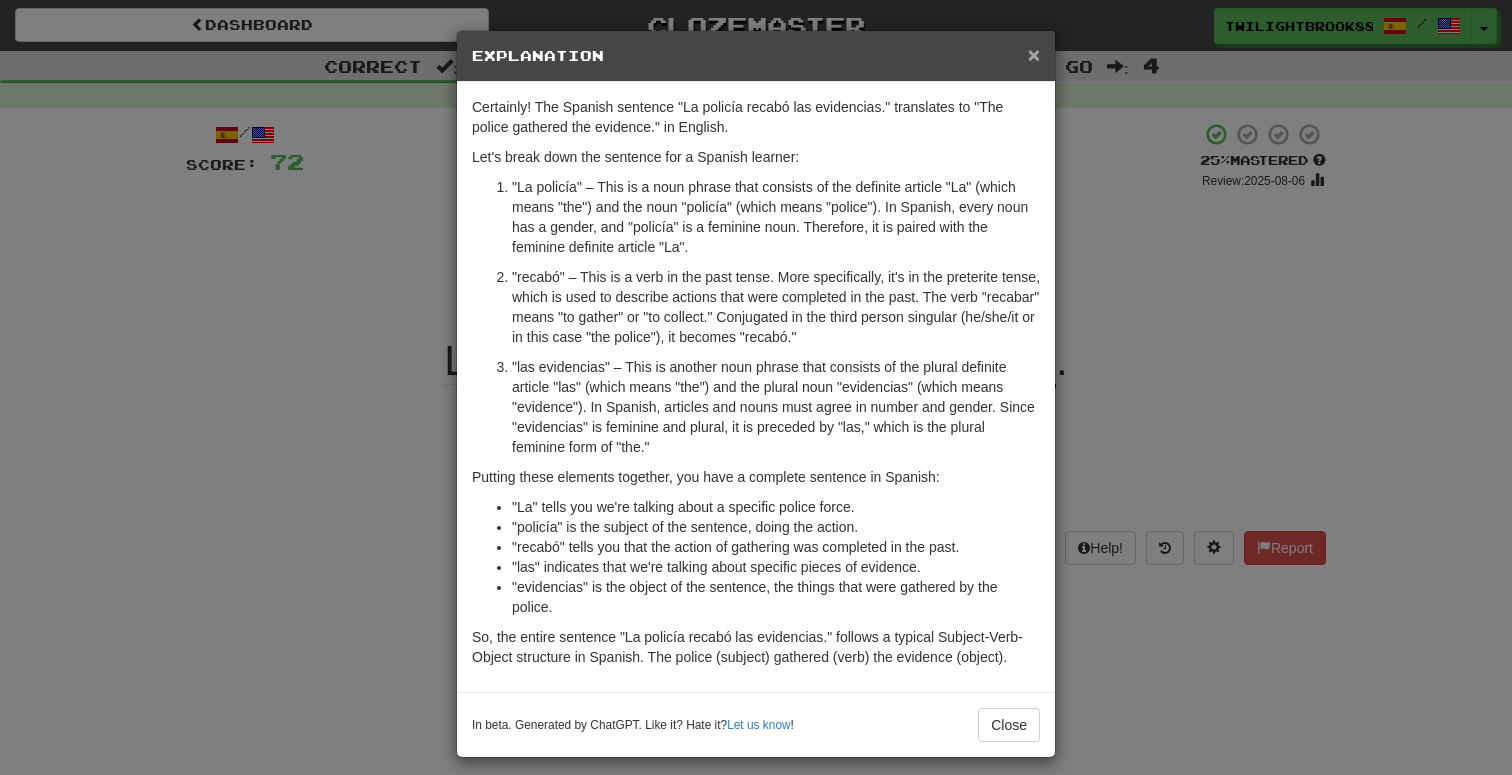 click on "×" at bounding box center [1034, 54] 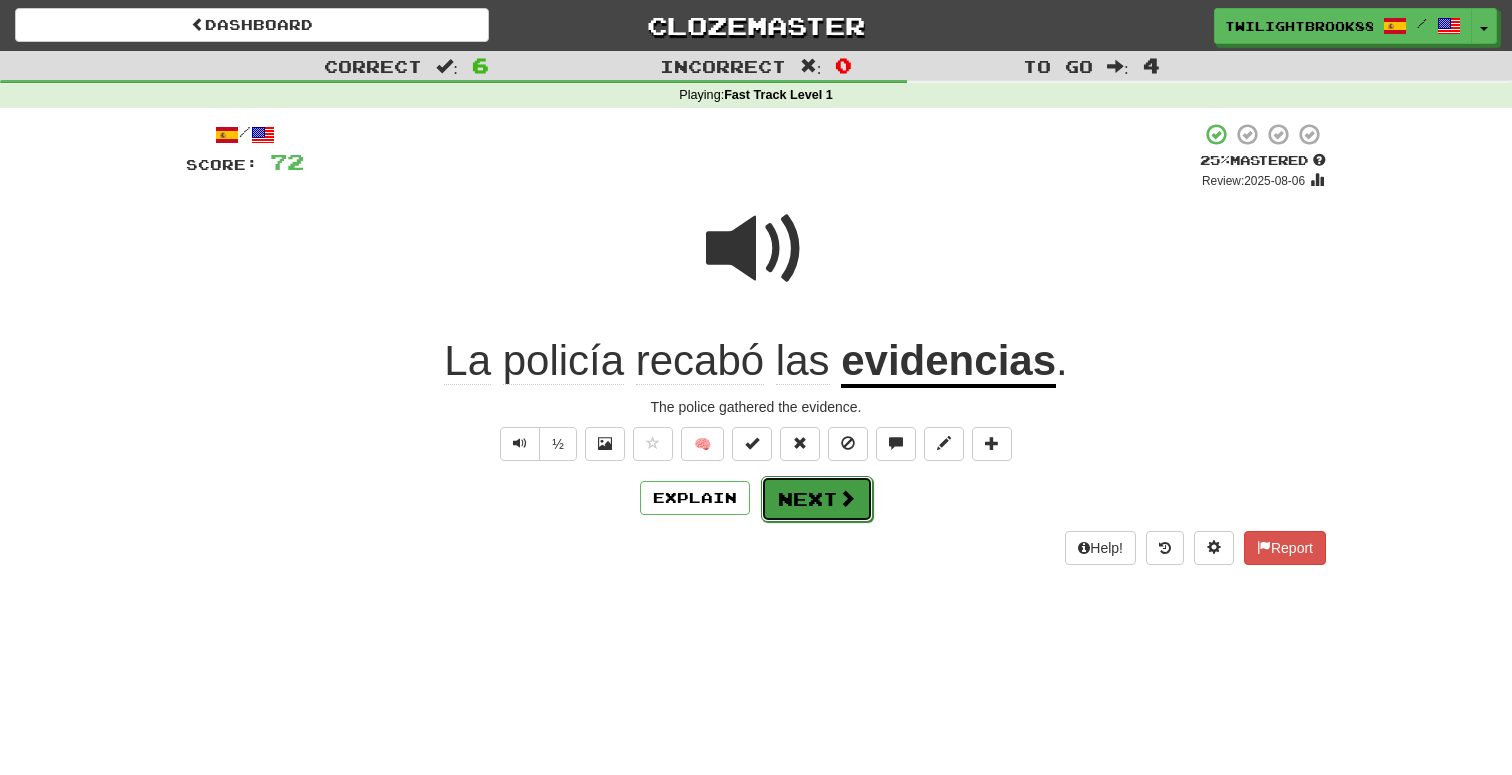 click on "Next" at bounding box center (817, 499) 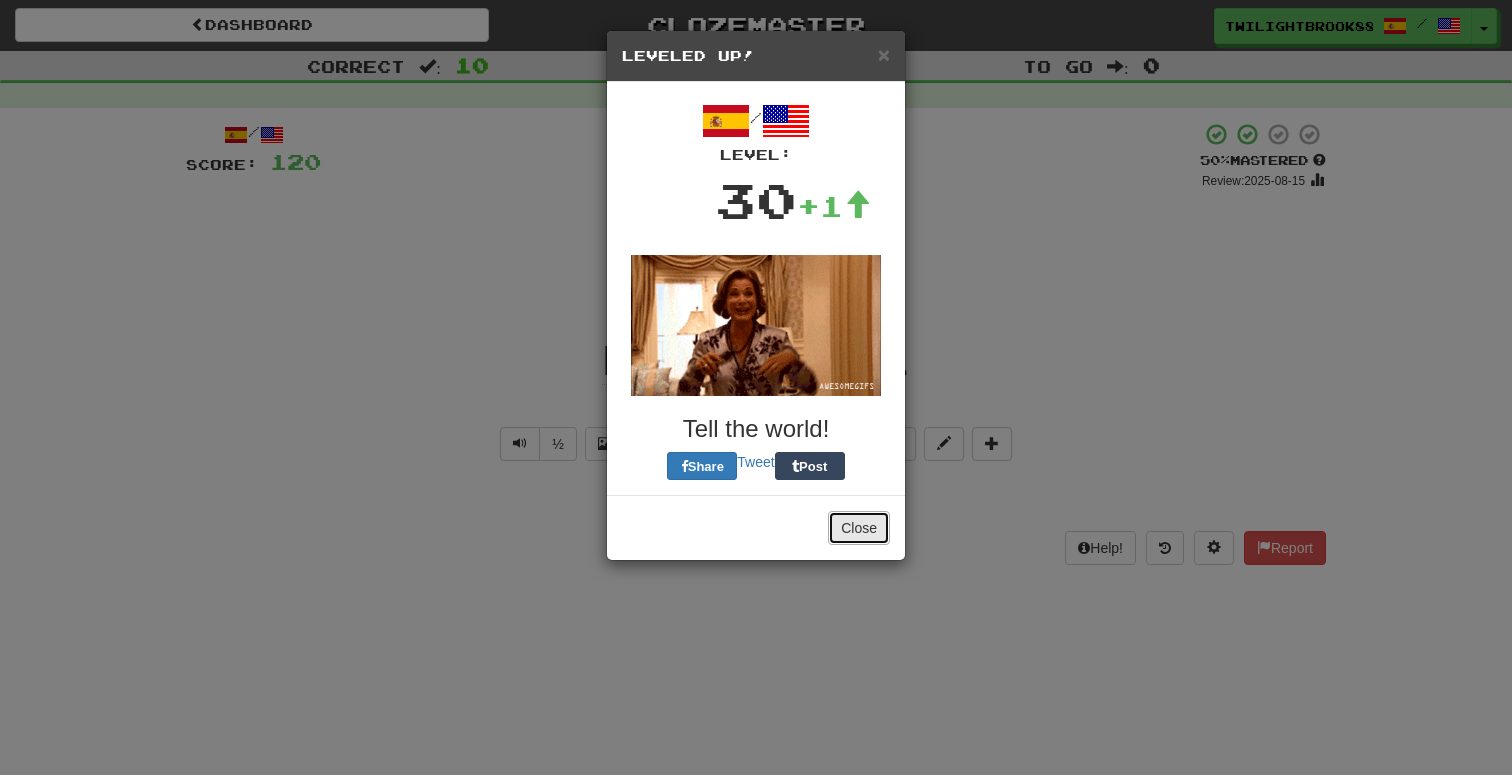 click on "Close" at bounding box center (859, 528) 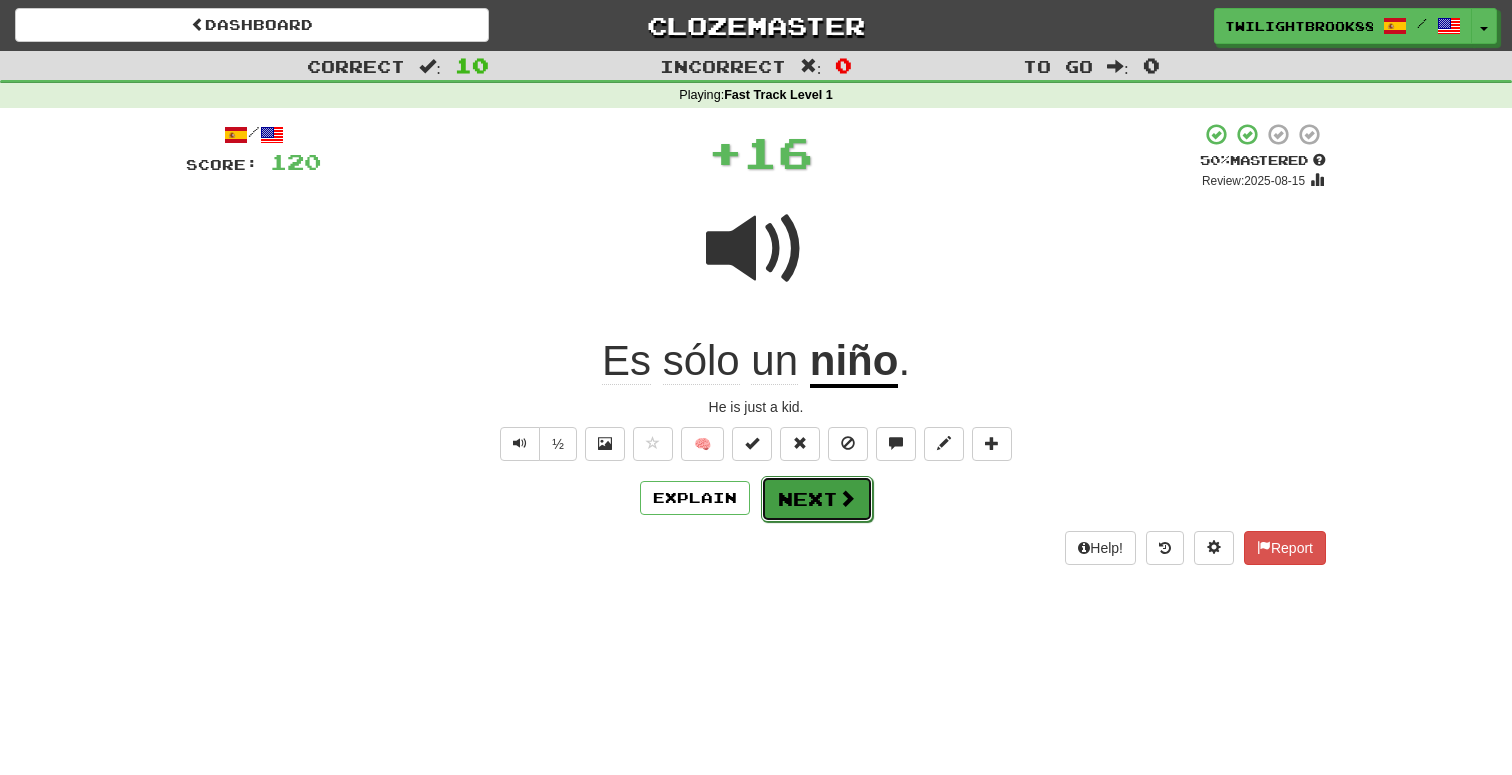 click on "Next" at bounding box center [817, 499] 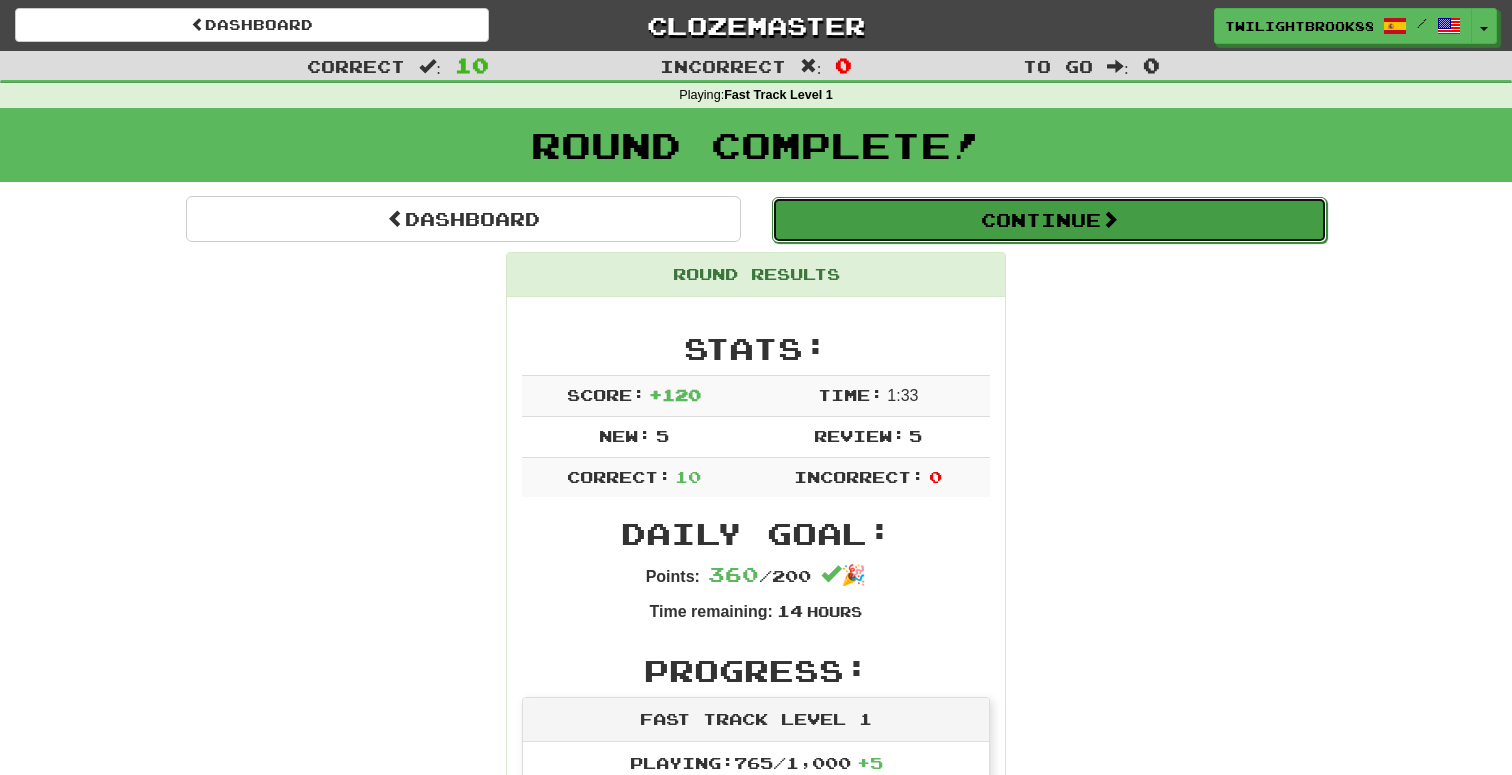 click on "Continue" at bounding box center (1049, 220) 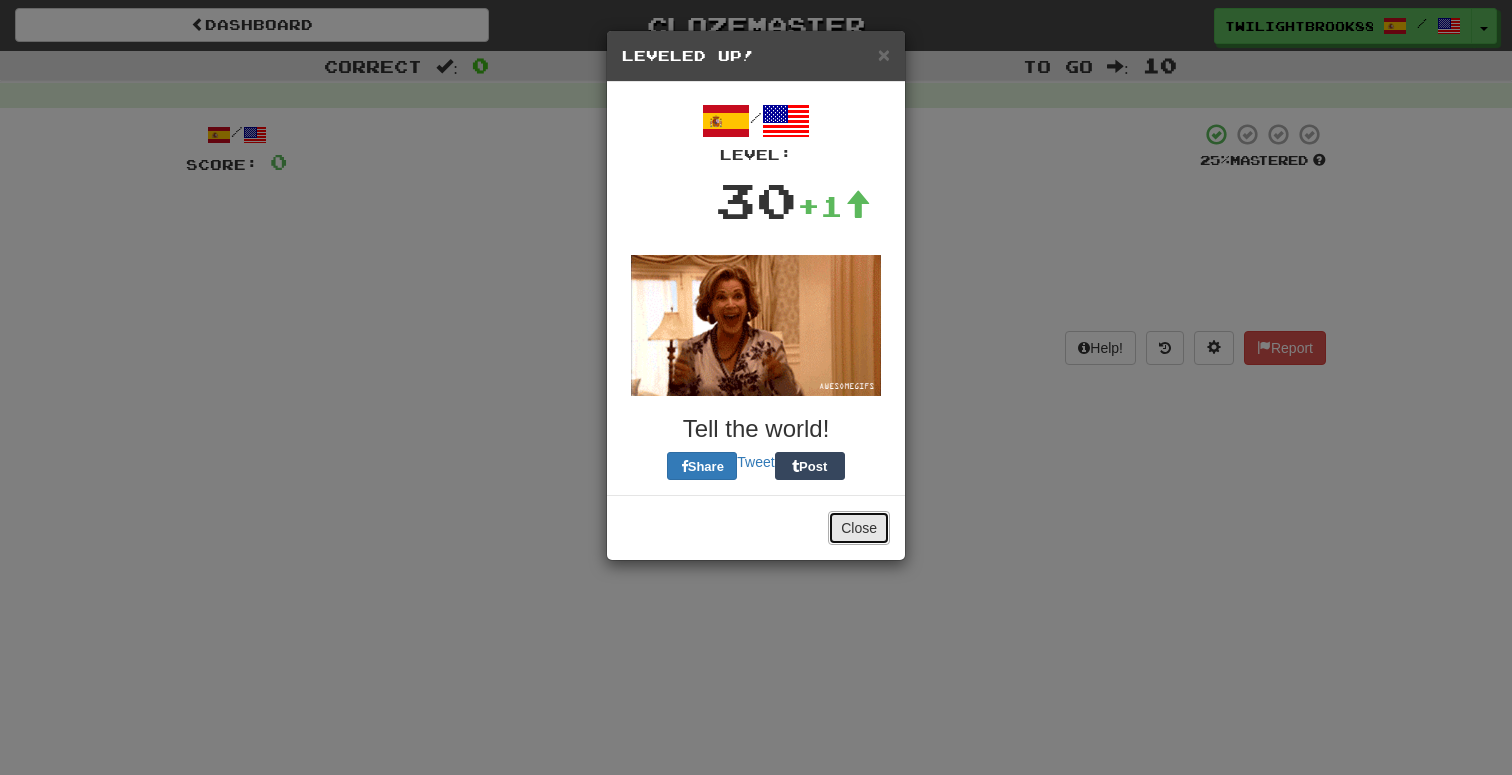 click on "Close" at bounding box center [859, 528] 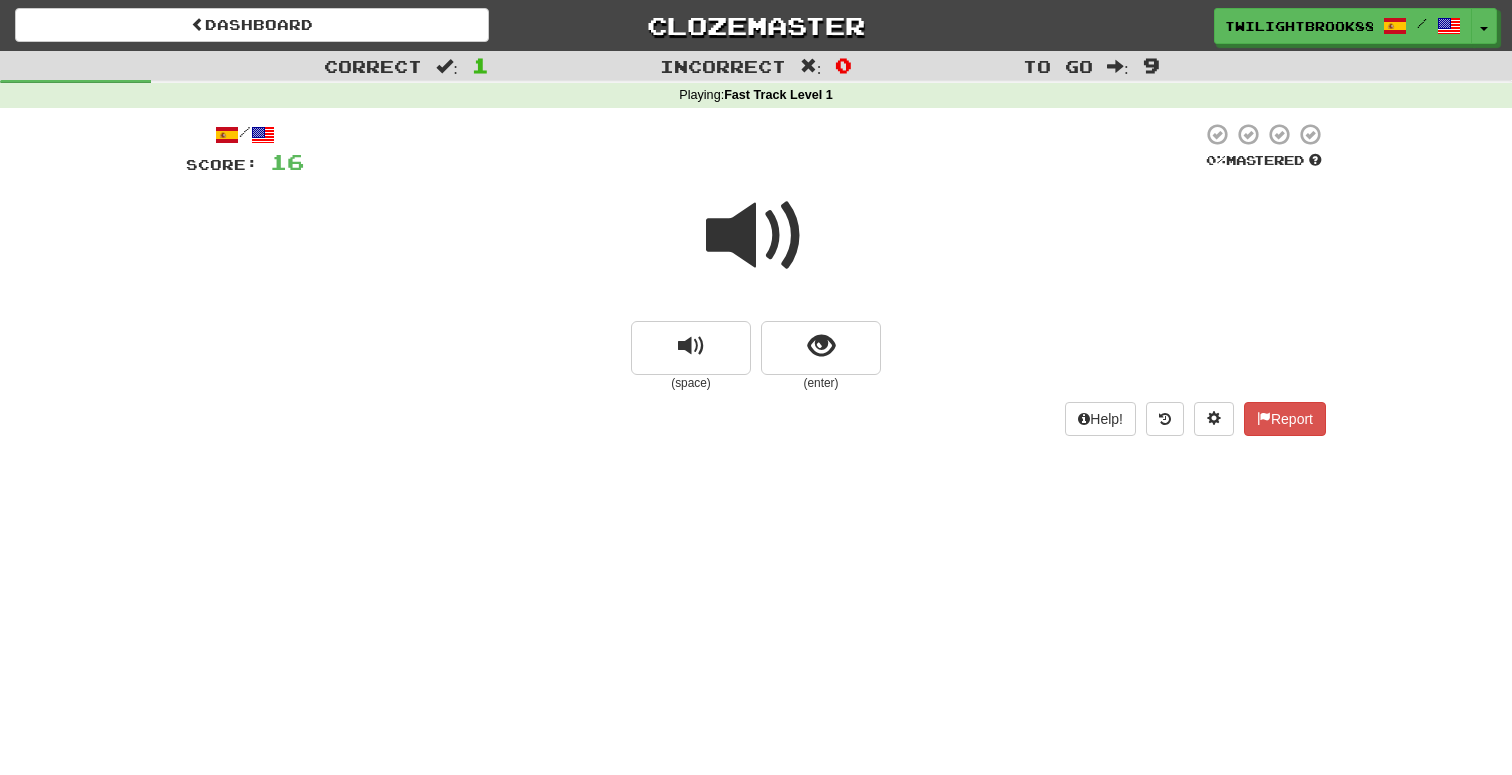 click on "(enter)" at bounding box center [821, 383] 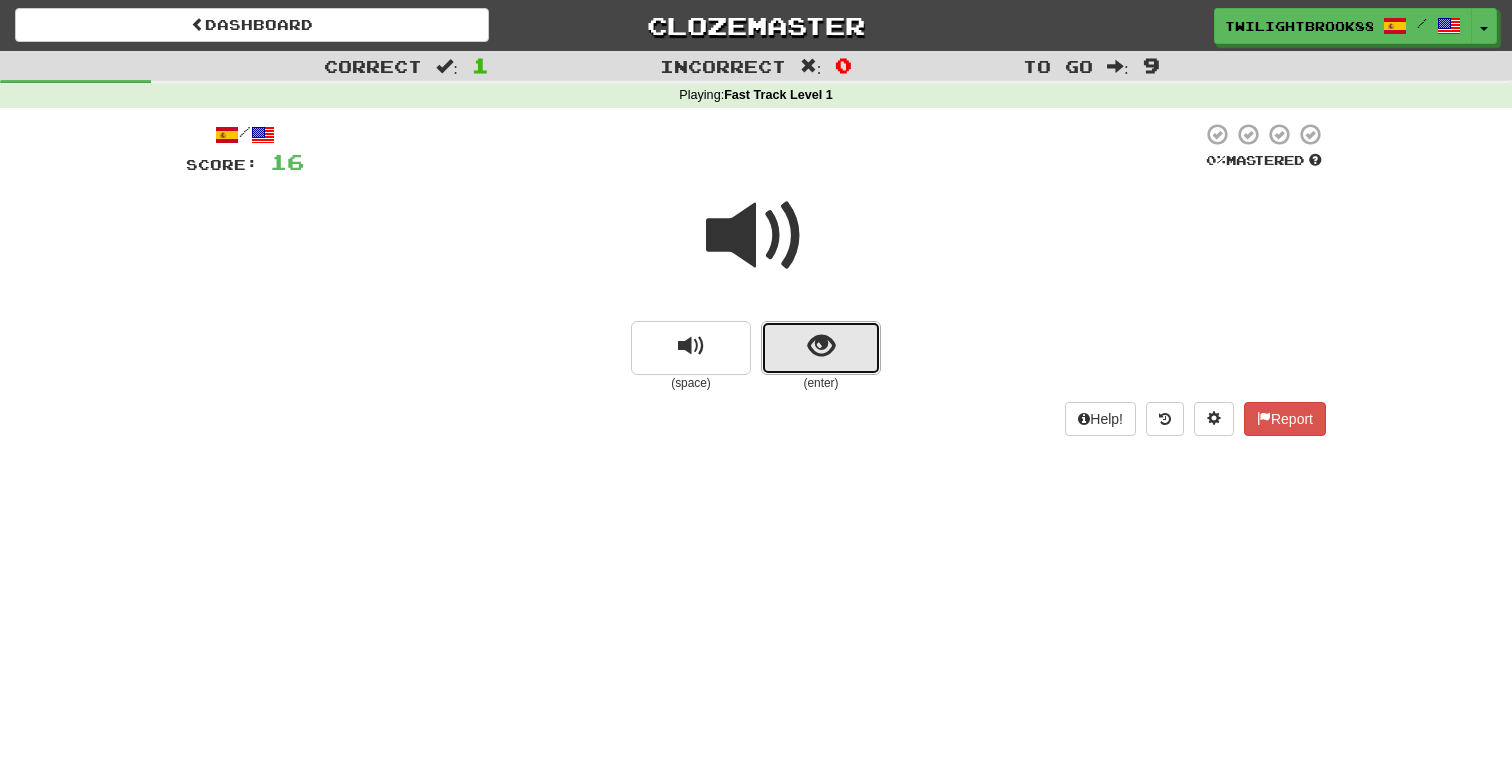 click at bounding box center [821, 348] 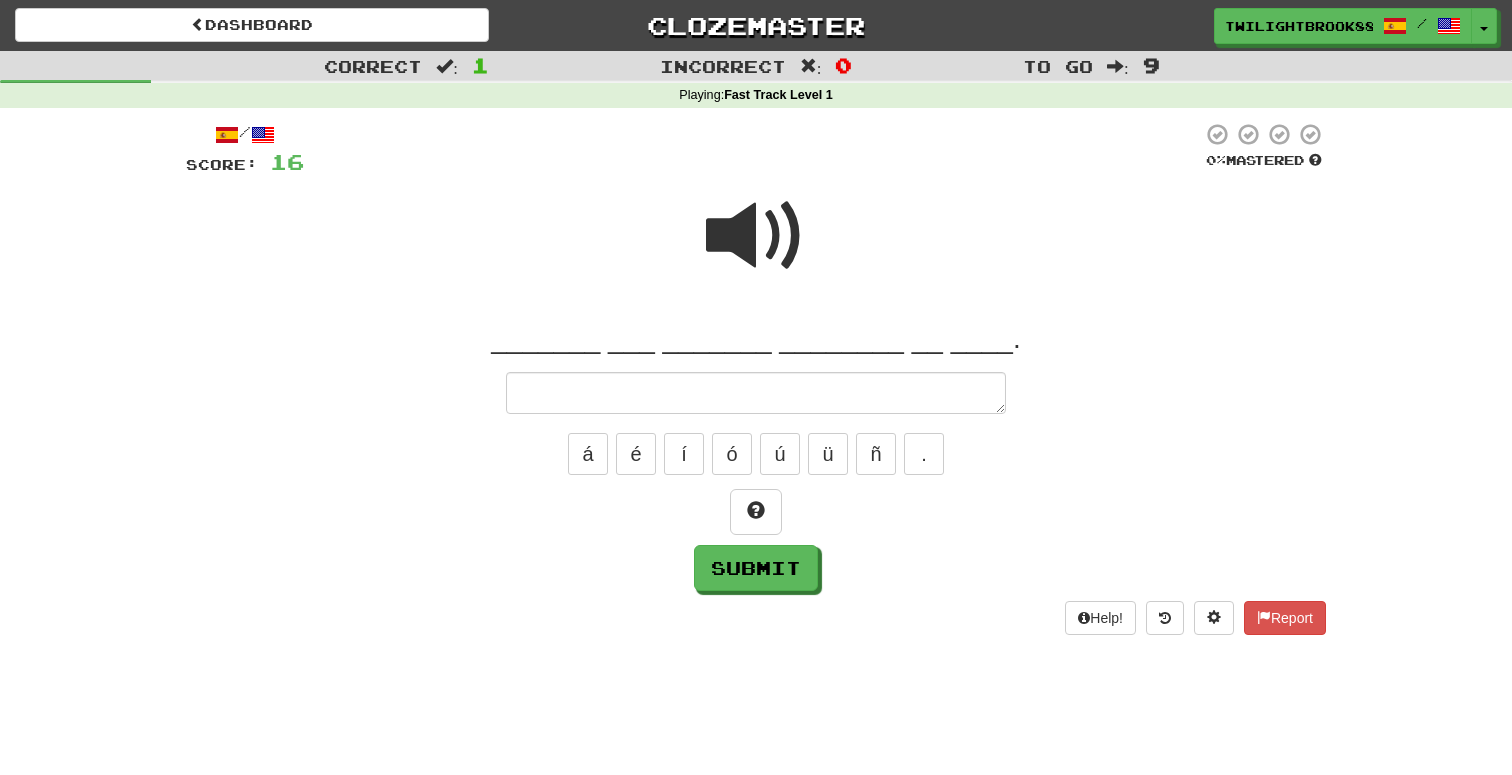 click at bounding box center [756, 236] 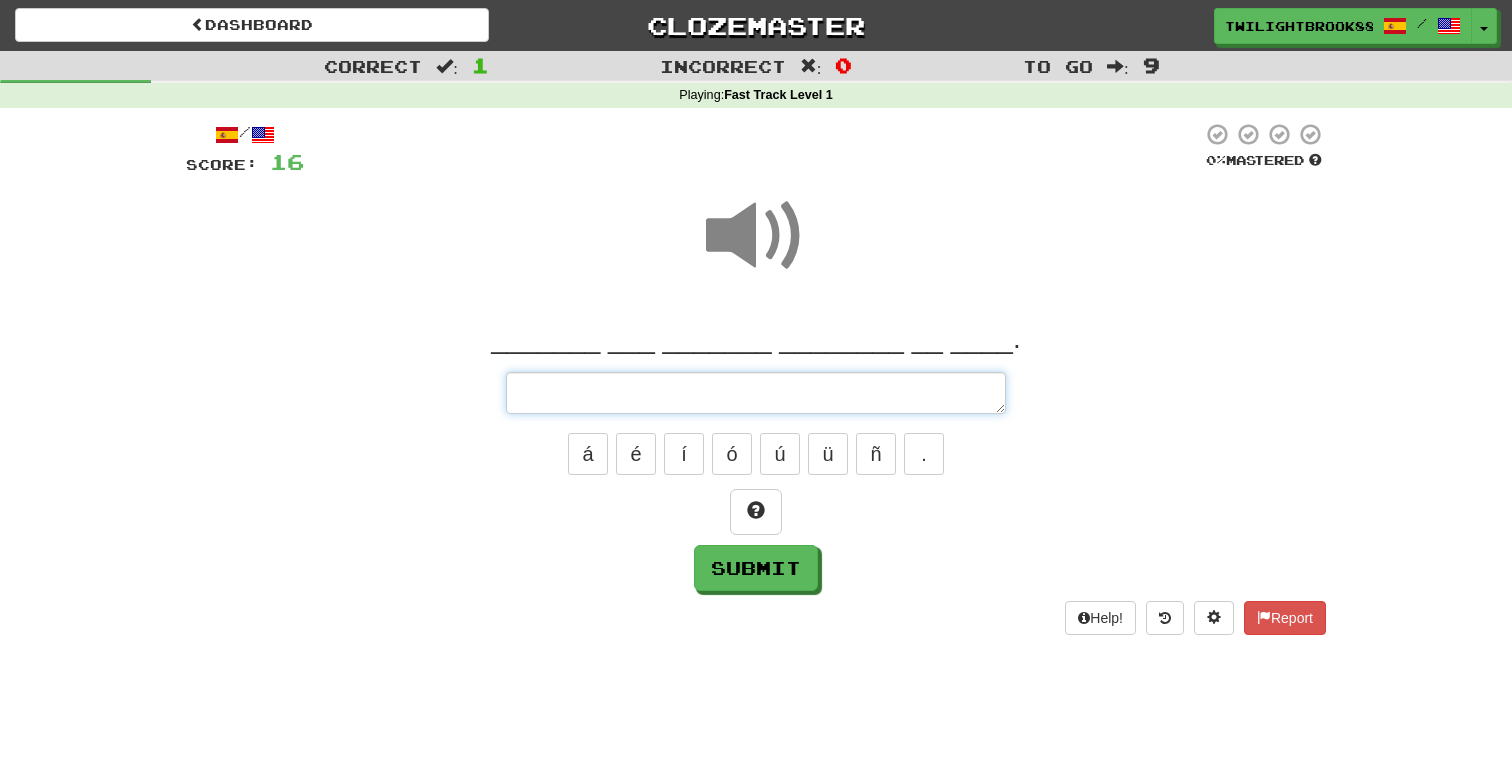 click at bounding box center [756, 393] 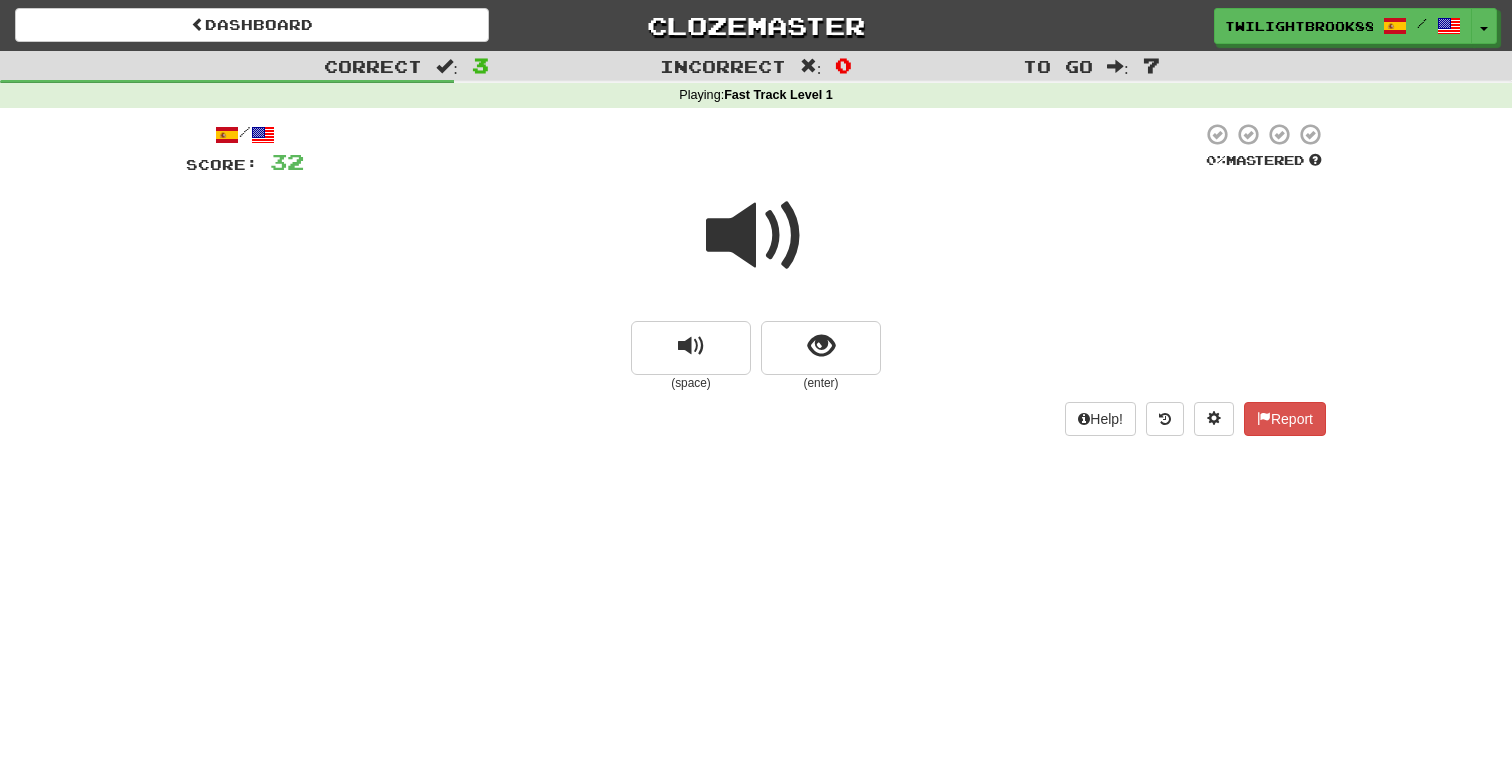 click at bounding box center [756, 236] 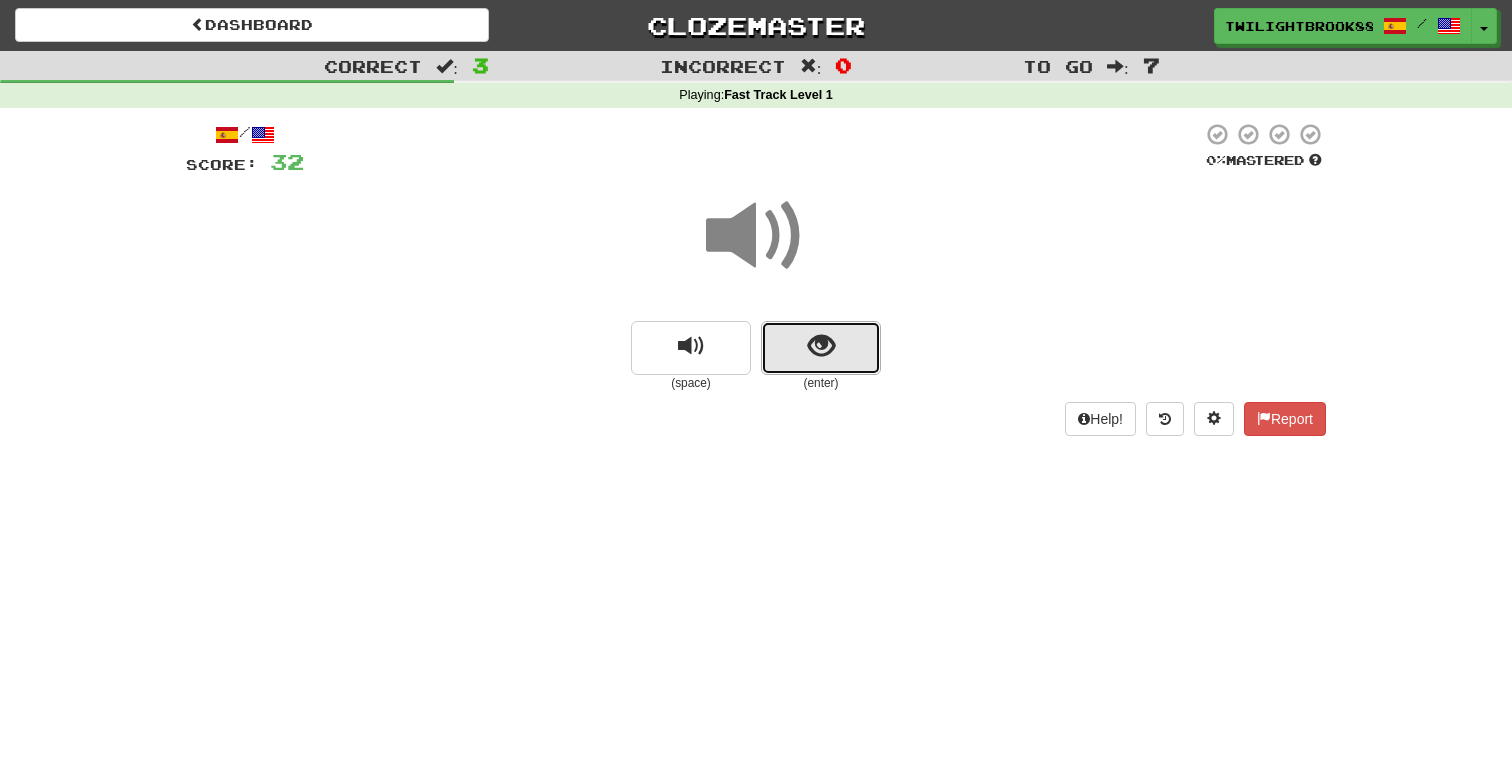 click at bounding box center [821, 346] 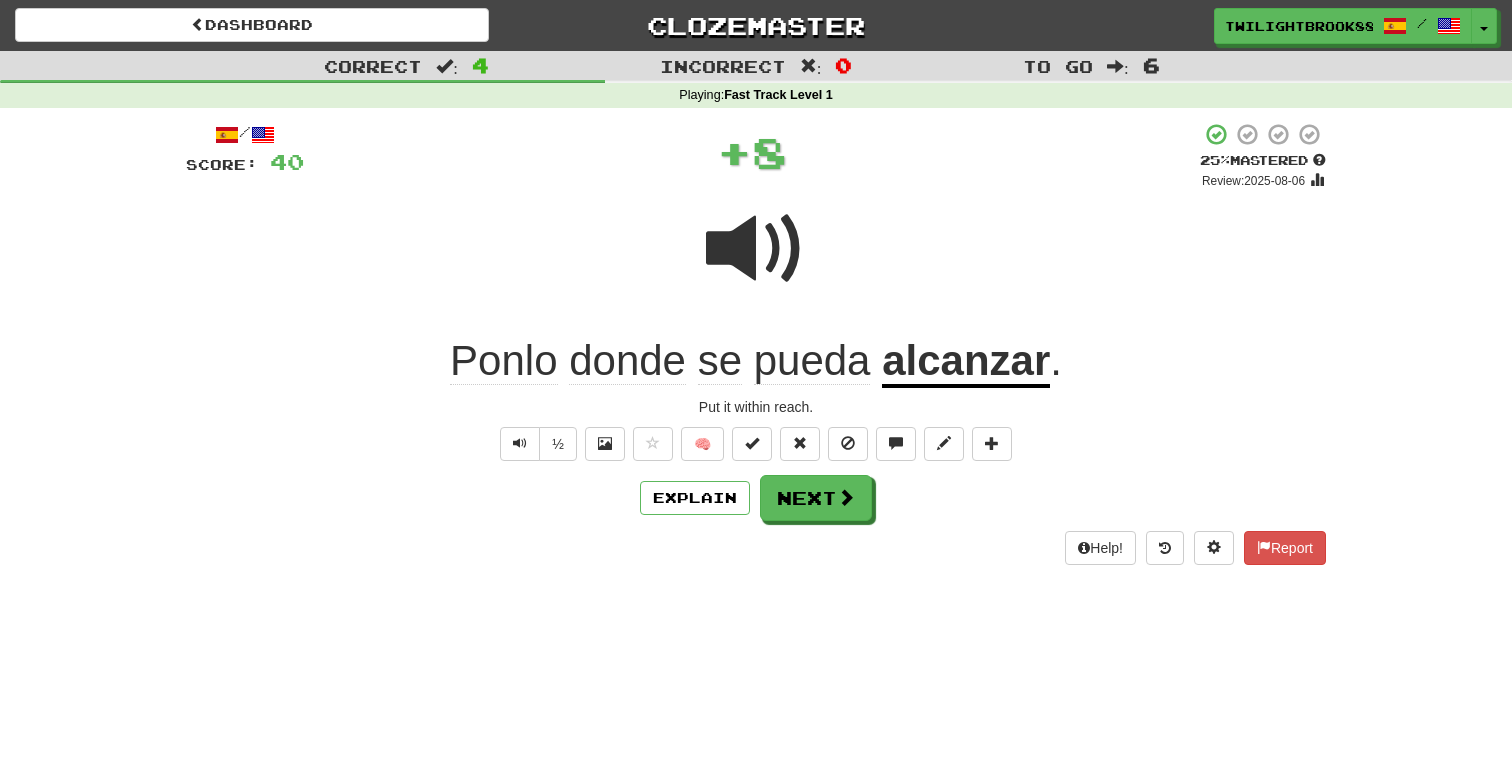 click at bounding box center [756, 249] 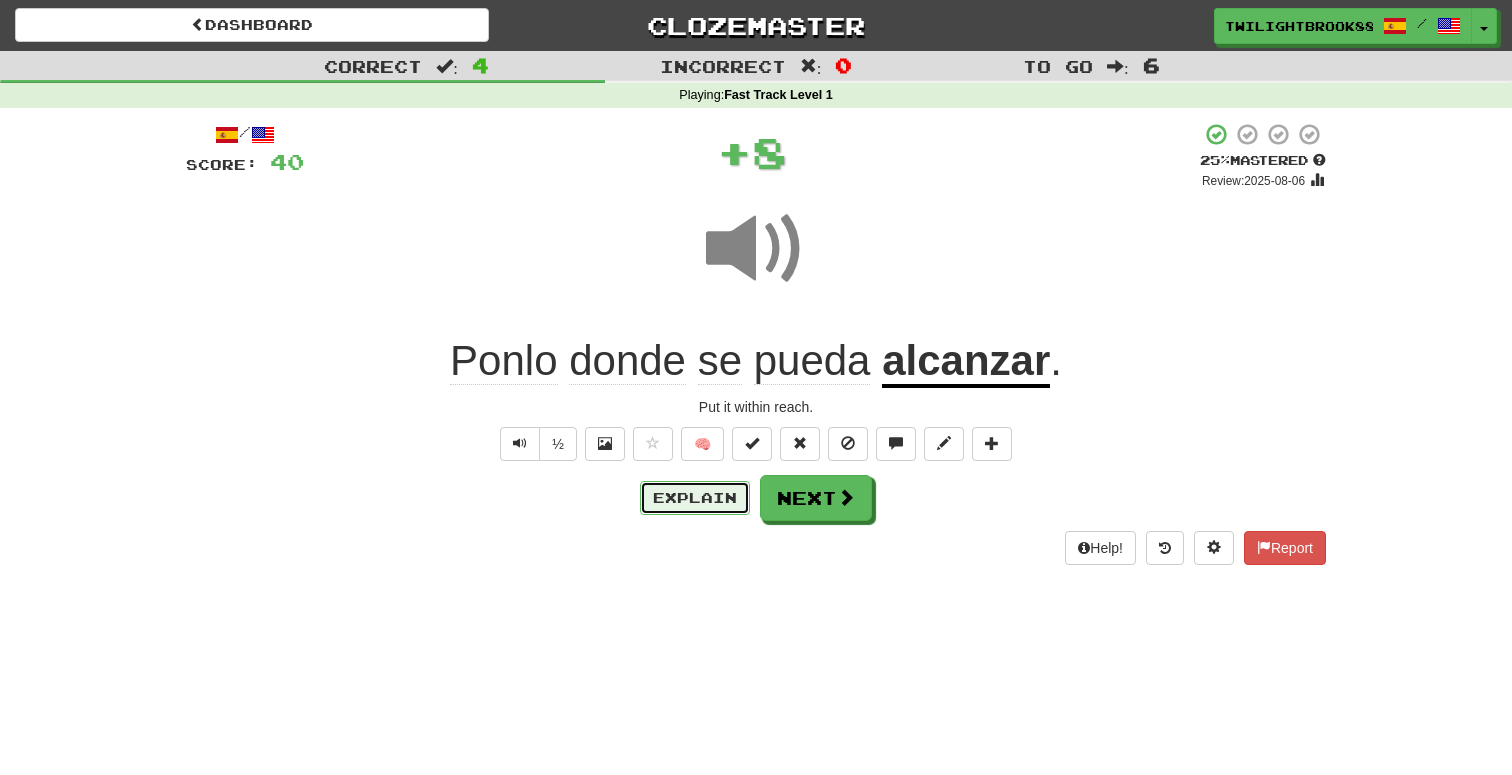 click on "Explain" at bounding box center (695, 498) 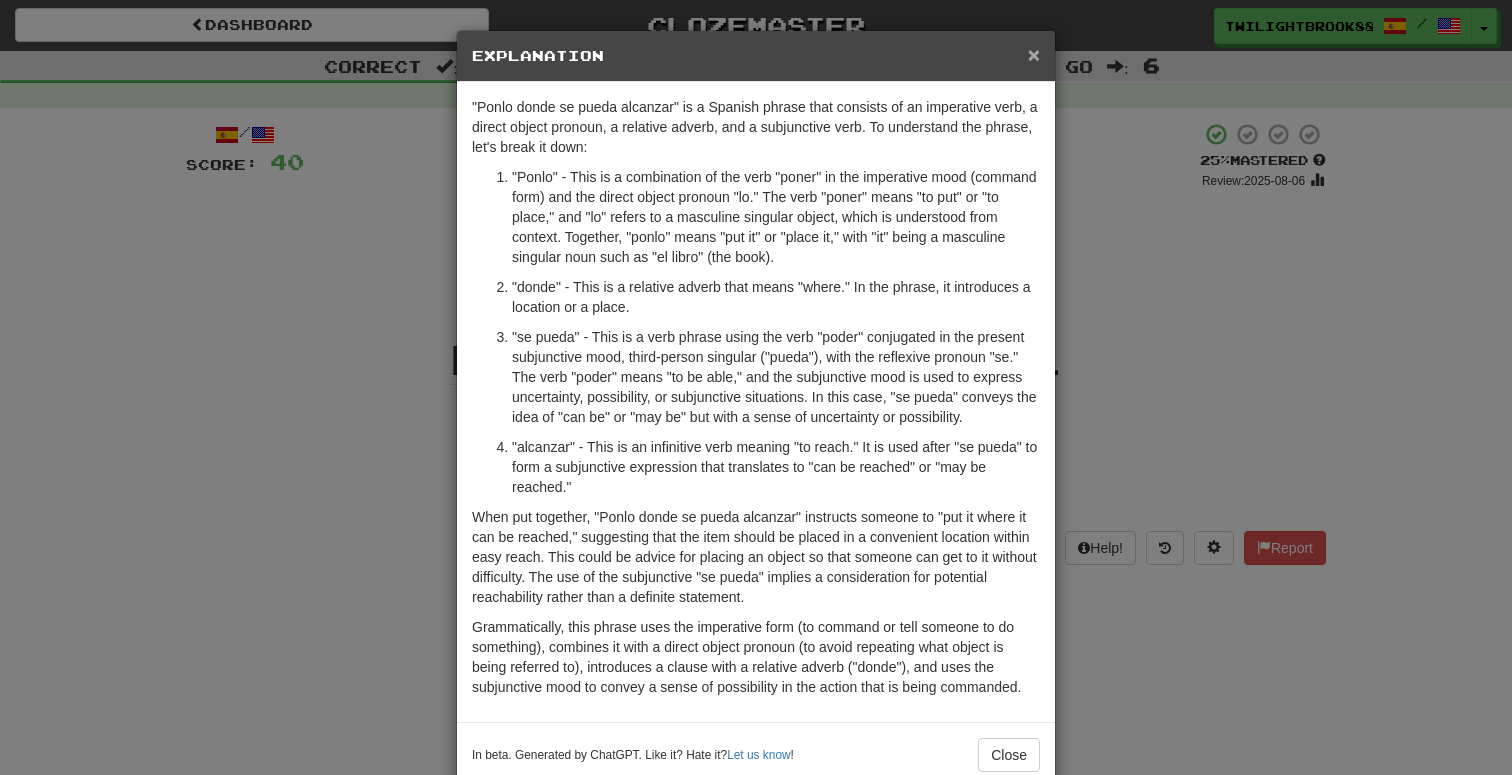 click on "×" at bounding box center [1034, 54] 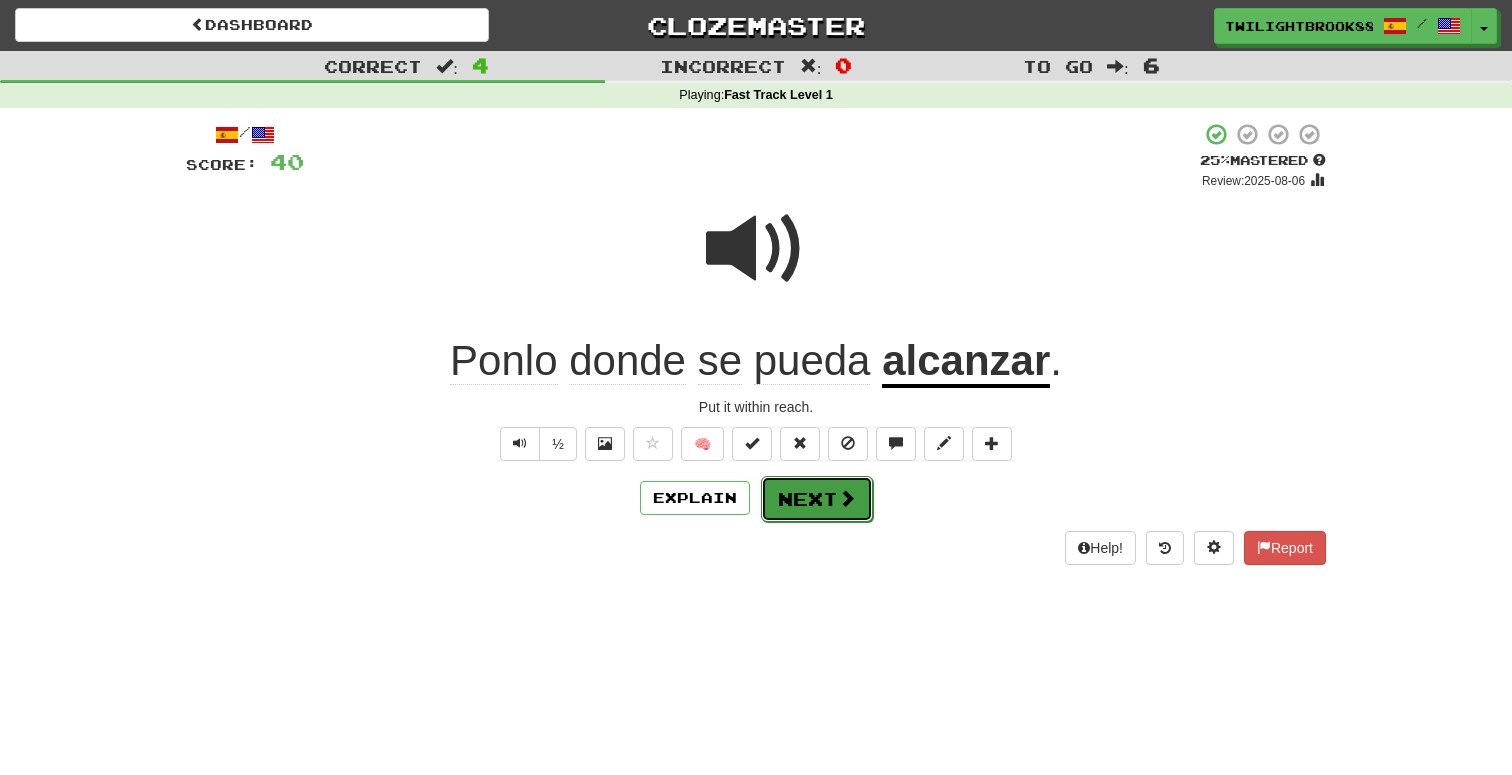 click on "Next" at bounding box center (817, 499) 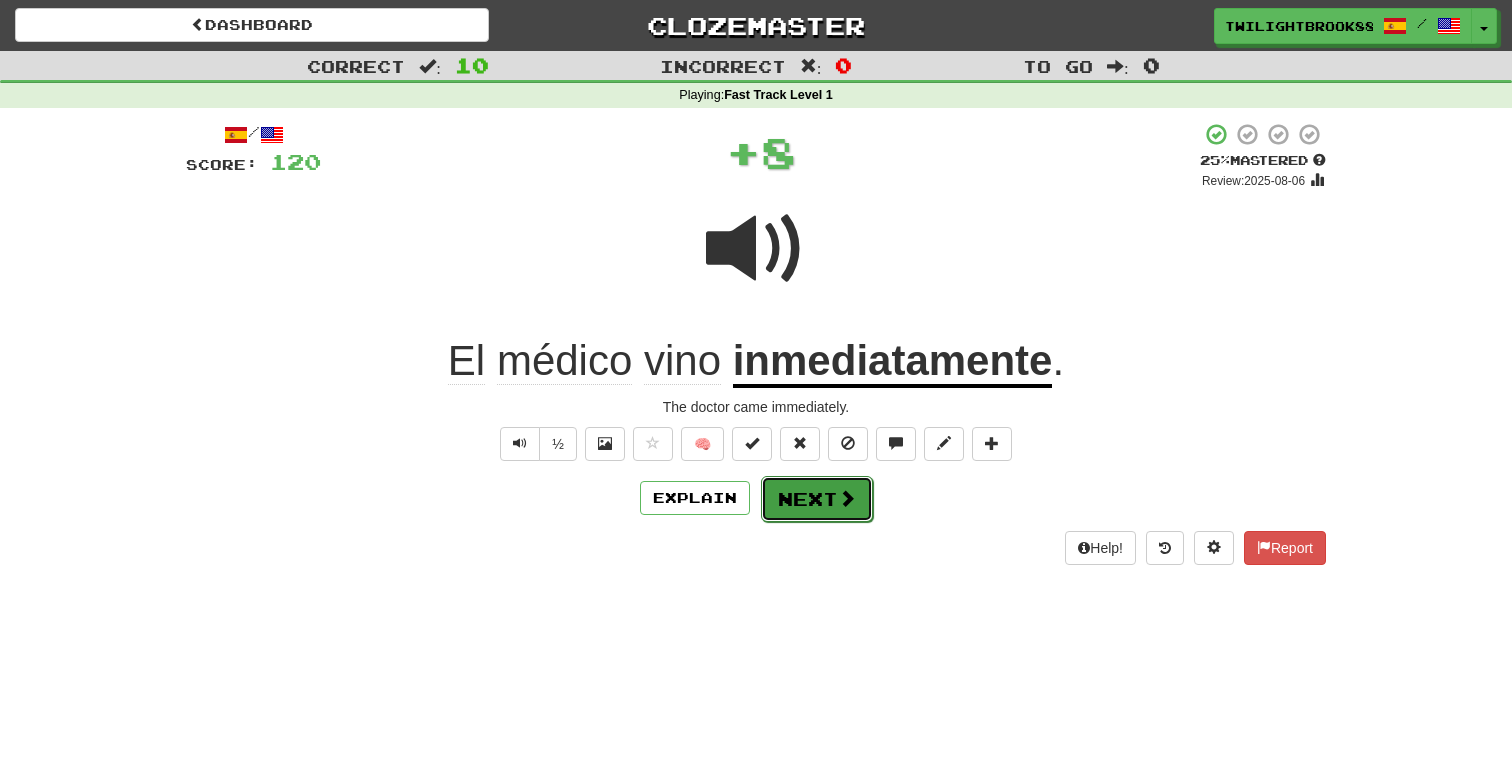 click on "Next" at bounding box center [817, 499] 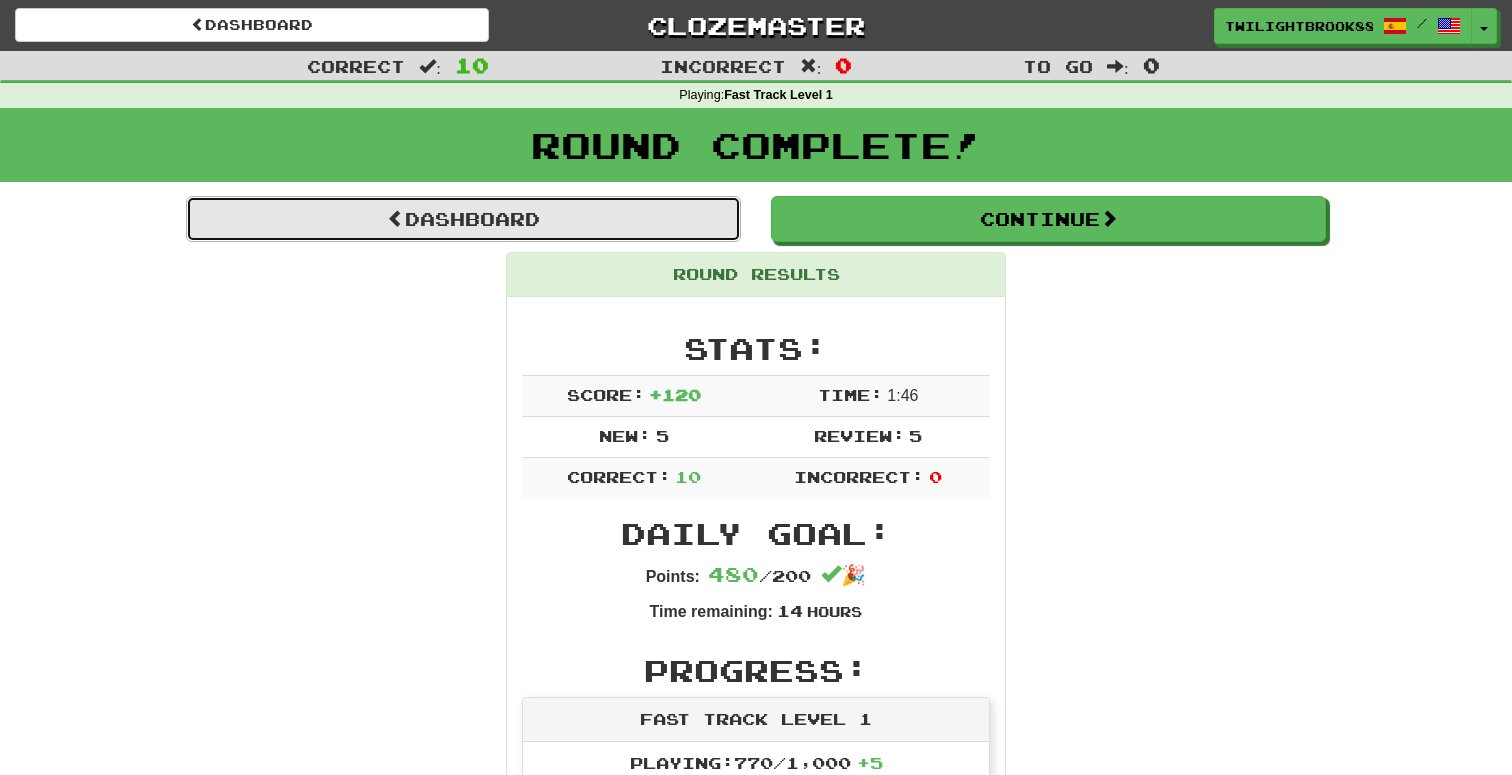 click on "Dashboard" at bounding box center (463, 219) 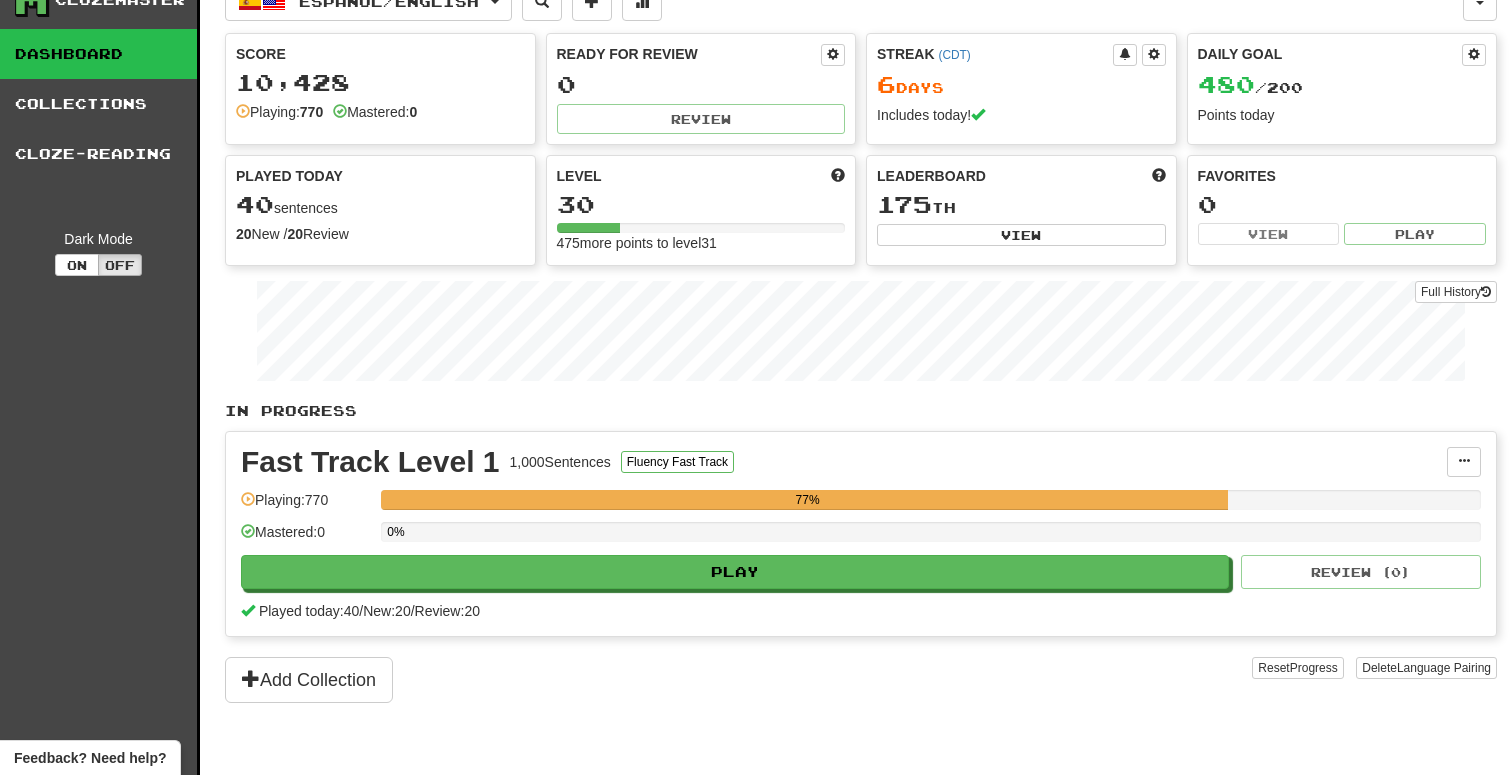 scroll, scrollTop: 0, scrollLeft: 0, axis: both 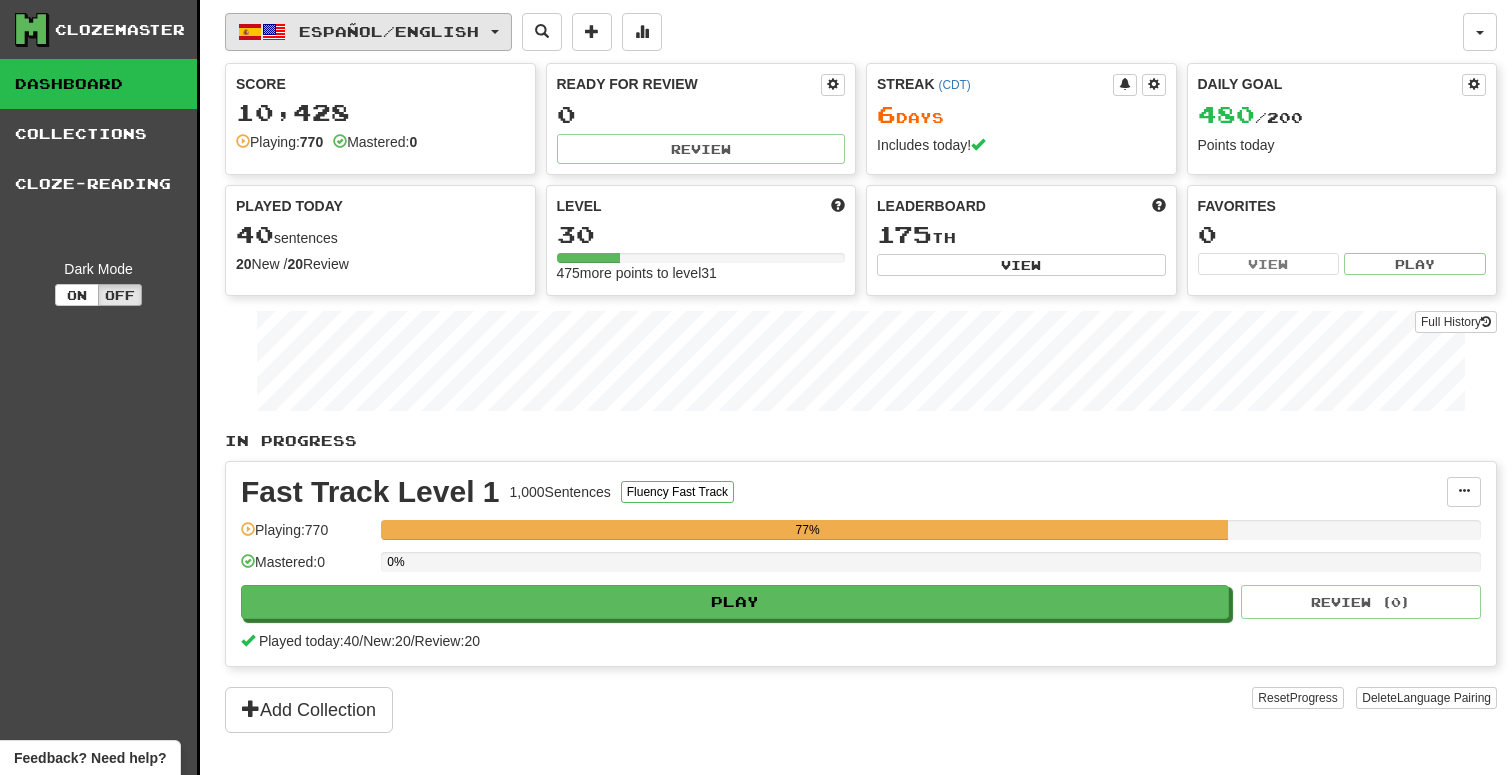 click on "Español  /  English" at bounding box center [389, 31] 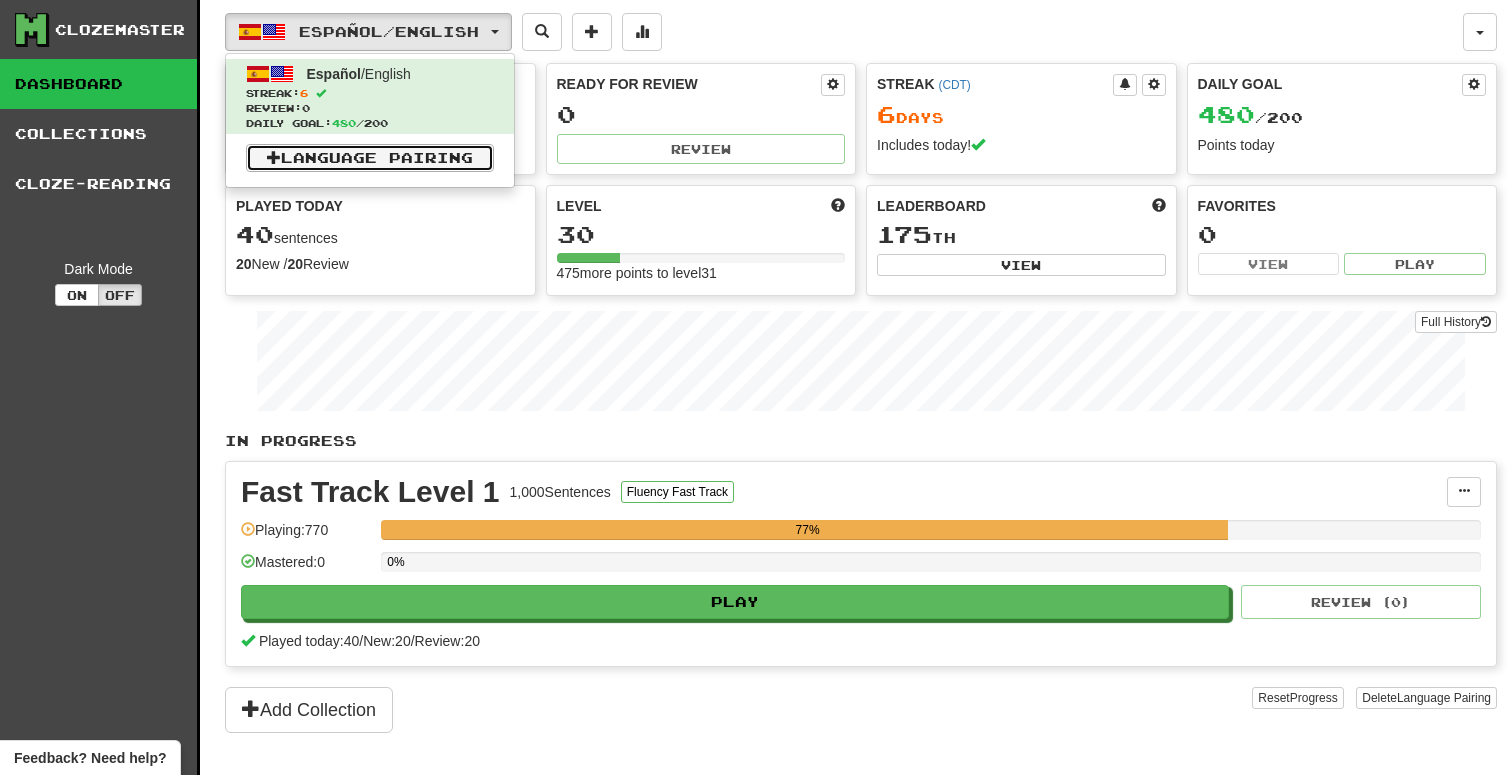 click on "Language Pairing" at bounding box center (370, 158) 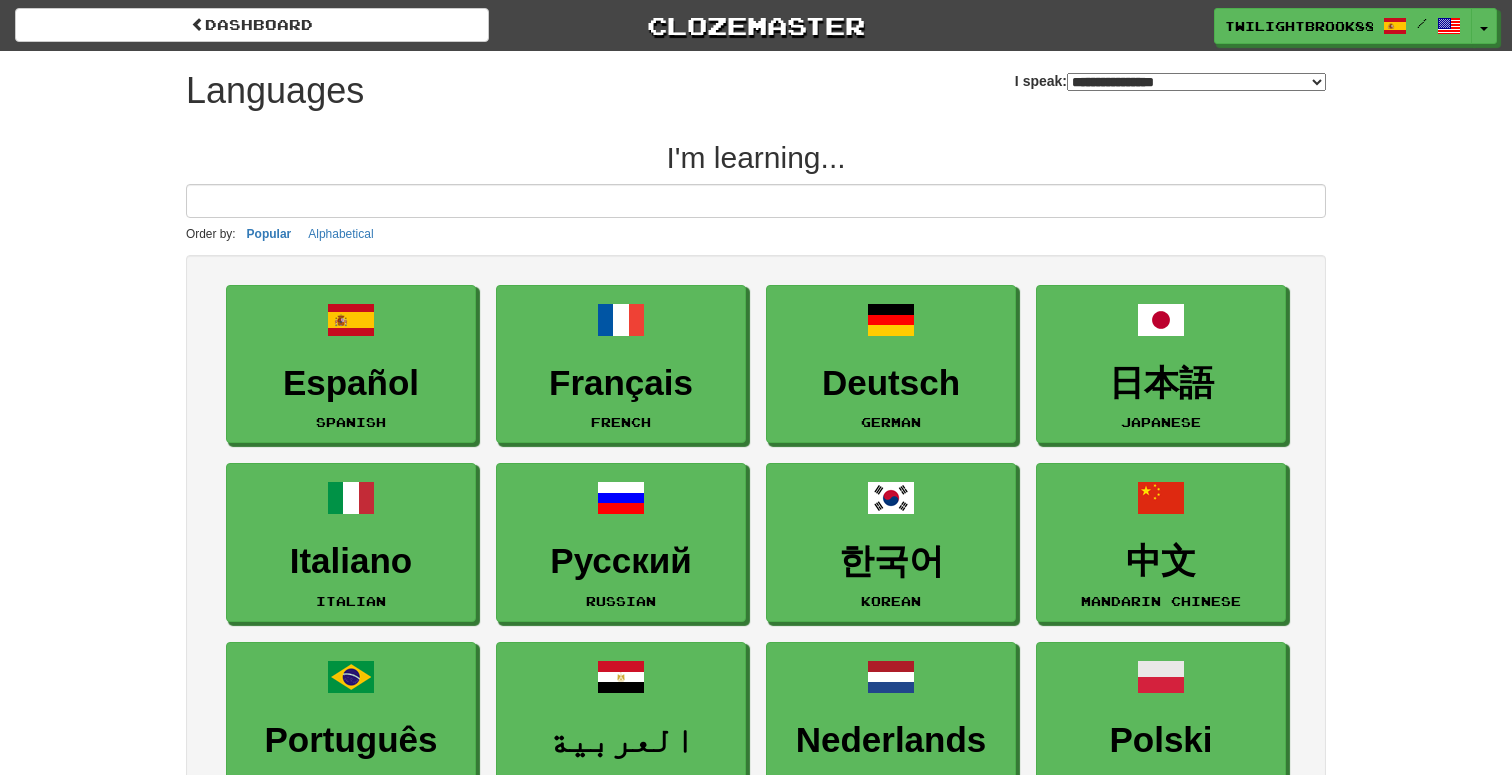 select on "*******" 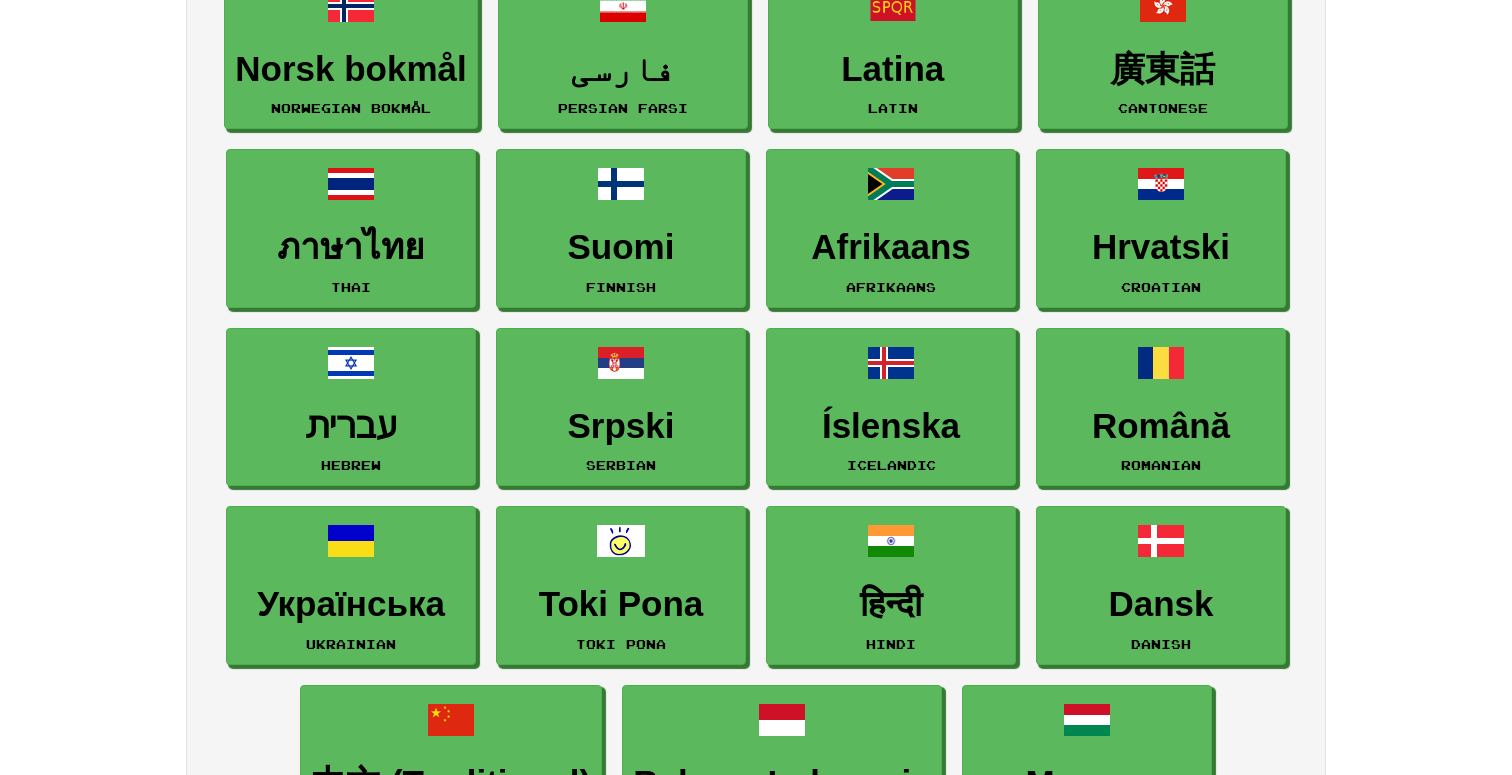 scroll, scrollTop: 967, scrollLeft: 0, axis: vertical 